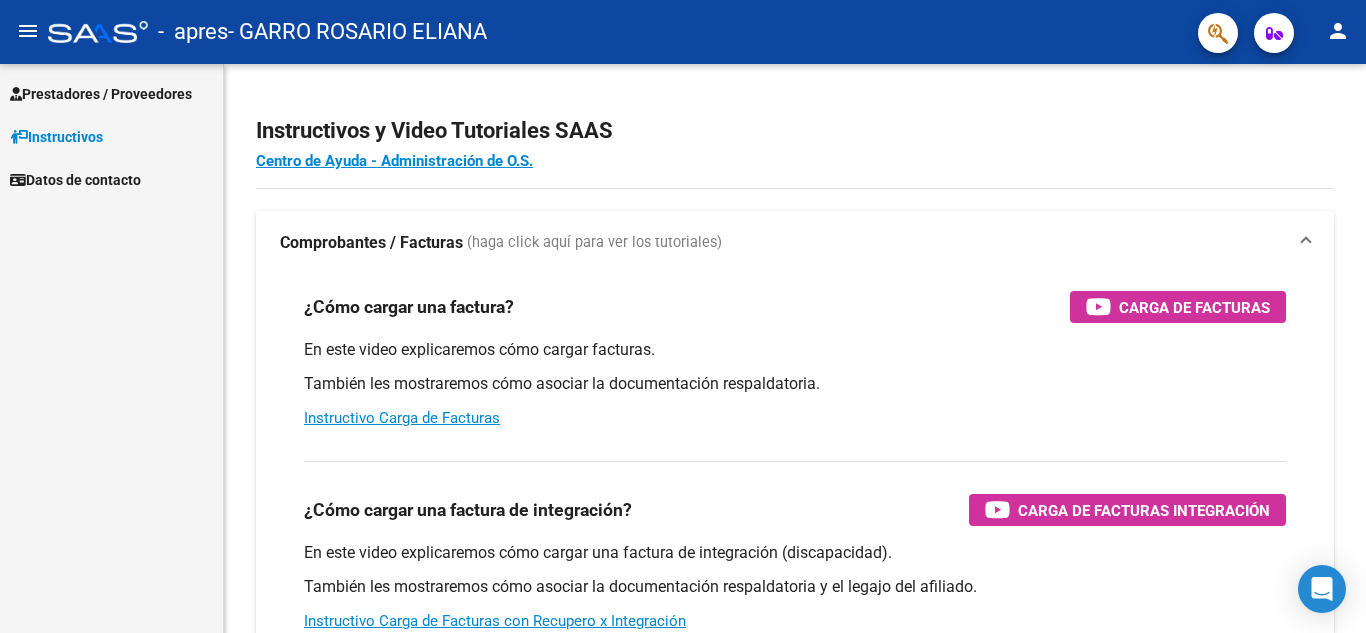 scroll, scrollTop: 0, scrollLeft: 0, axis: both 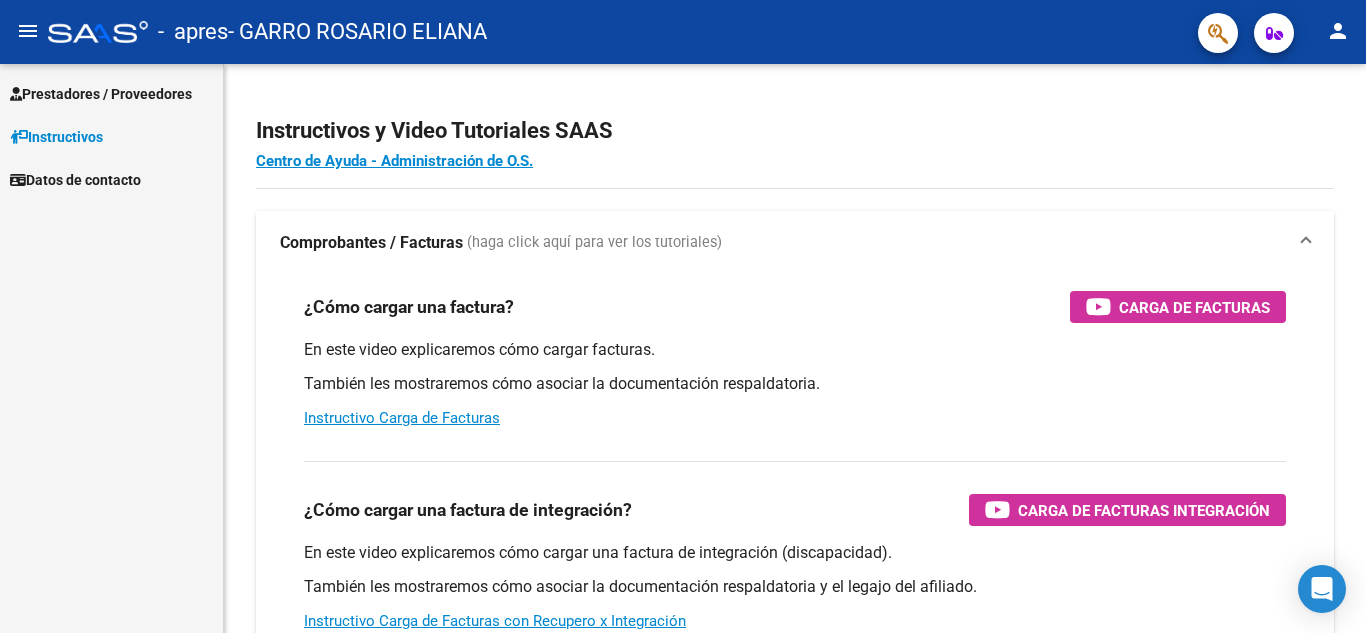 click on "Prestadores / Proveedores" at bounding box center (101, 94) 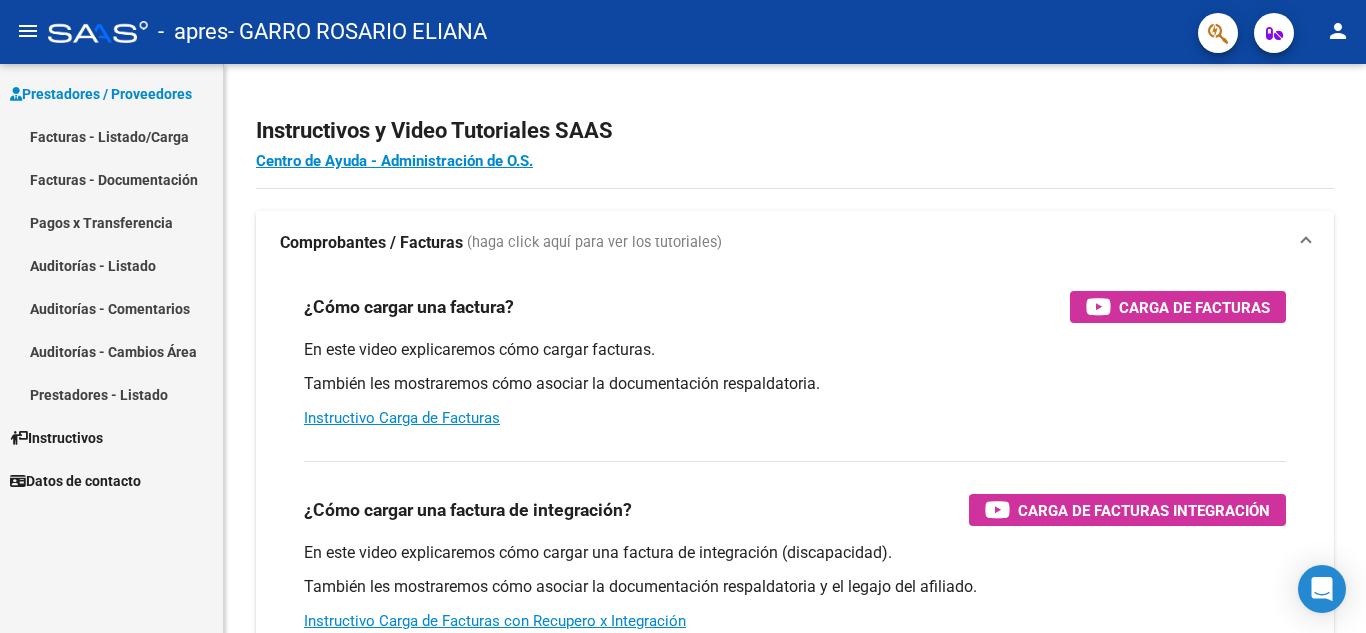 click on "Facturas - Listado/Carga" at bounding box center (111, 136) 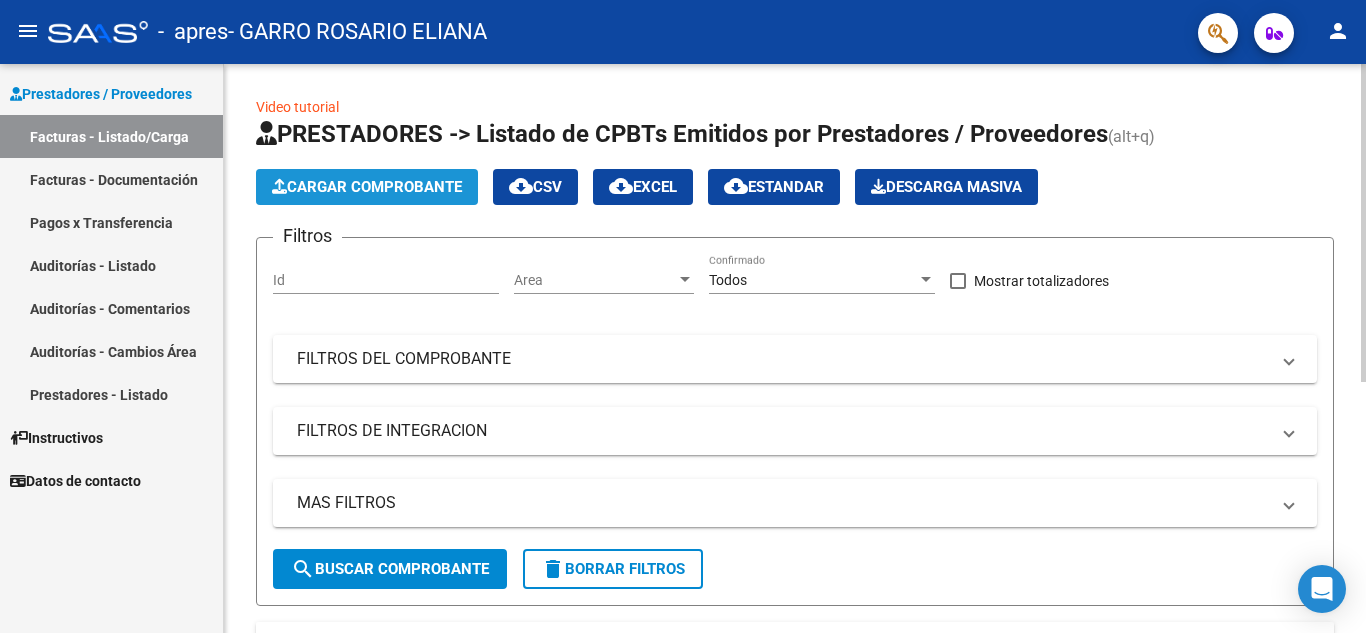 click on "Cargar Comprobante" 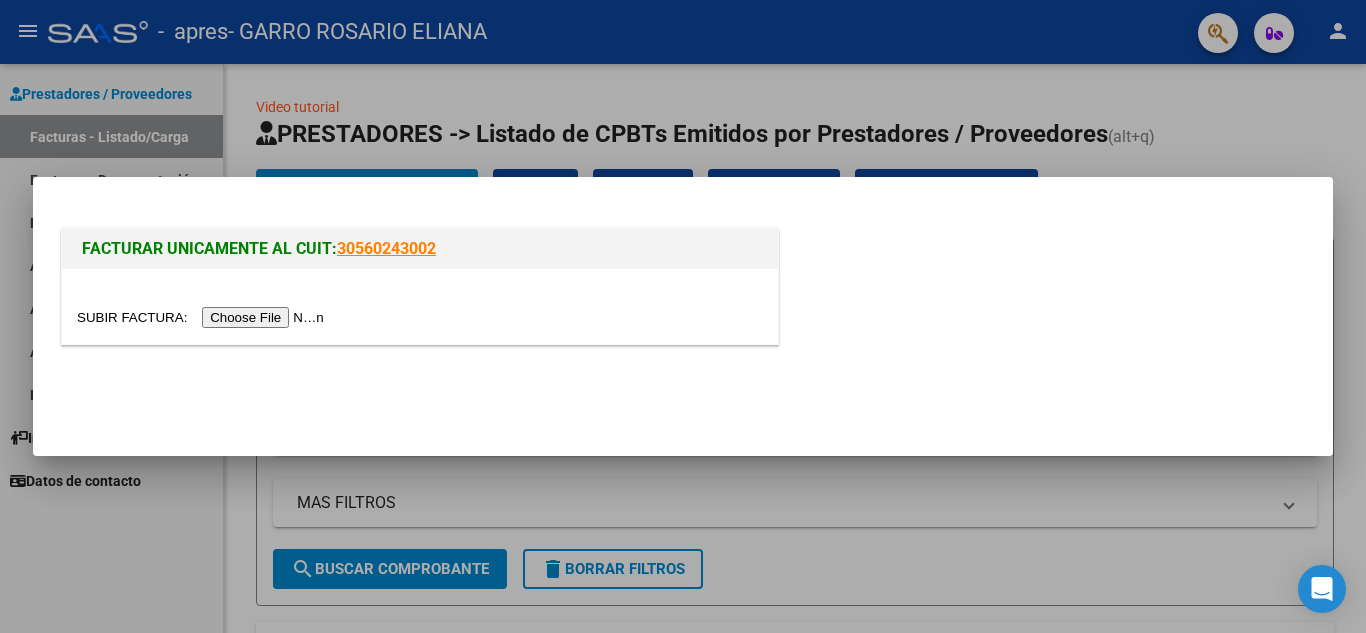 click at bounding box center [203, 317] 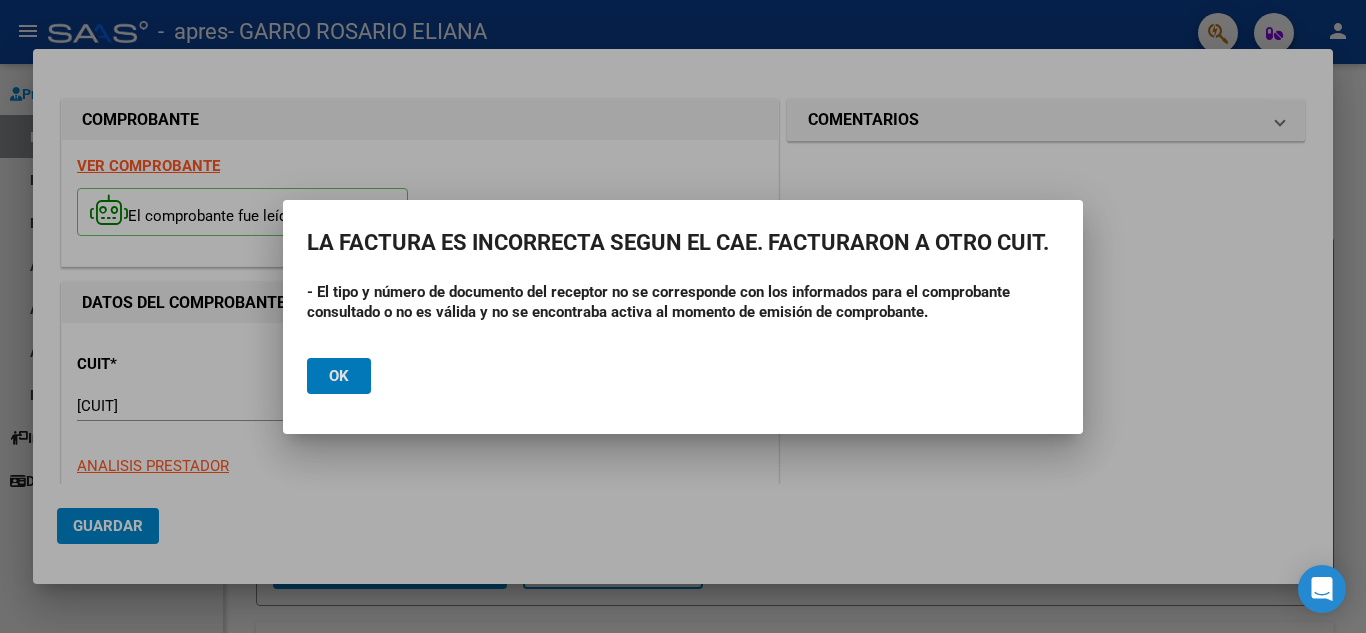 click on "Ok" 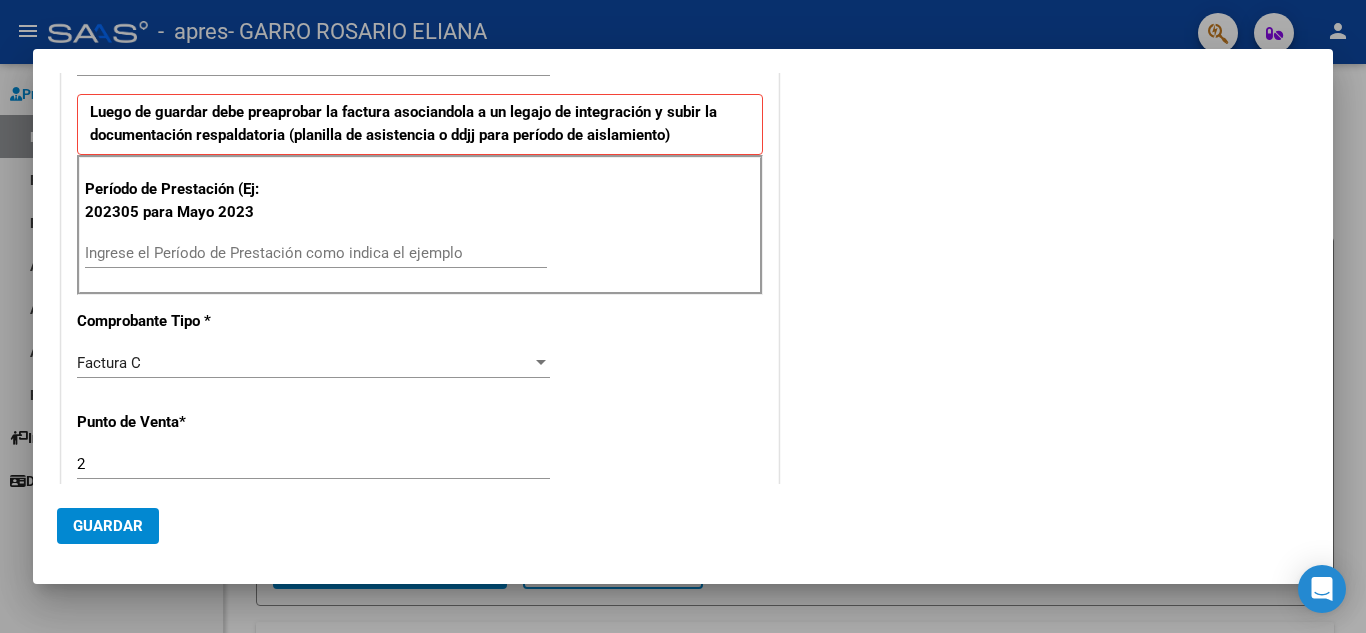 scroll, scrollTop: 500, scrollLeft: 0, axis: vertical 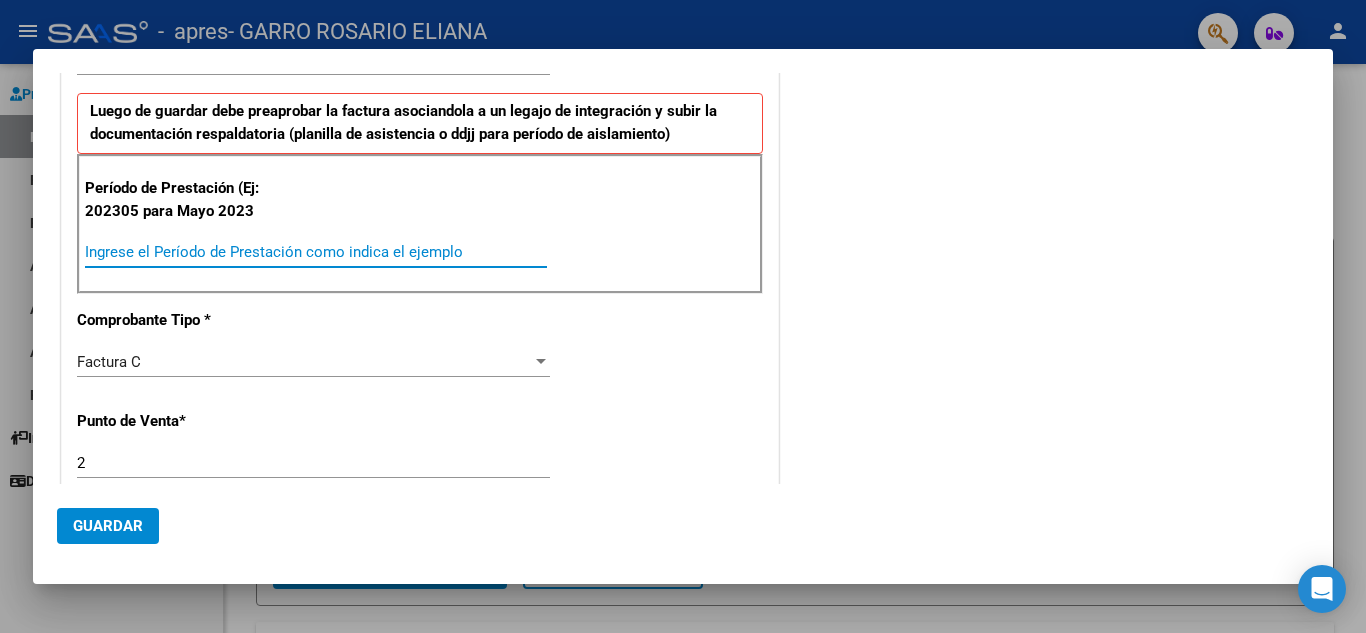 click on "Ingrese el Período de Prestación como indica el ejemplo" at bounding box center [316, 252] 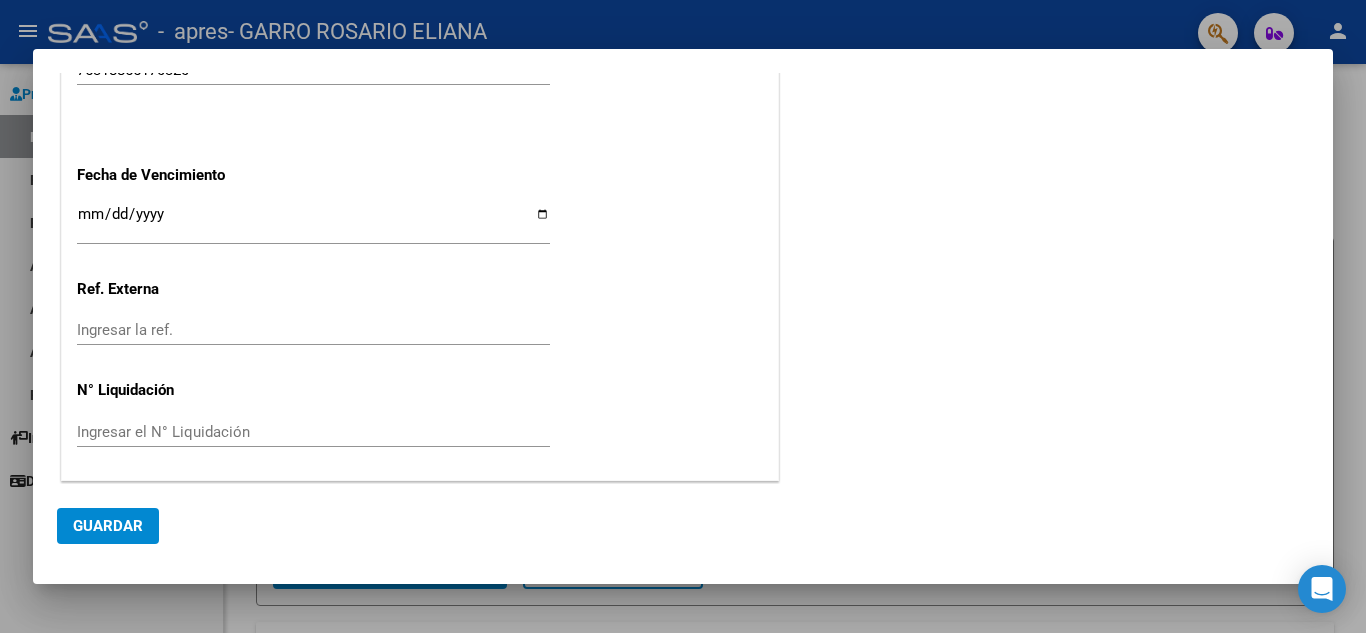 scroll, scrollTop: 1311, scrollLeft: 0, axis: vertical 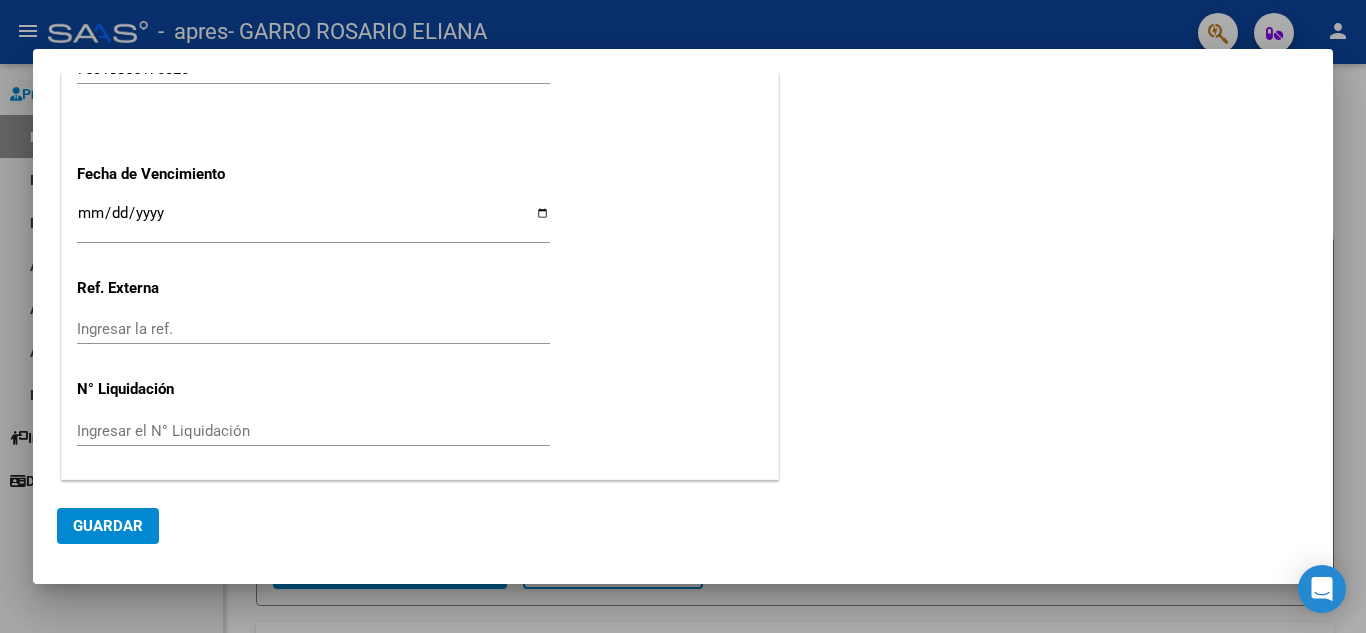 type on "202507" 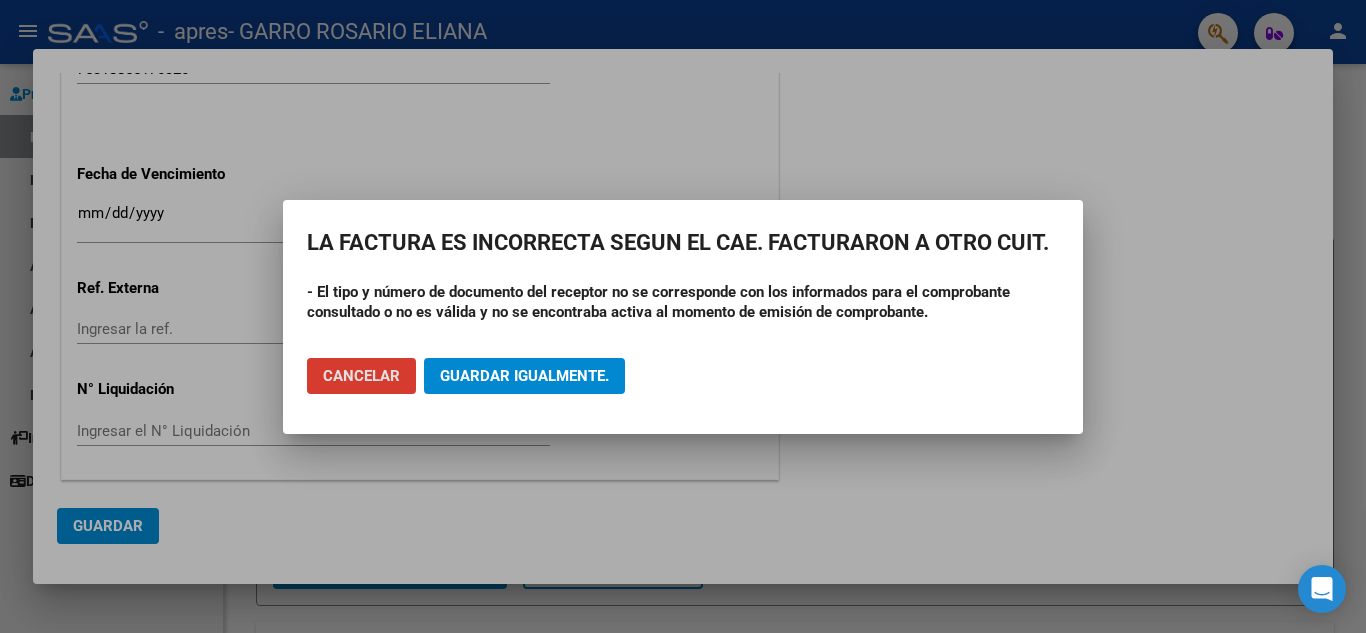 click on "Cancelar" 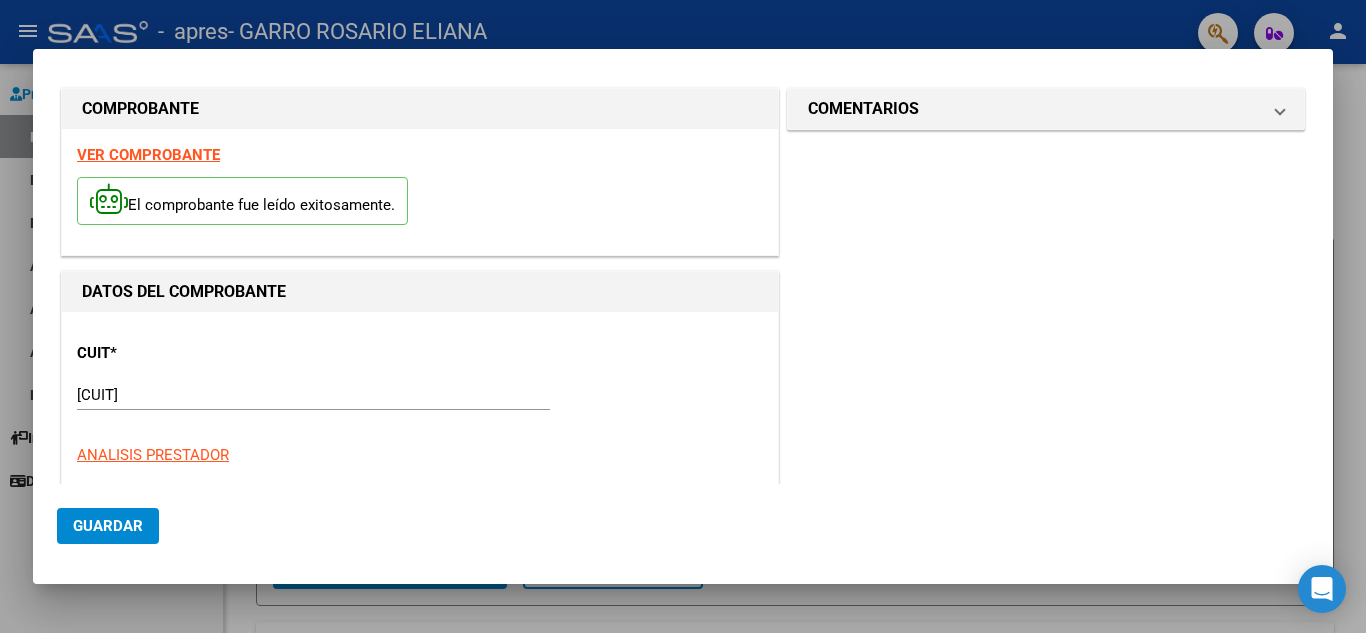 scroll, scrollTop: 0, scrollLeft: 0, axis: both 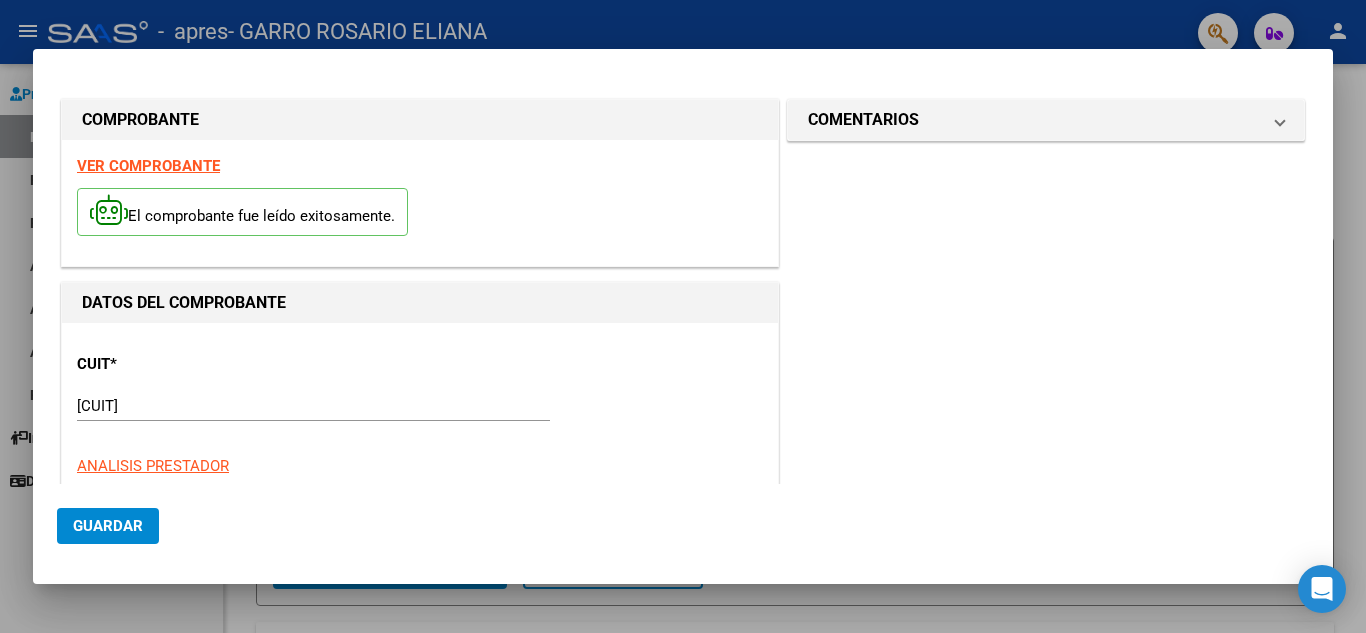 click at bounding box center (683, 316) 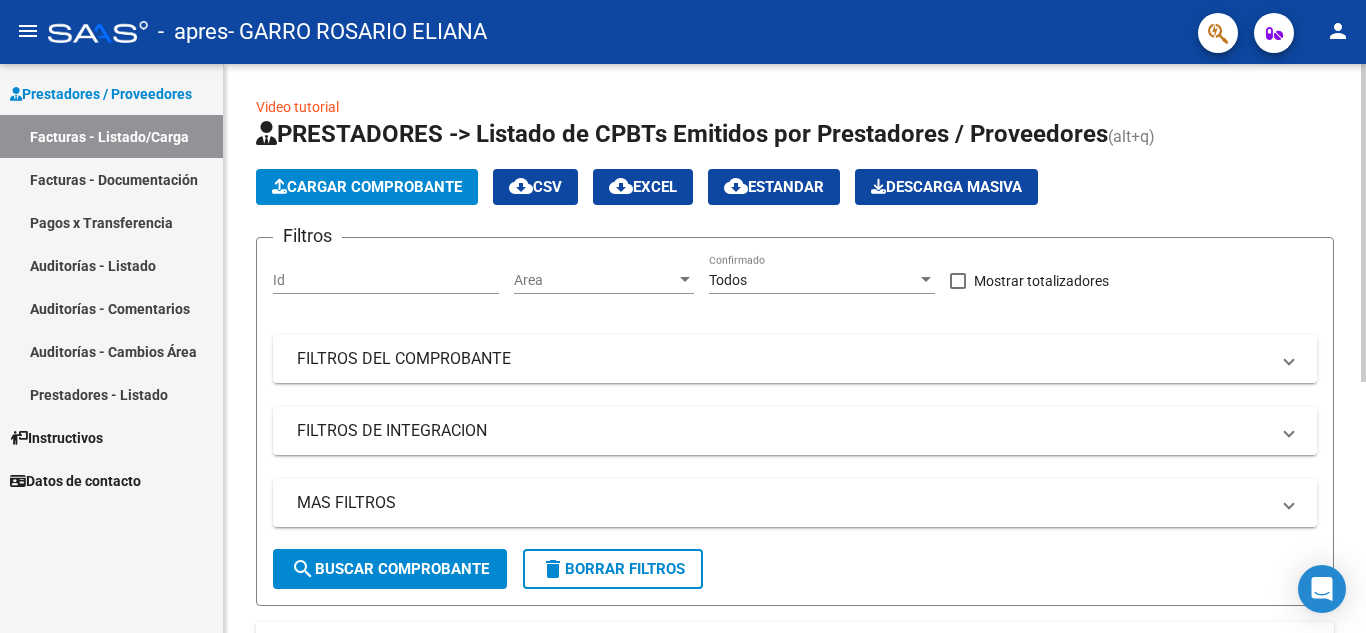 click on "Cargar Comprobante" 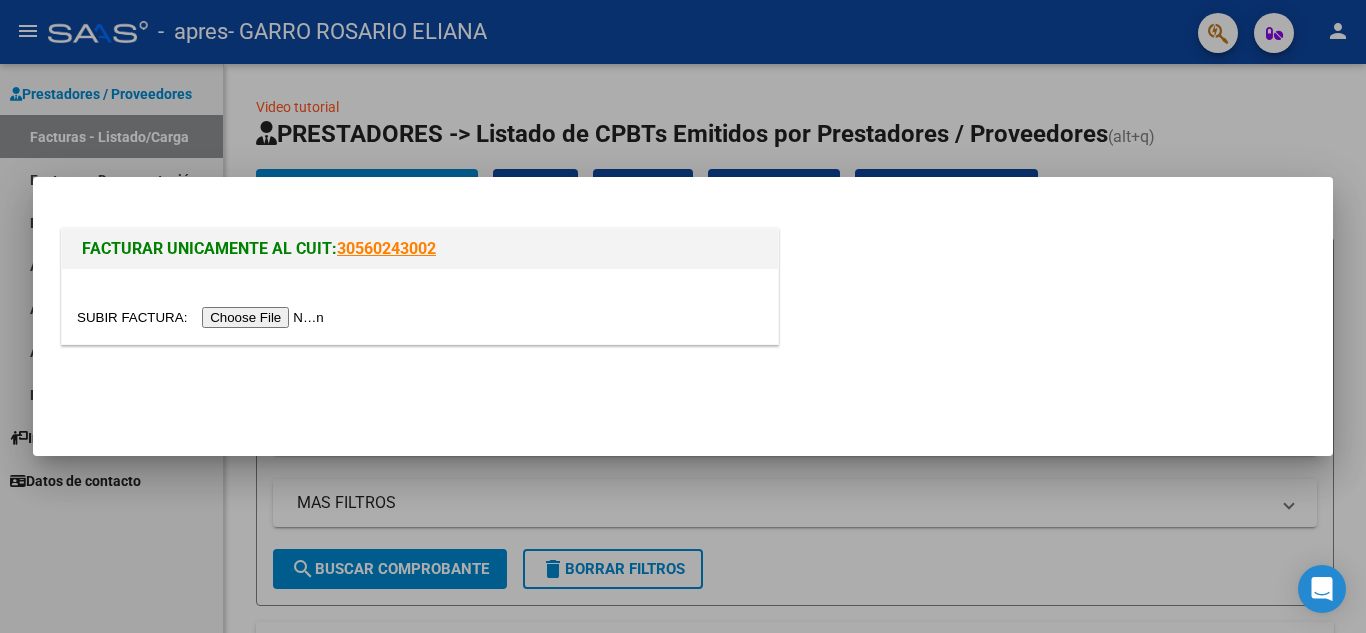 click at bounding box center (203, 317) 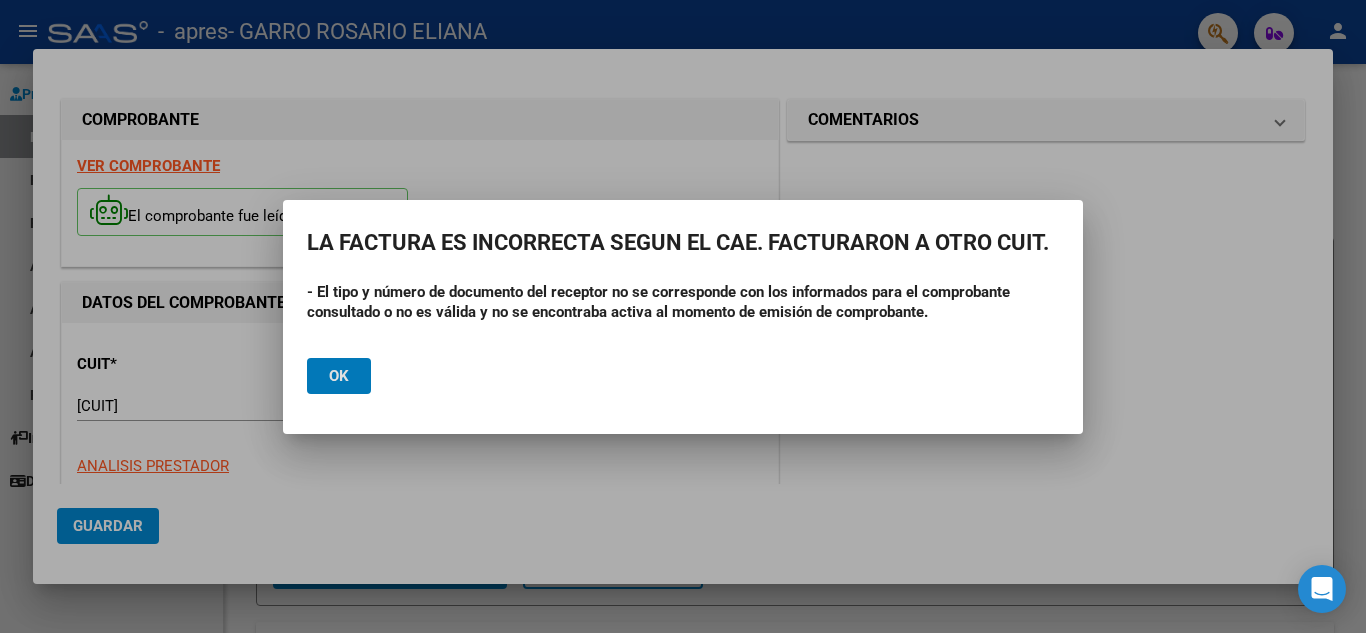 click on "Ok" 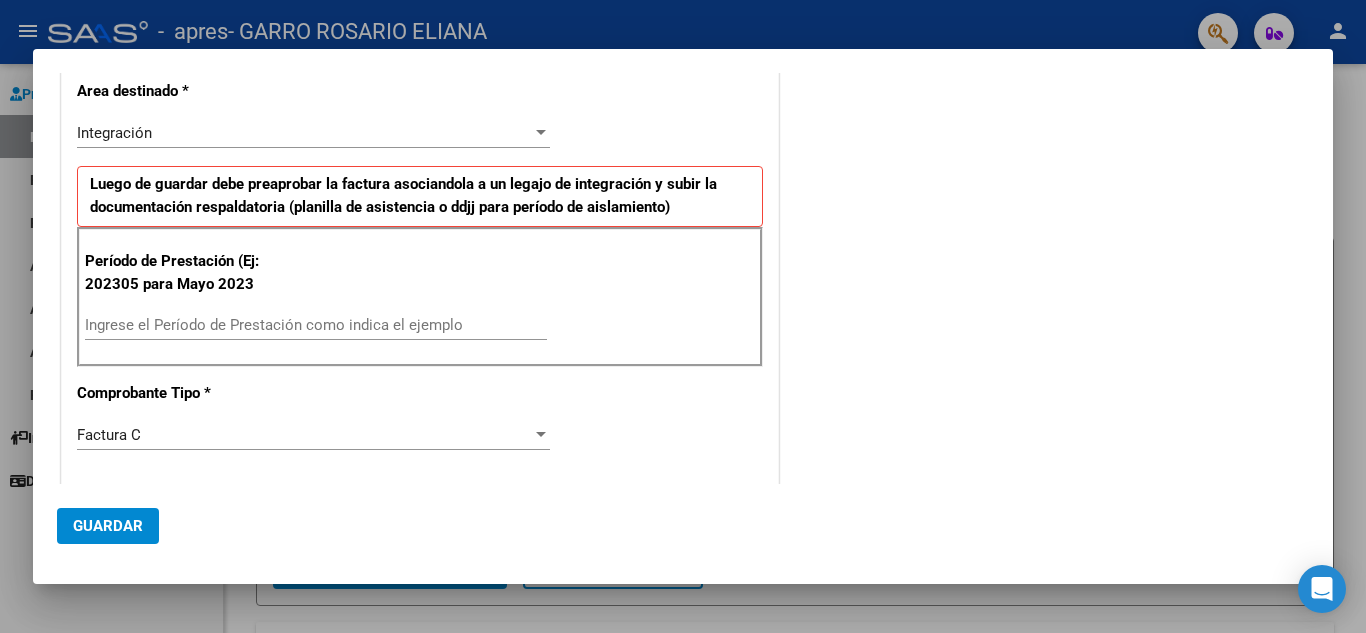 scroll, scrollTop: 500, scrollLeft: 0, axis: vertical 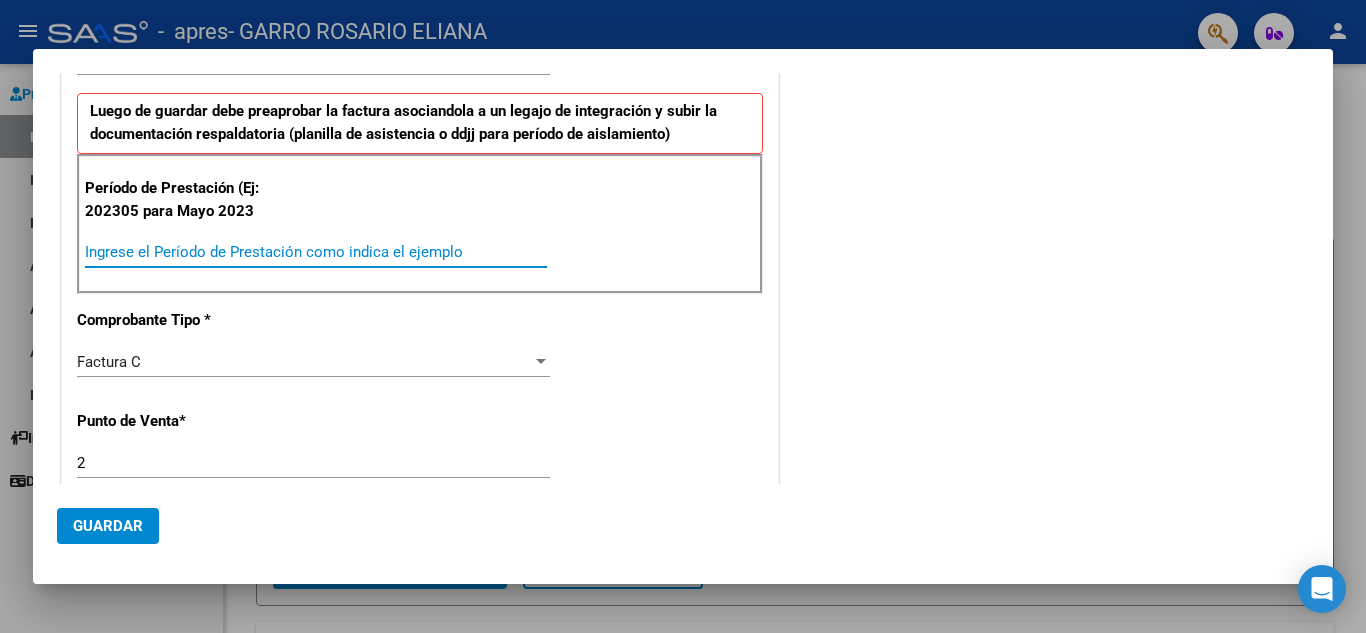 click on "Ingrese el Período de Prestación como indica el ejemplo" at bounding box center (316, 252) 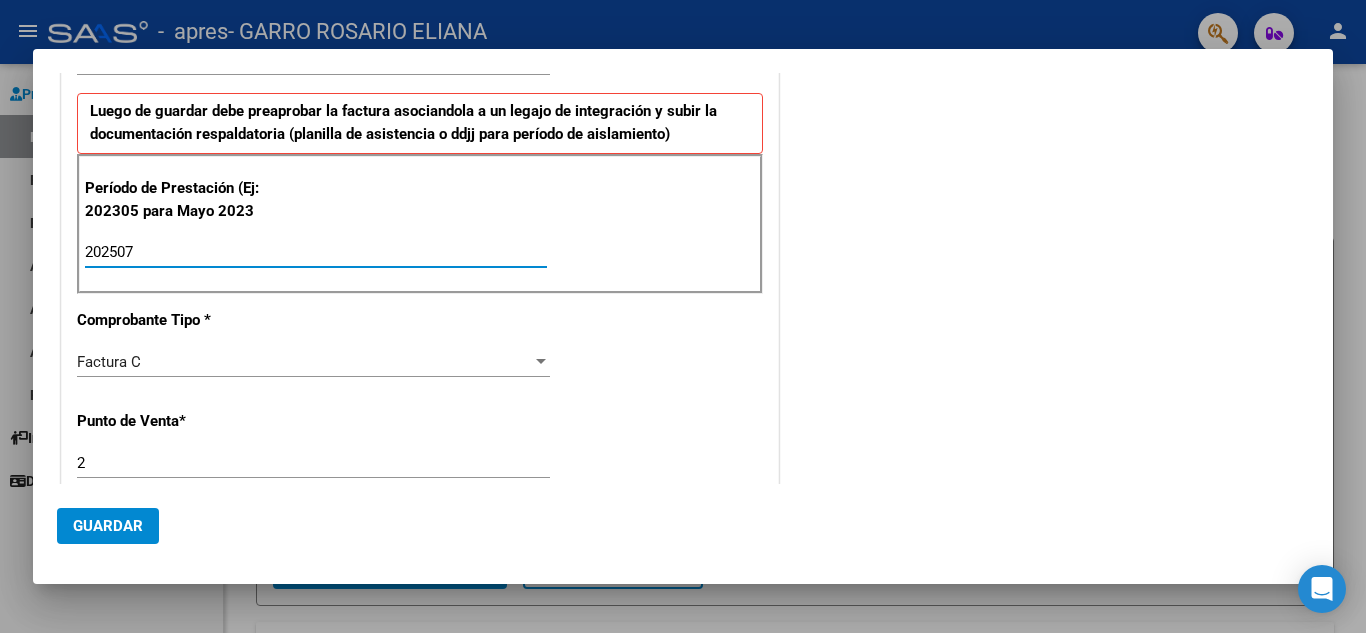 type on "202507" 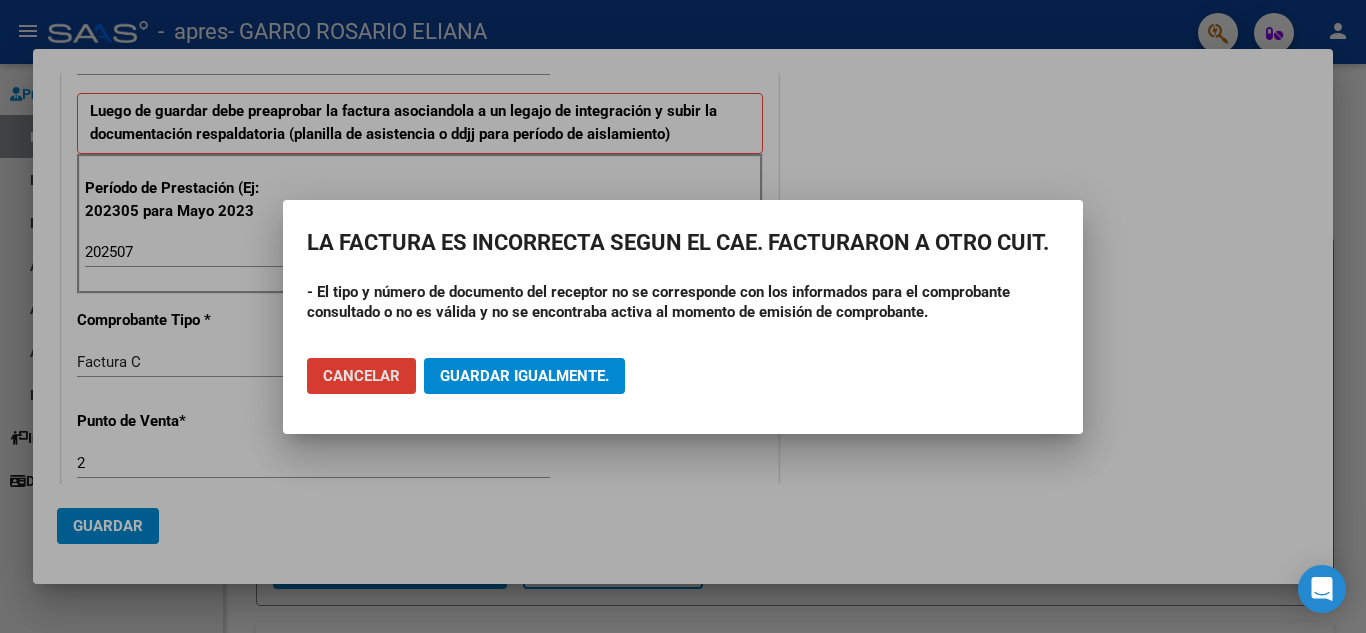 click on "Guardar igualmente." 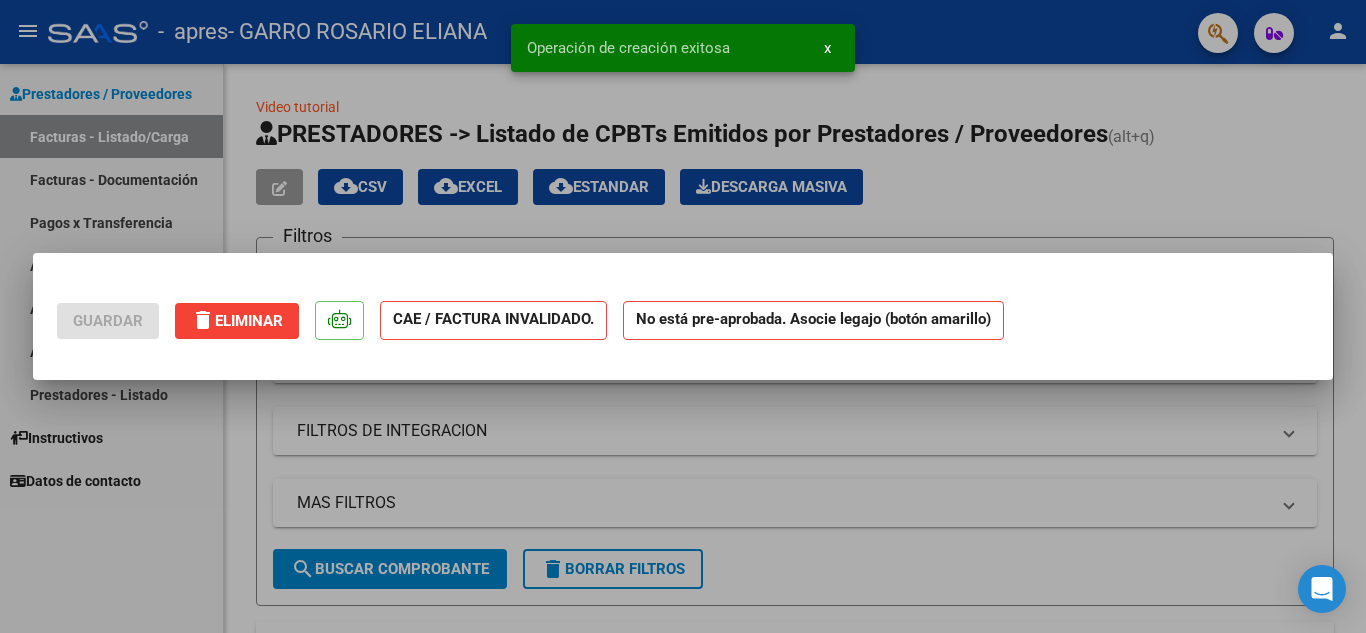 scroll, scrollTop: 0, scrollLeft: 0, axis: both 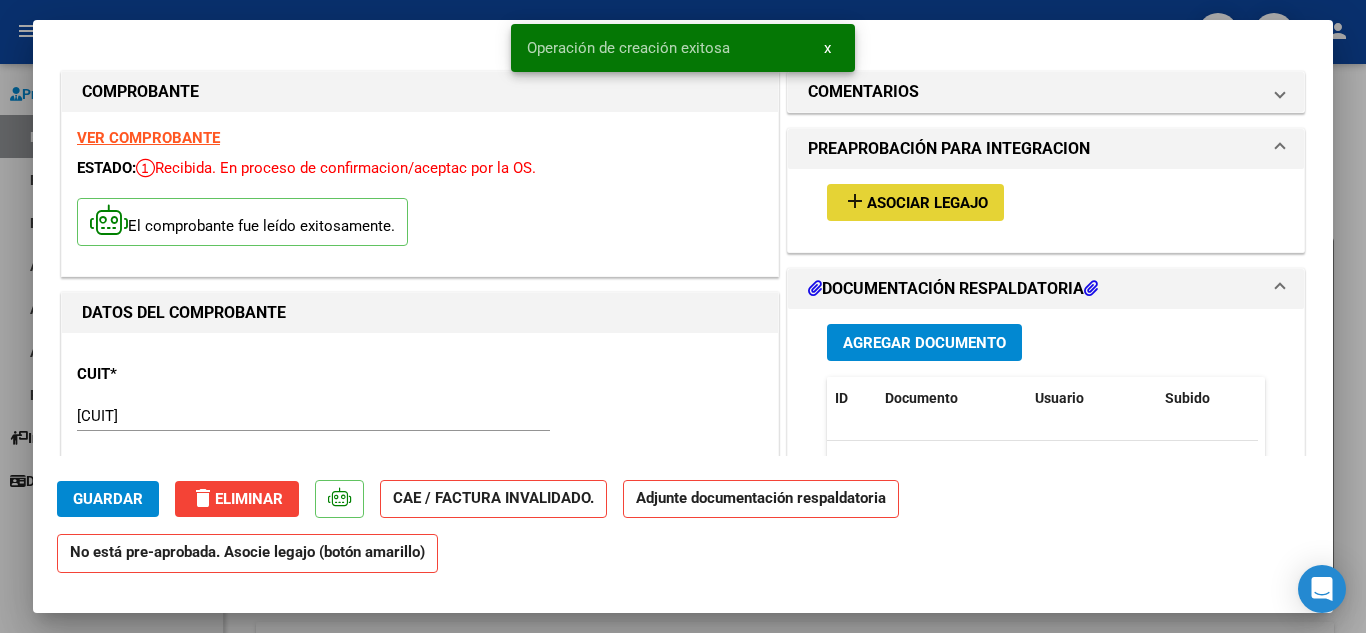 click on "Asociar Legajo" at bounding box center (927, 203) 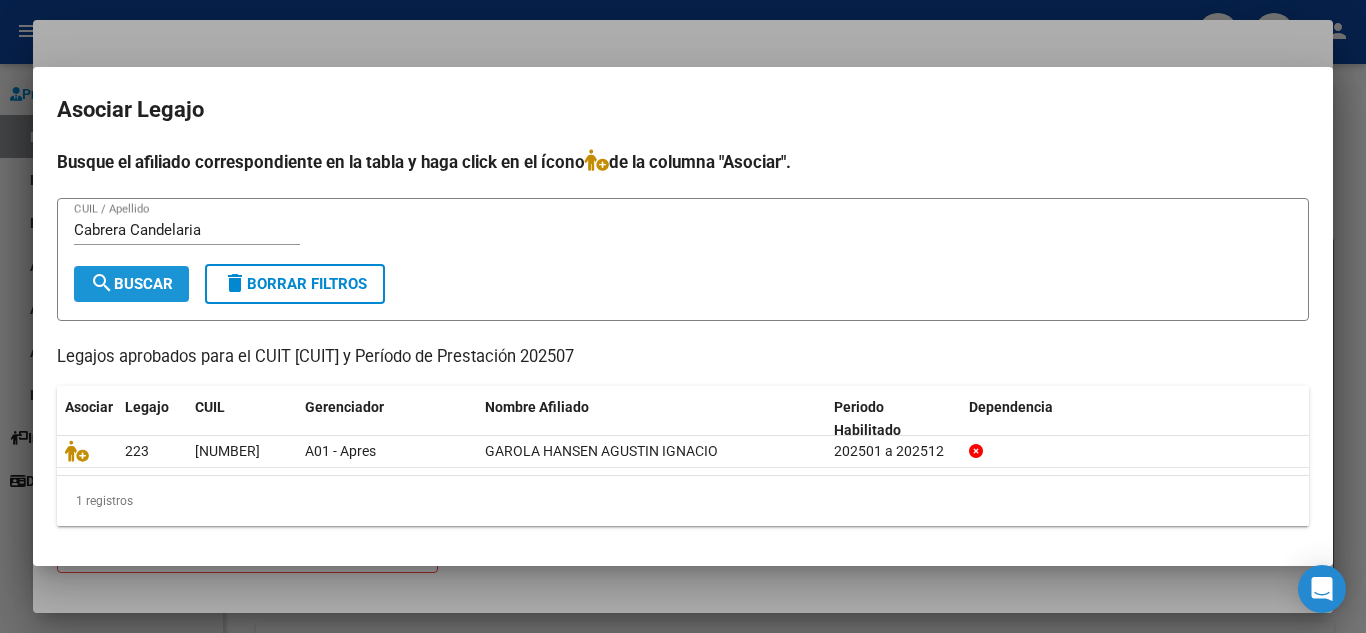 click on "search  Buscar" at bounding box center (131, 284) 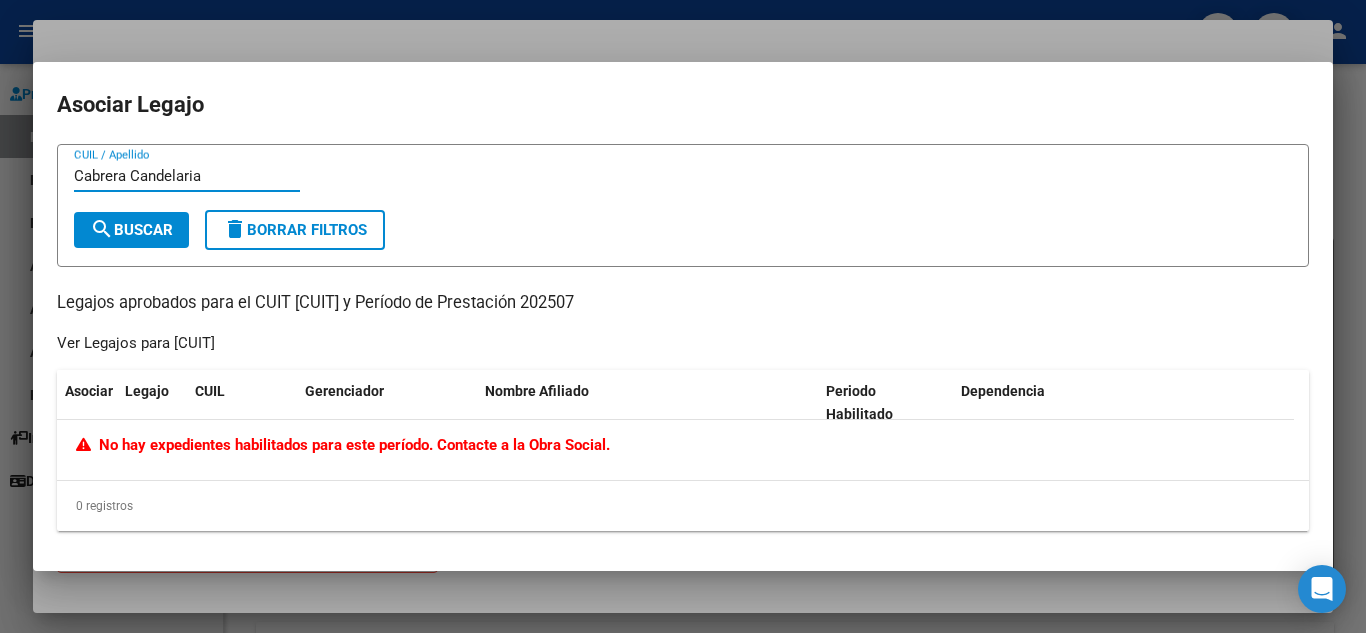 drag, startPoint x: 239, startPoint y: 177, endPoint x: 193, endPoint y: 175, distance: 46.043457 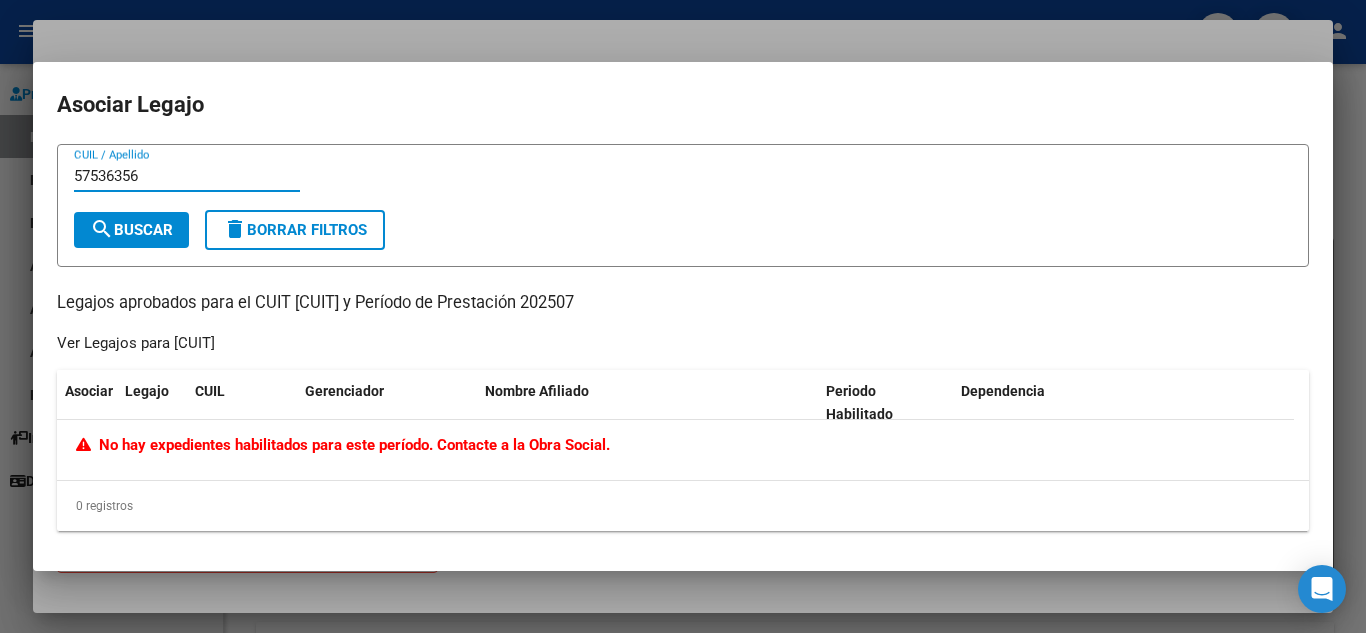 type on "57536356" 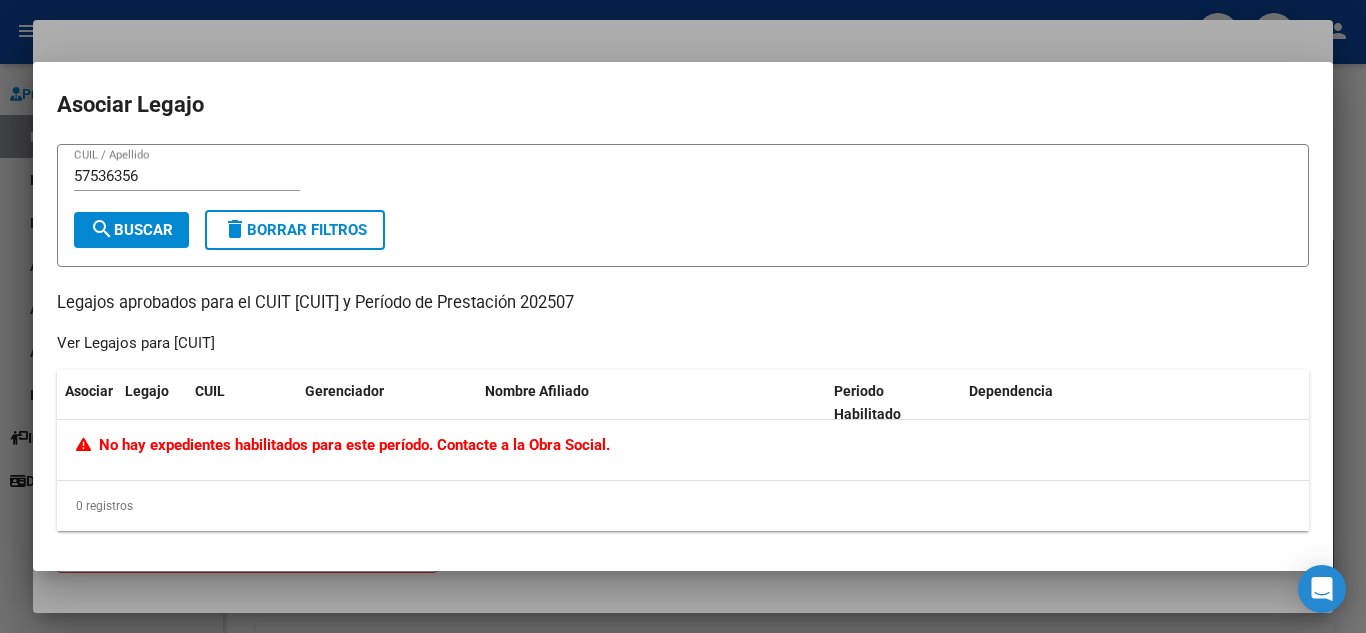 click at bounding box center [683, 316] 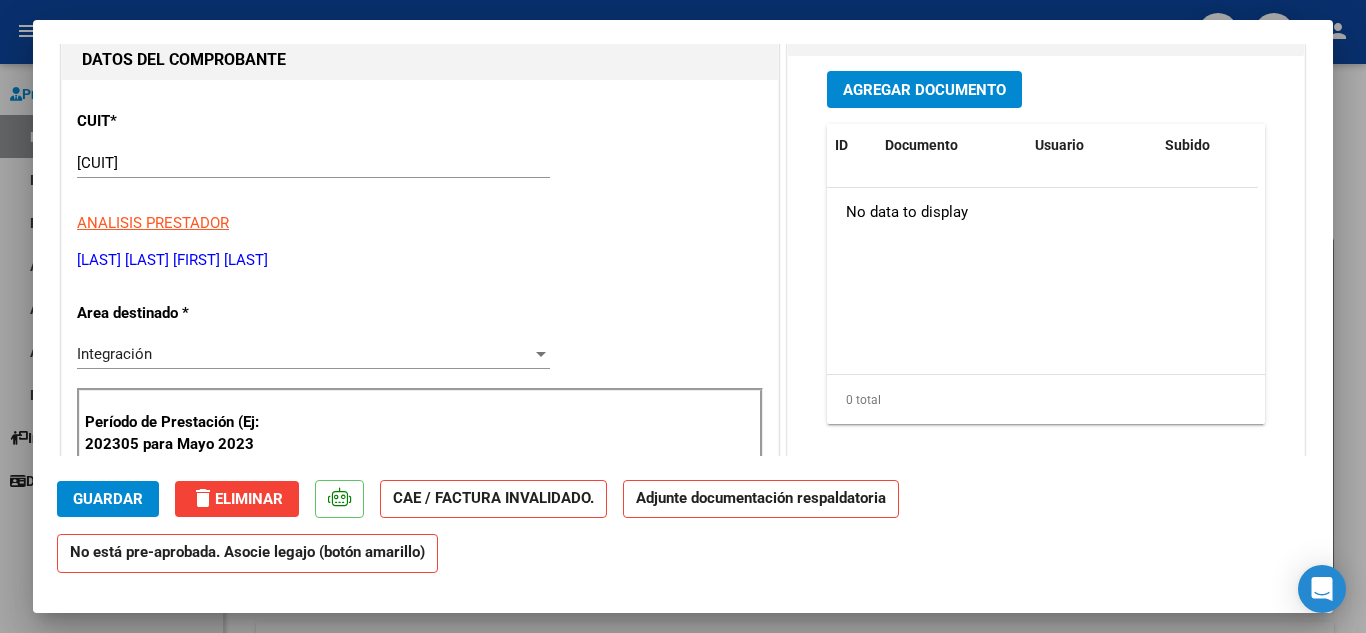 scroll, scrollTop: 300, scrollLeft: 0, axis: vertical 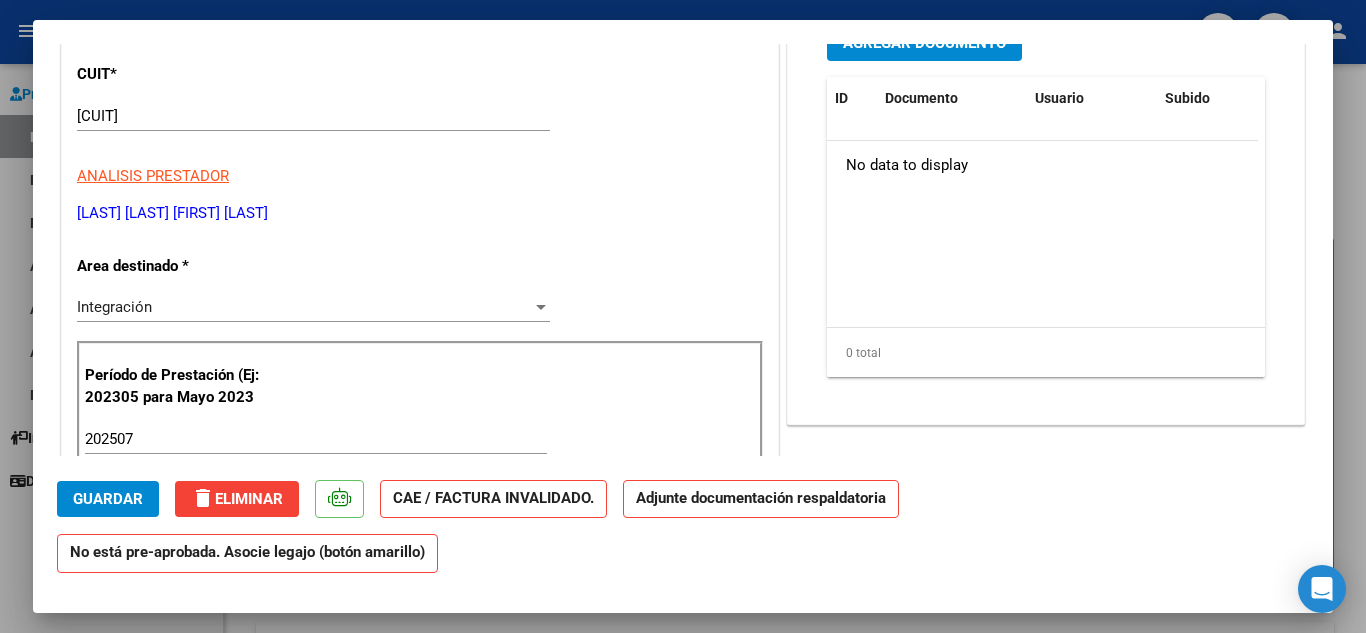 click on "delete  Eliminar" 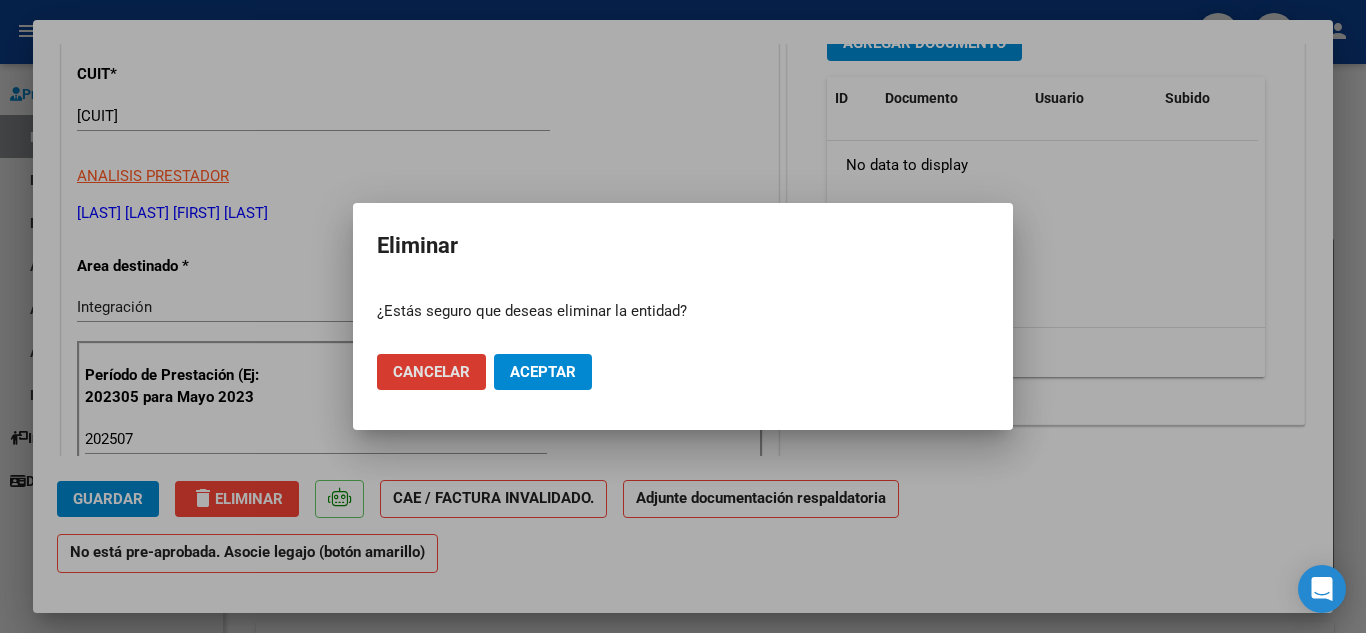click on "Aceptar" 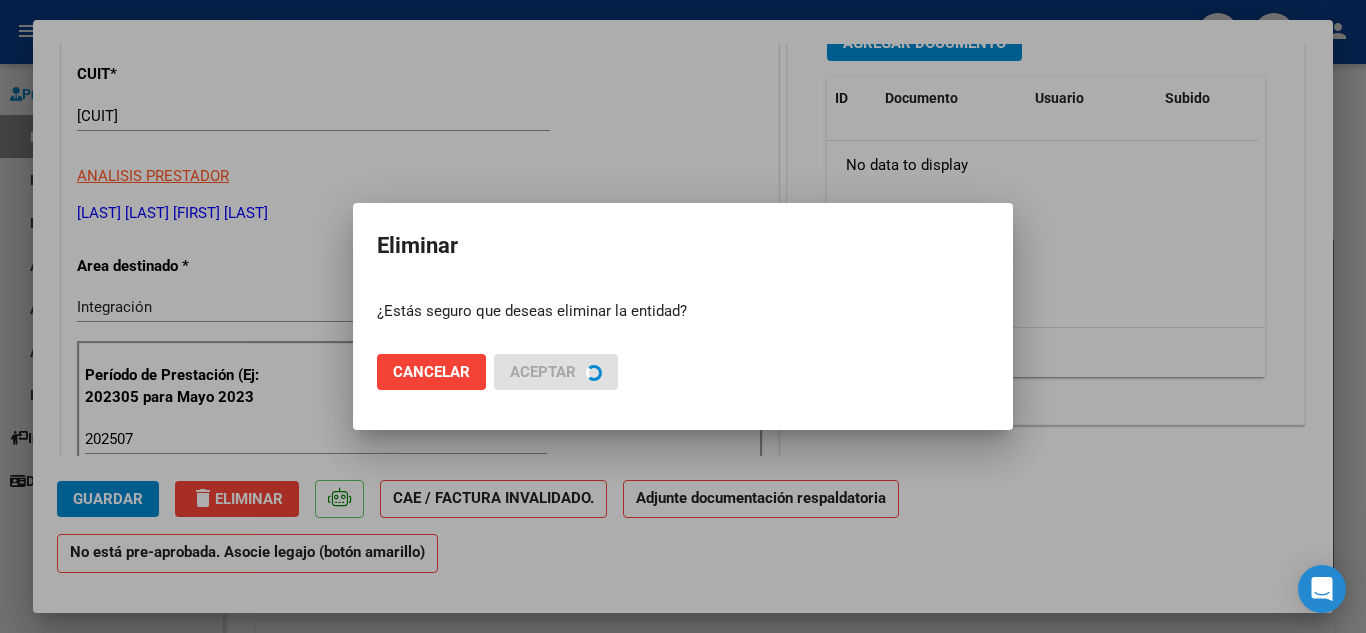 type 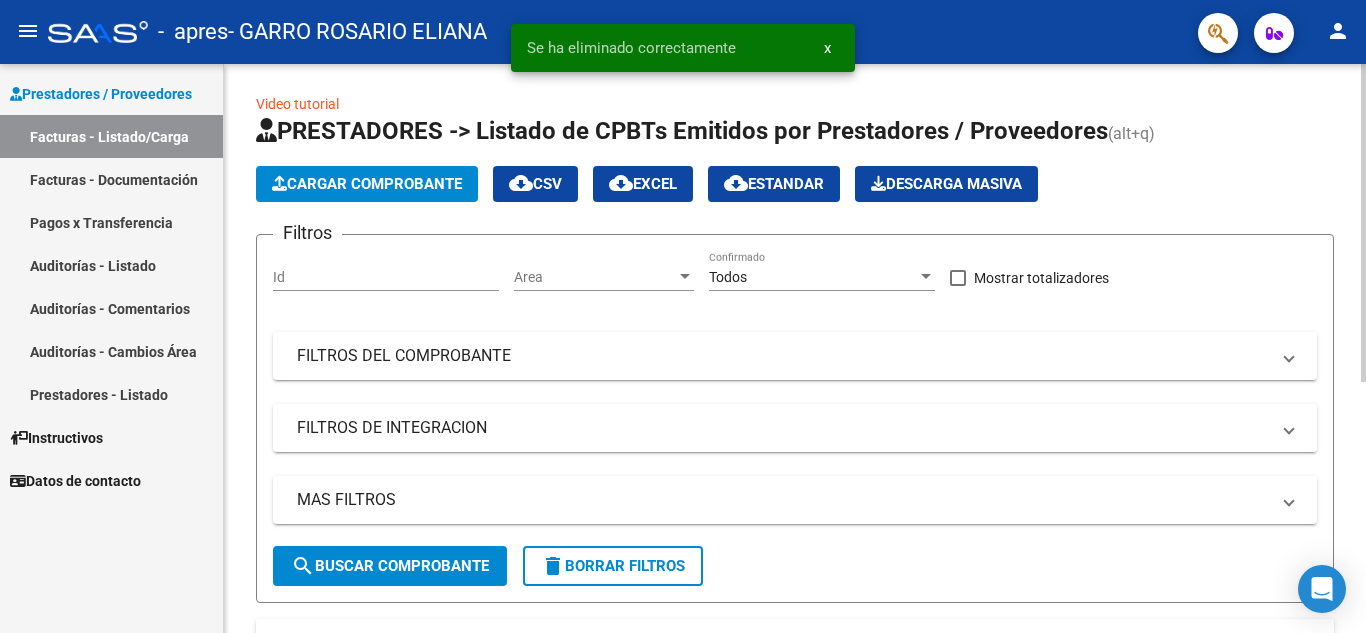 scroll, scrollTop: 0, scrollLeft: 0, axis: both 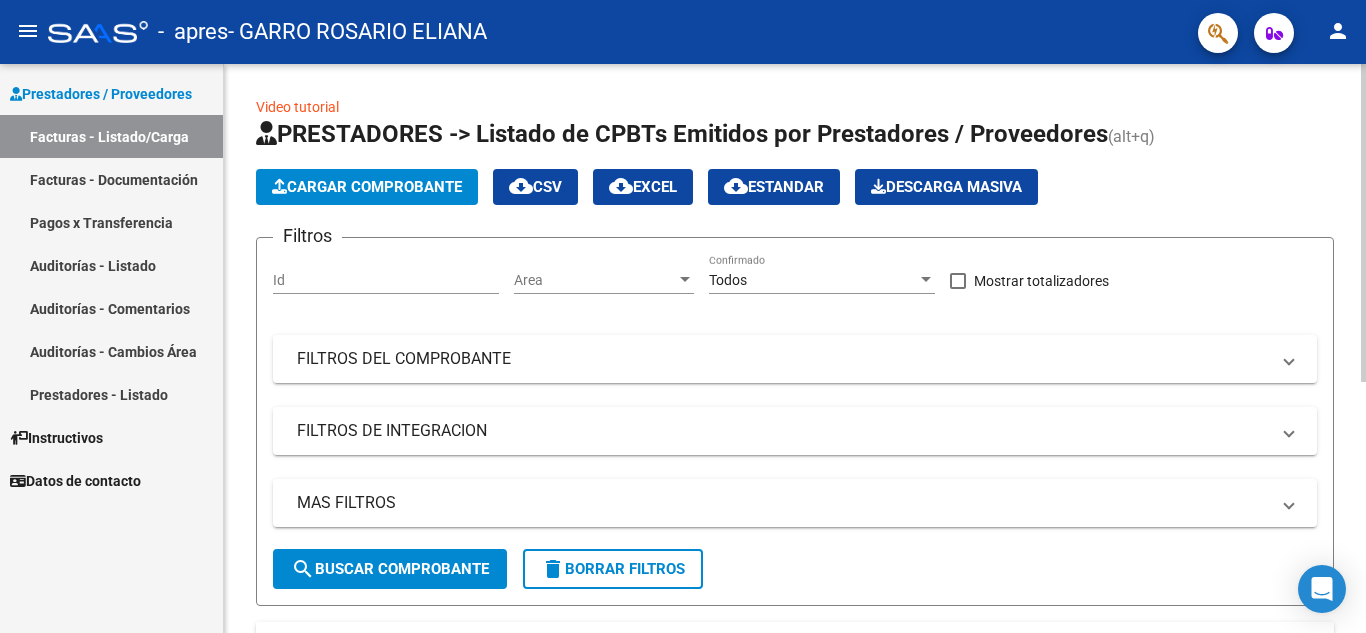 click on "Cargar Comprobante" 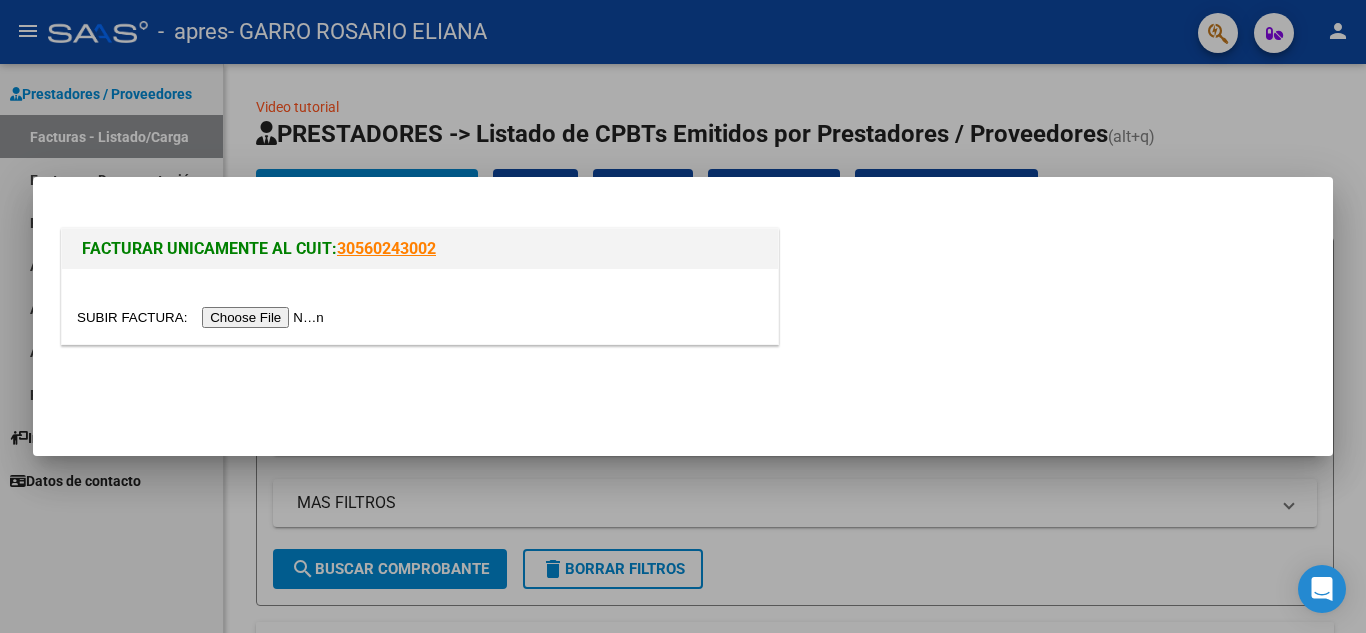 click at bounding box center (203, 317) 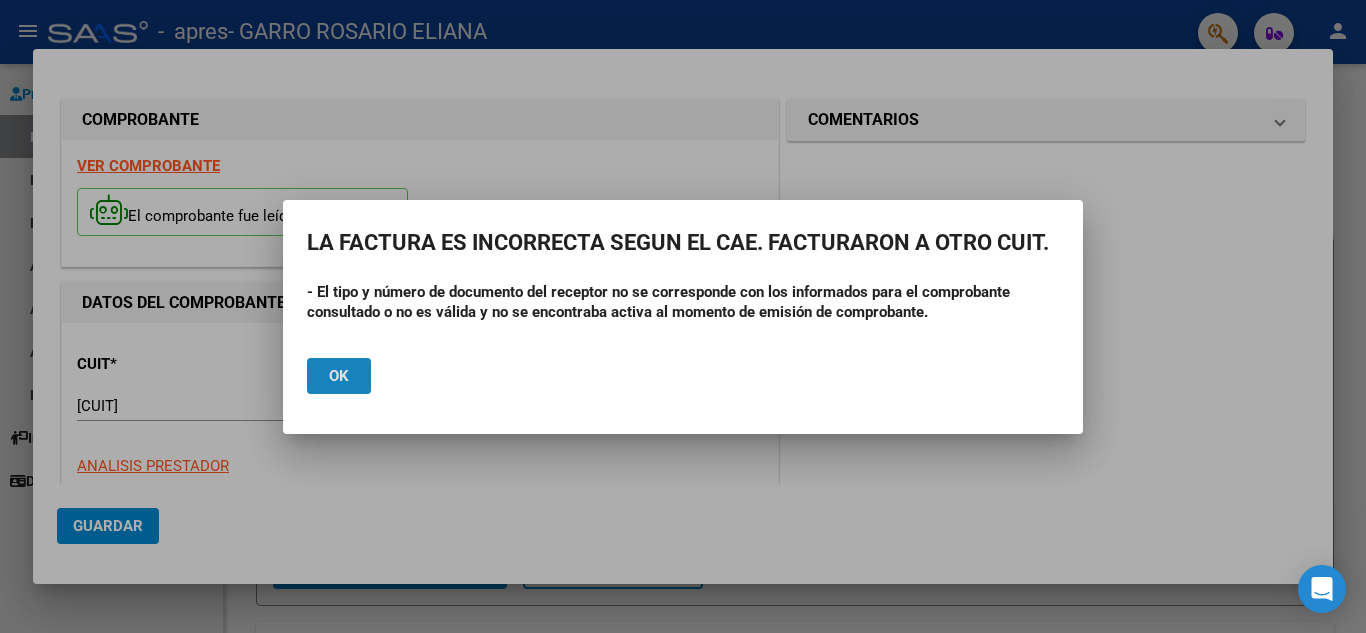 click on "Ok" 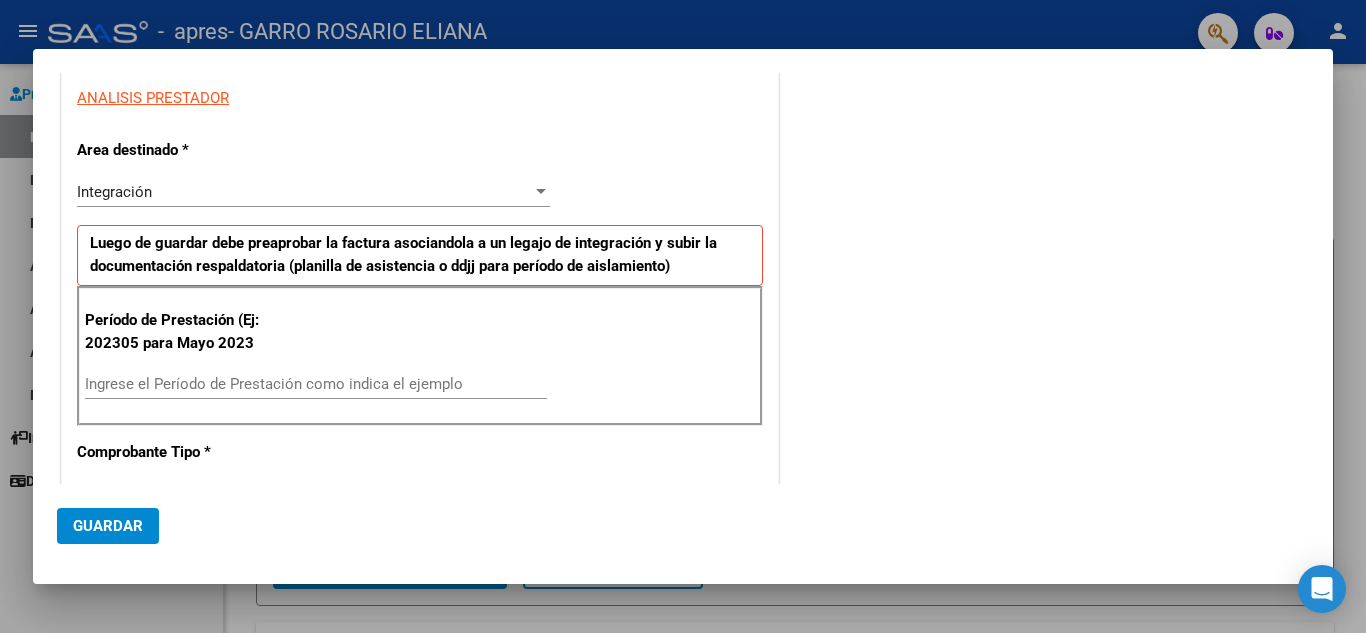 scroll, scrollTop: 400, scrollLeft: 0, axis: vertical 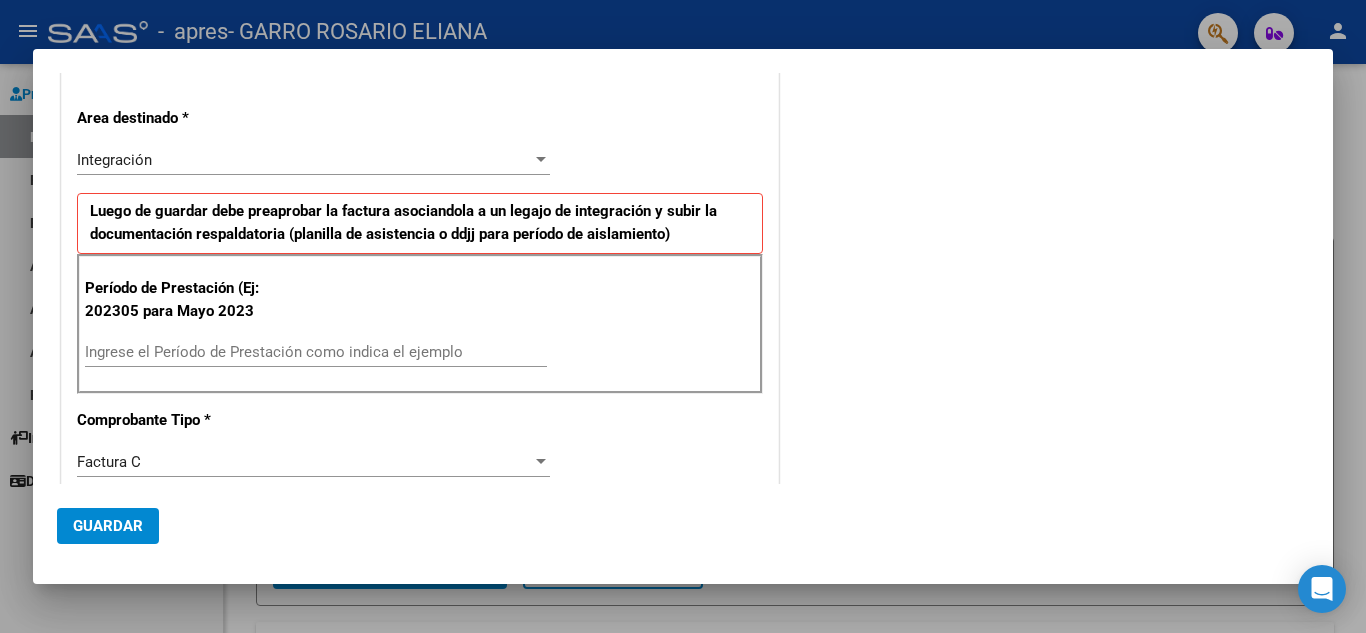click on "Ingrese el Período de Prestación como indica el ejemplo" at bounding box center [316, 352] 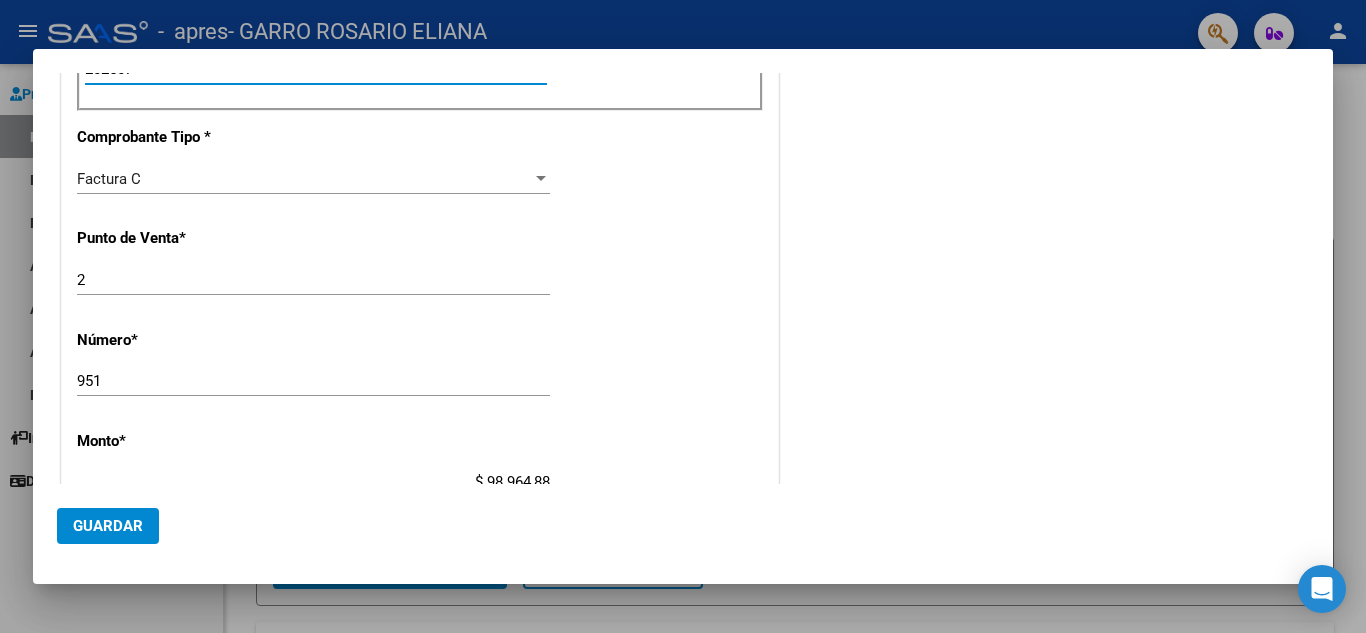 scroll, scrollTop: 700, scrollLeft: 0, axis: vertical 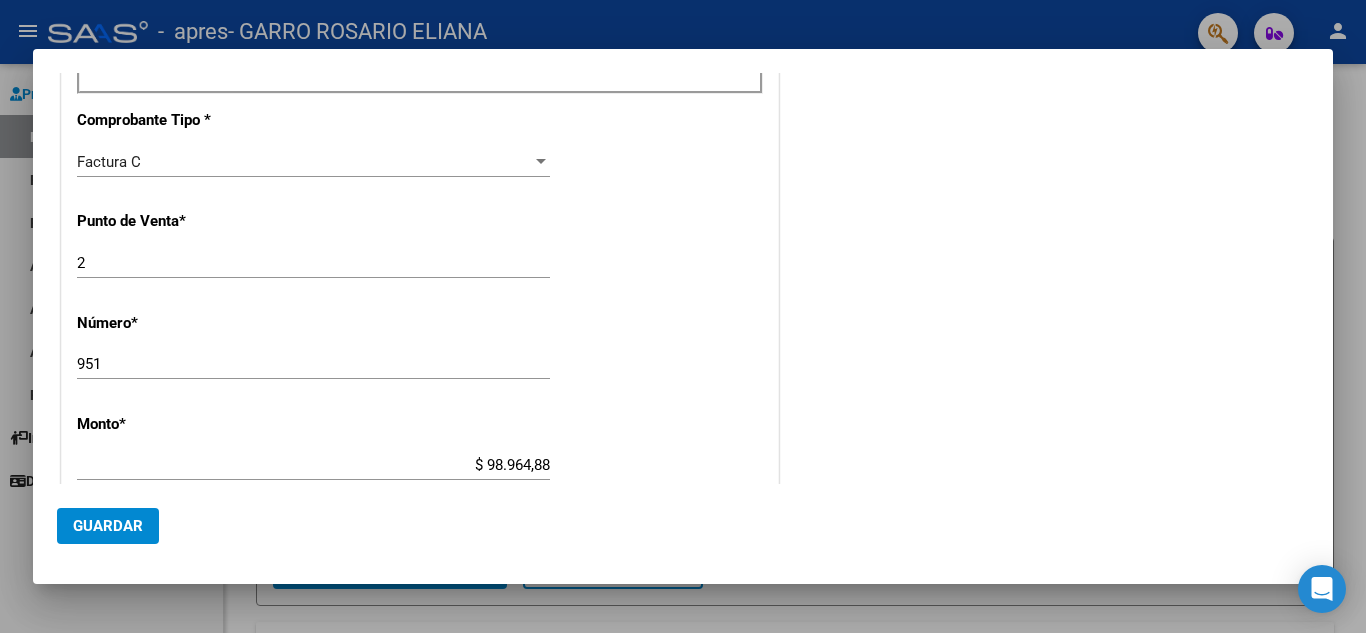 type on "202507" 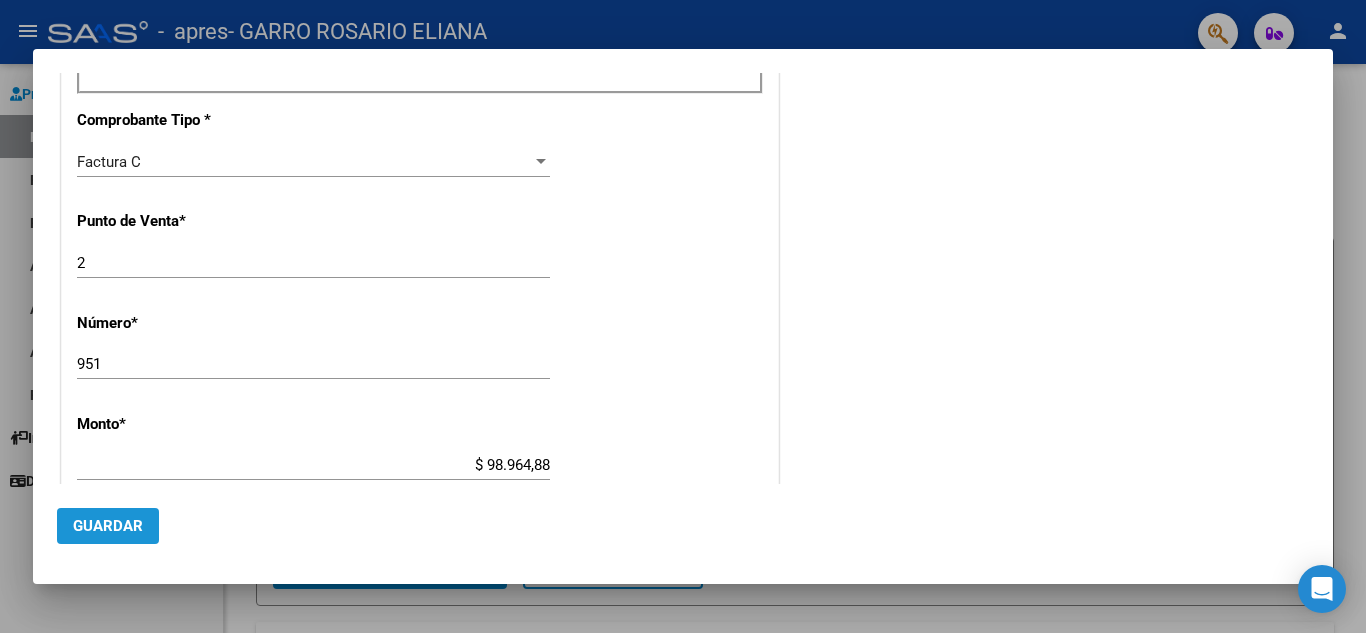 click on "Guardar" 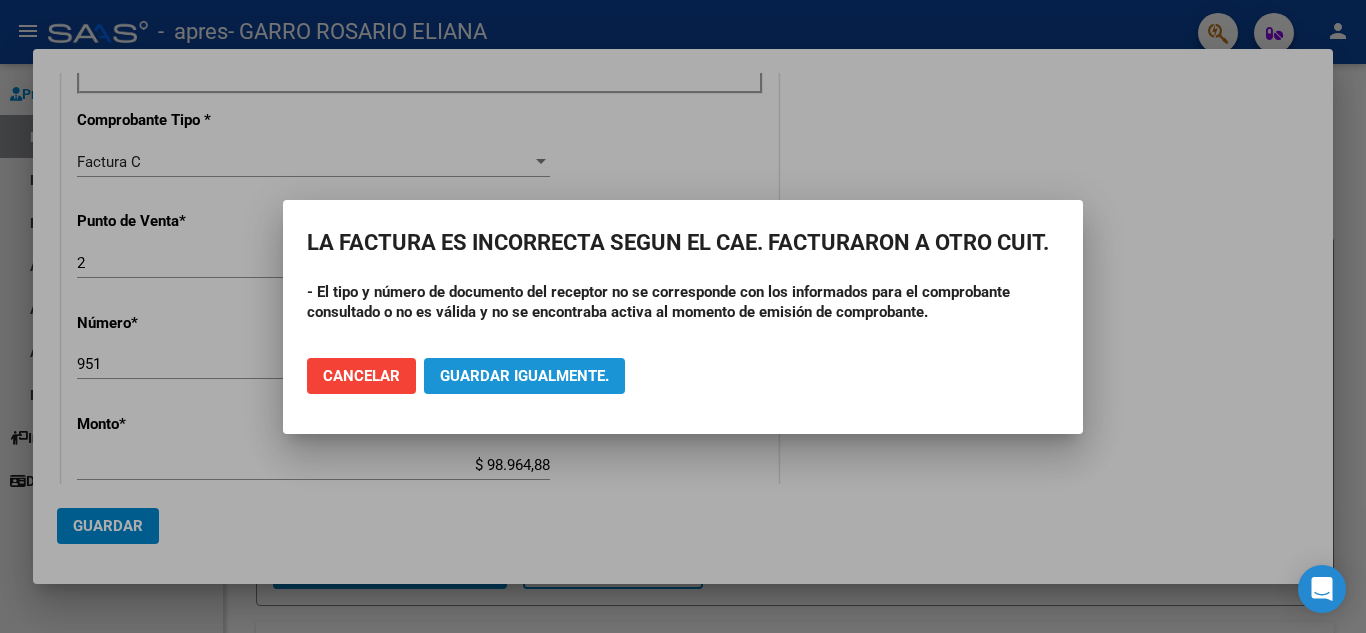 click on "Guardar igualmente." 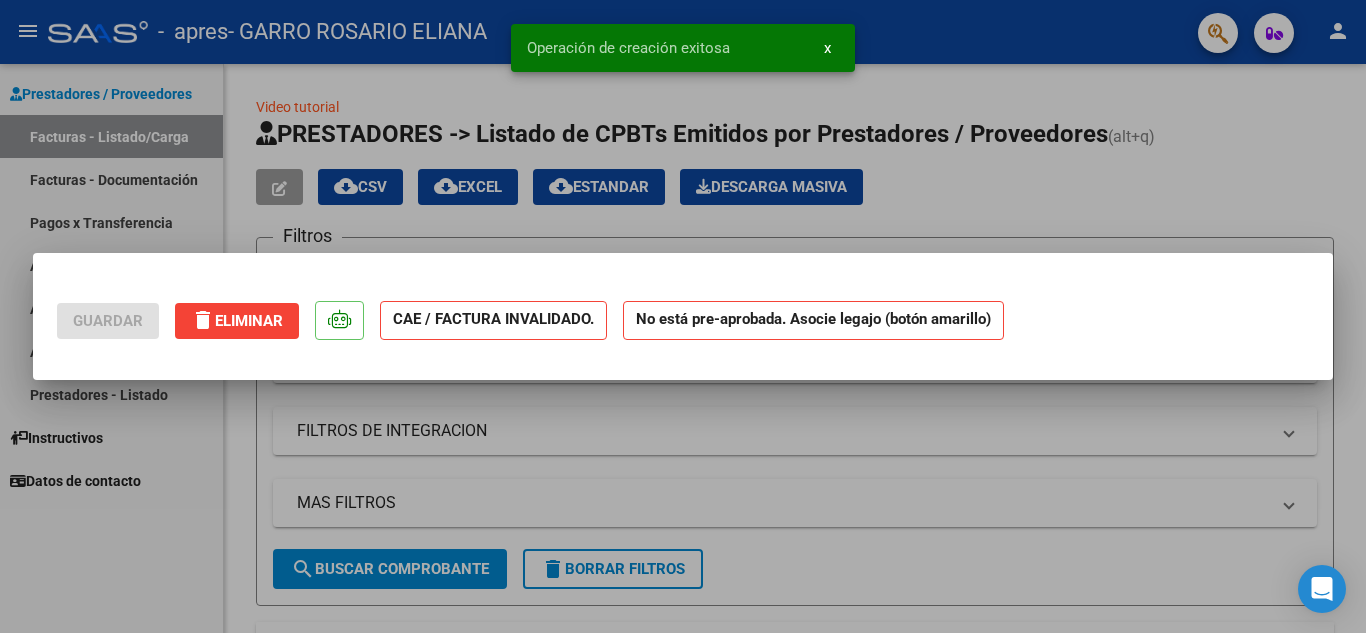 scroll, scrollTop: 0, scrollLeft: 0, axis: both 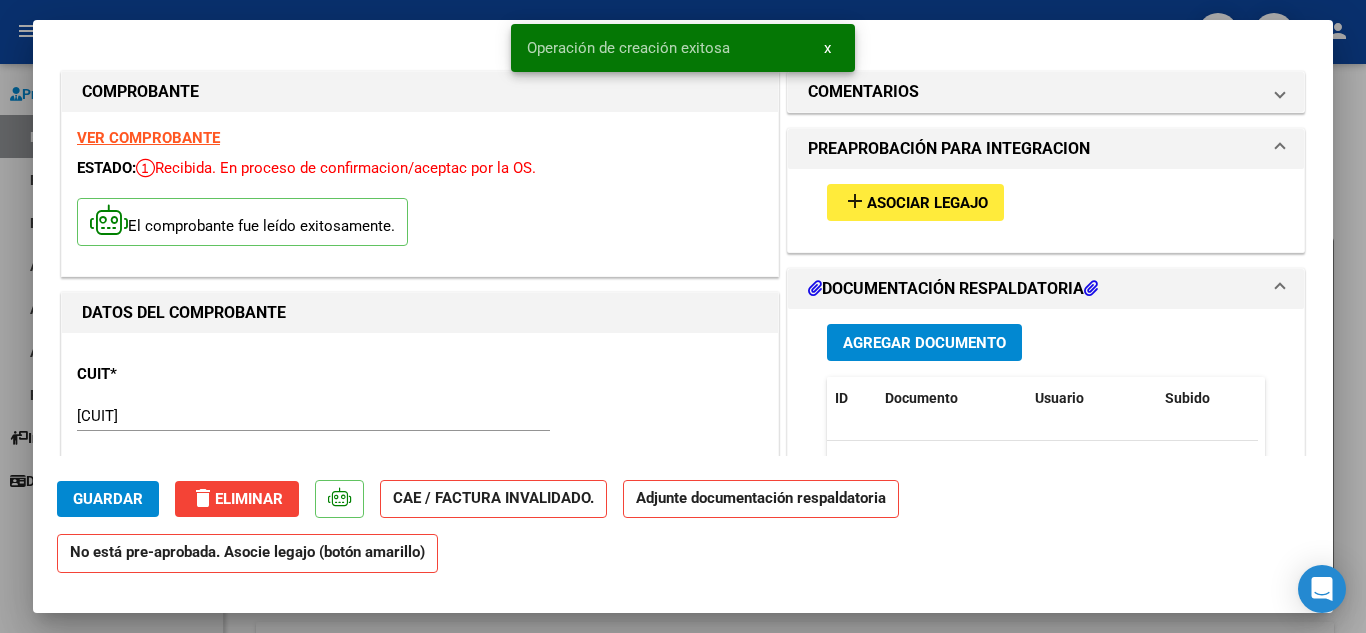 click on "Asociar Legajo" at bounding box center (927, 203) 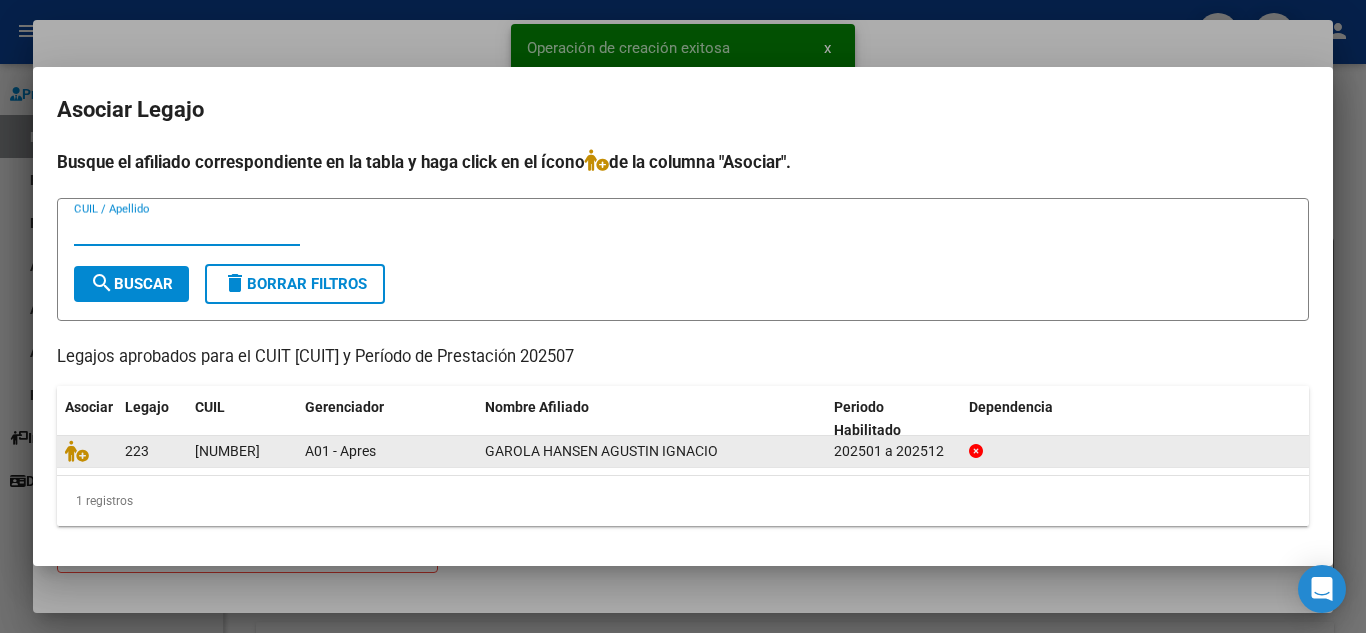 click on "GAROLA HANSEN AGUSTIN IGNACIO" 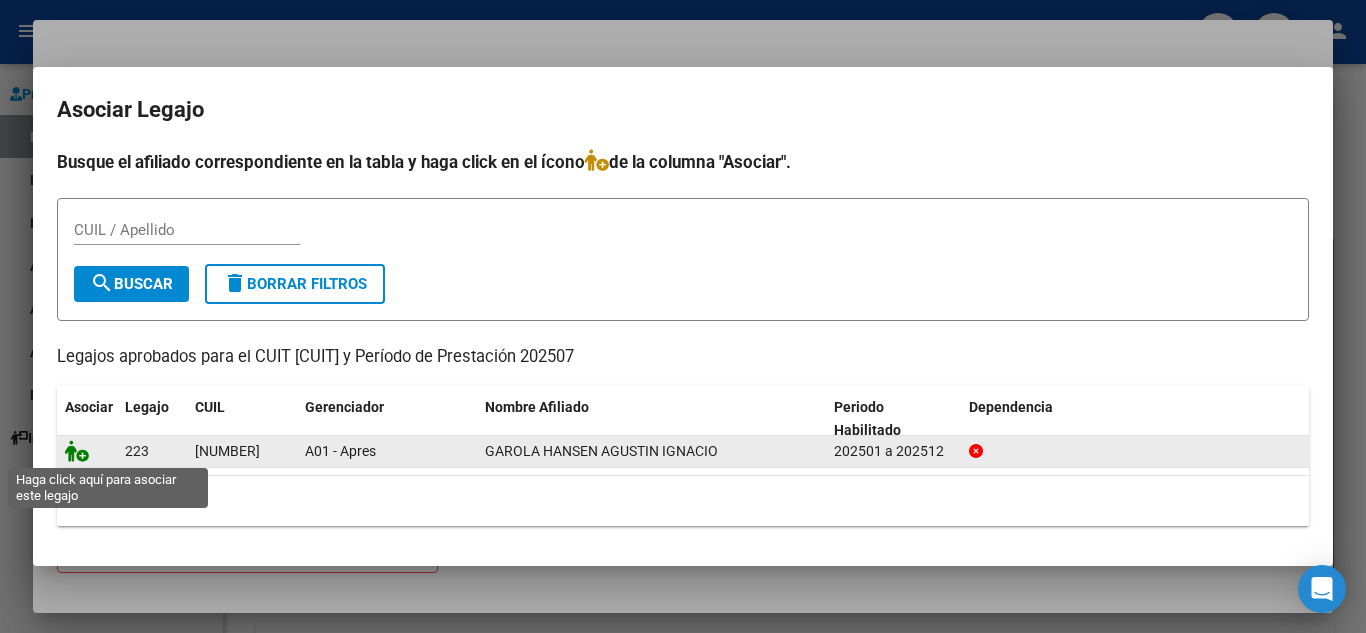 click 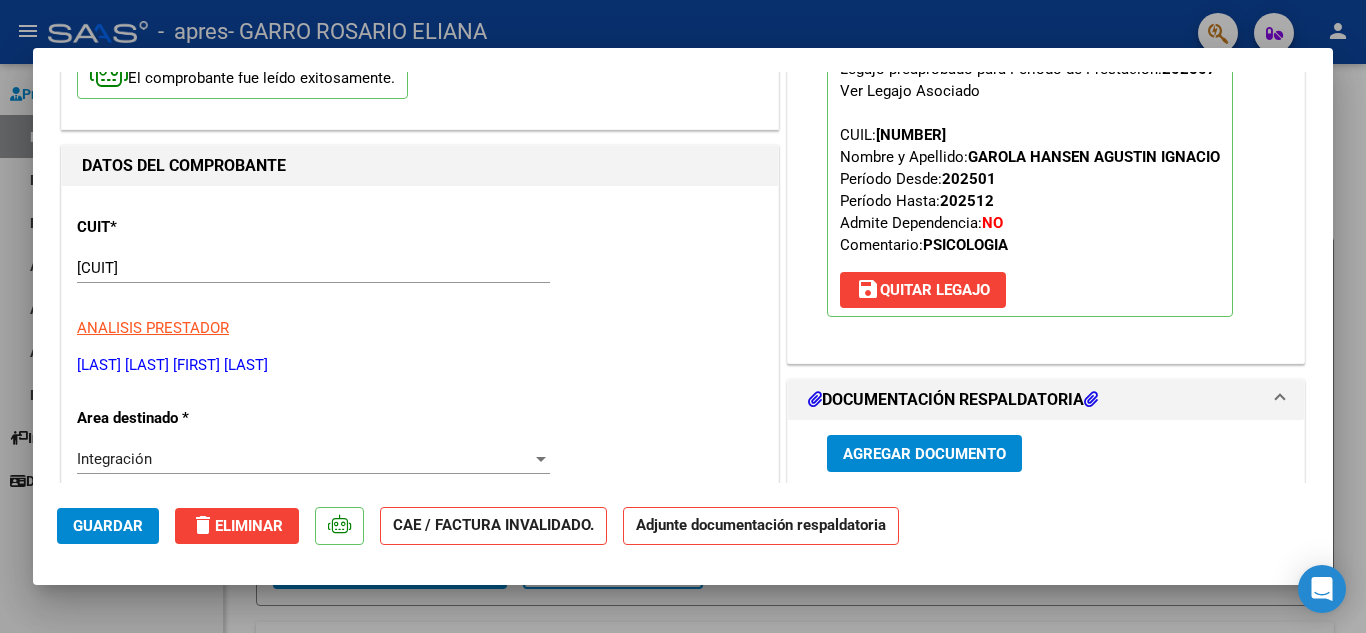 scroll, scrollTop: 300, scrollLeft: 0, axis: vertical 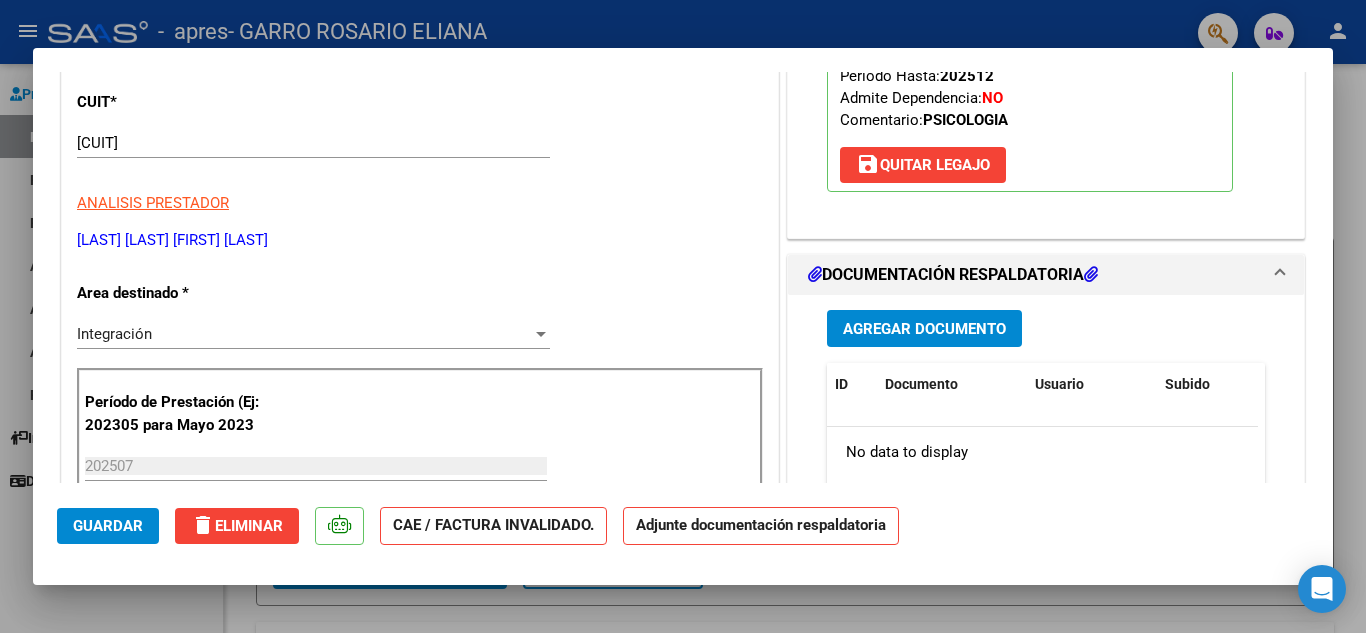 click on "Agregar Documento" at bounding box center [924, 329] 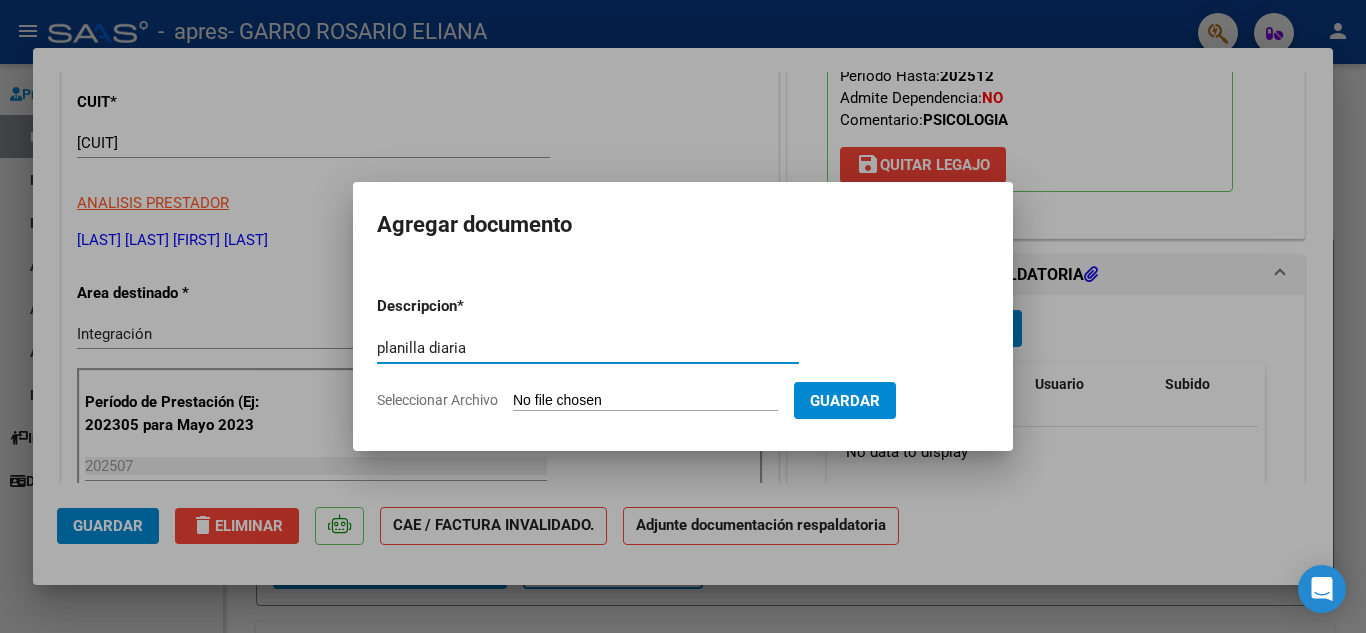 type on "planilla diaria" 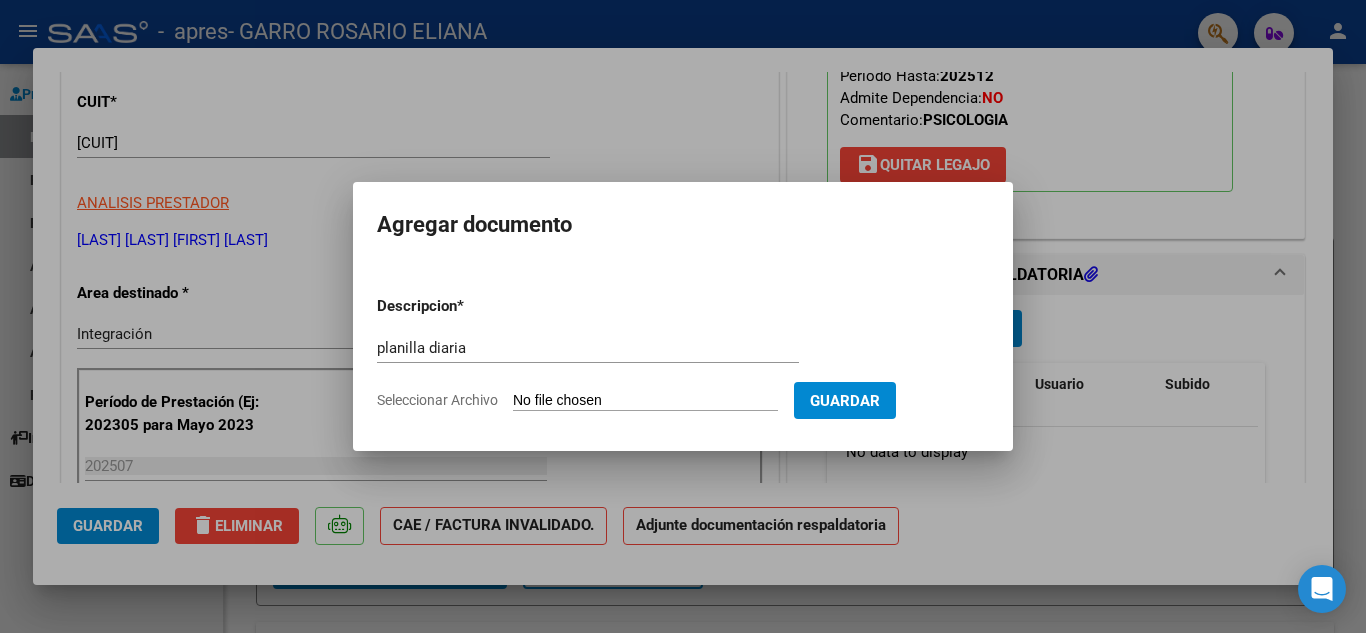 click on "Descripcion  *   planilla diaria Escriba aquí una descripcion  Seleccionar Archivo Guardar" at bounding box center (683, 353) 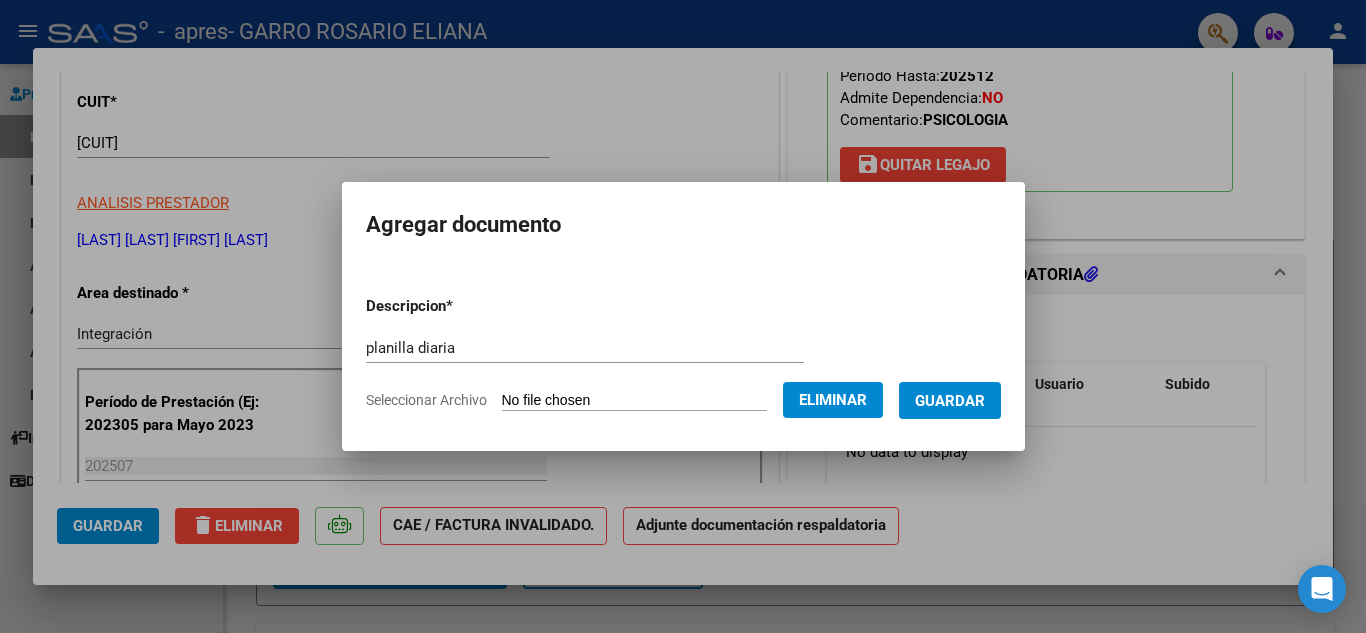 click on "Guardar" at bounding box center (950, 401) 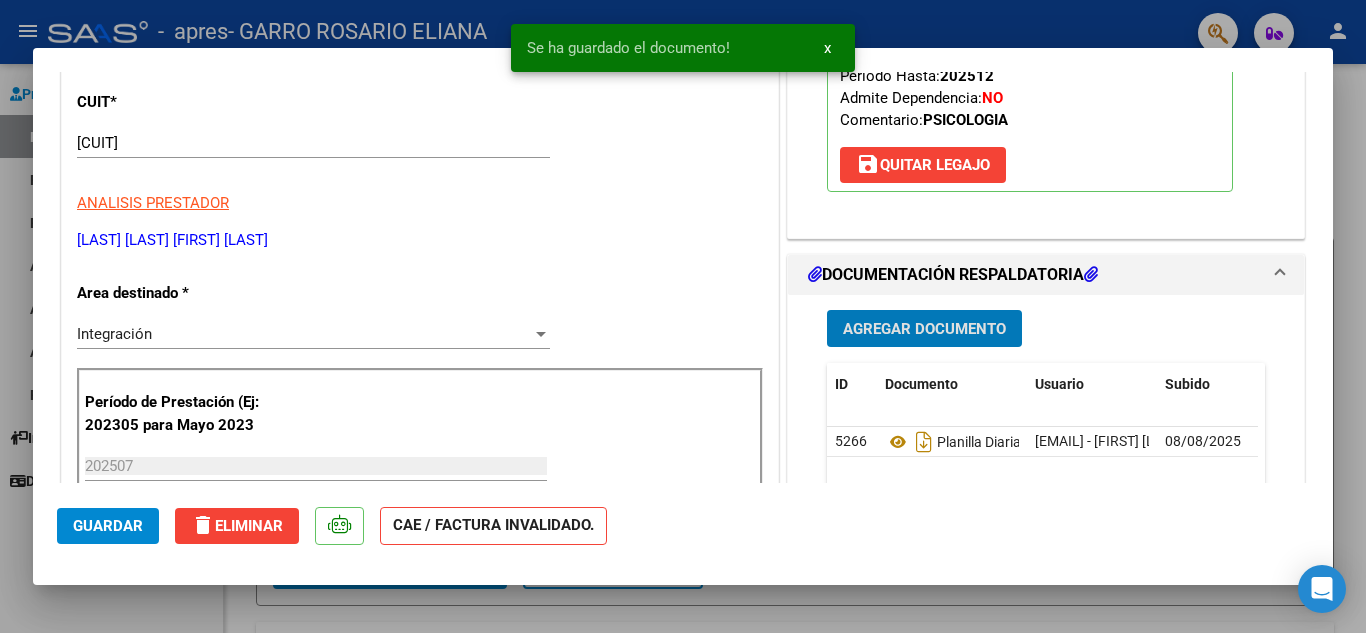 click on "Guardar" 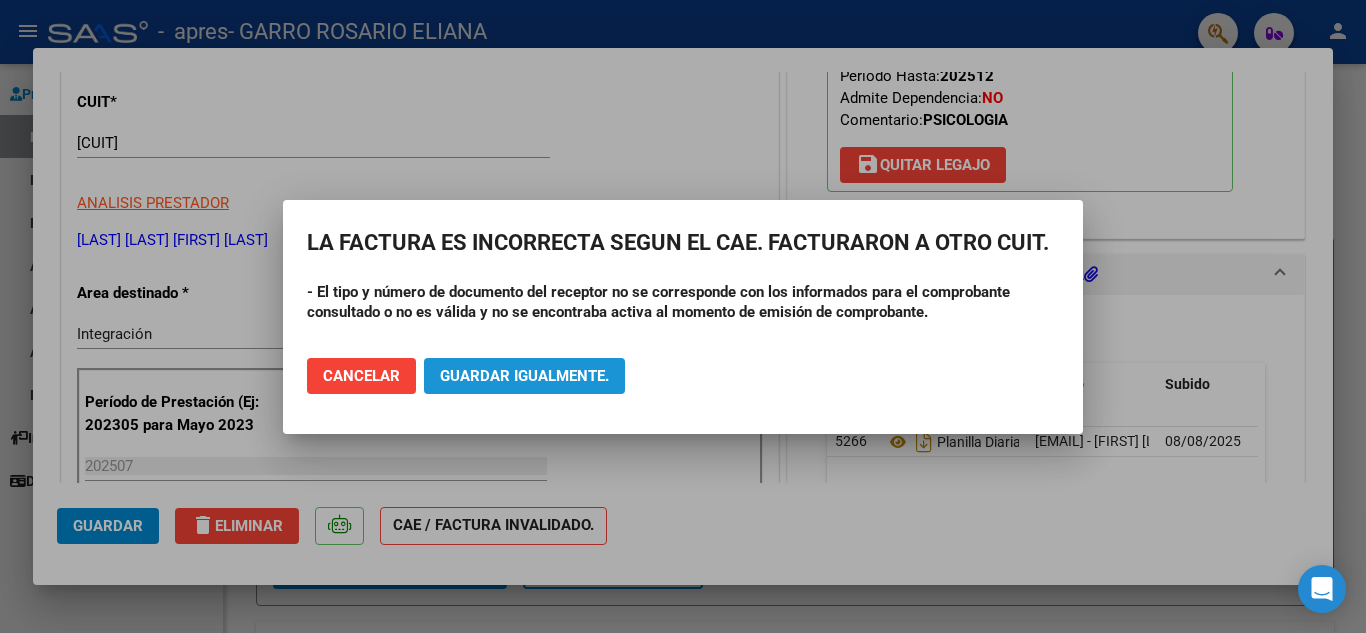 click on "Guardar igualmente." 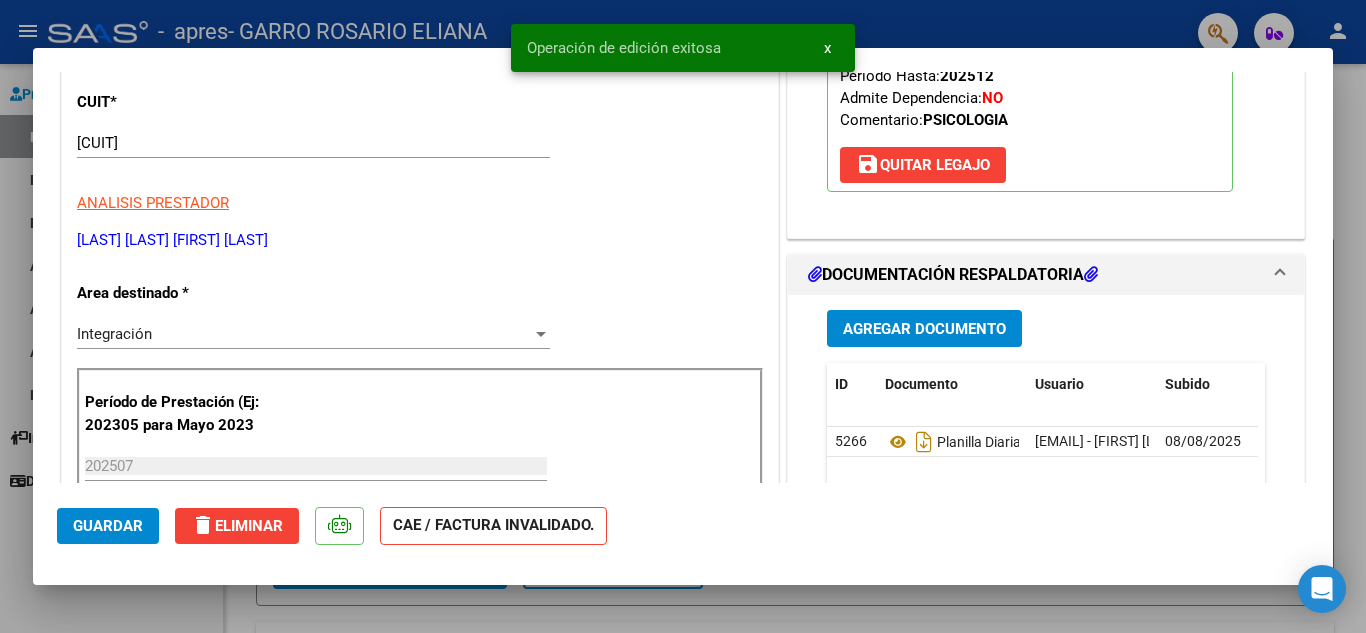 click at bounding box center [683, 316] 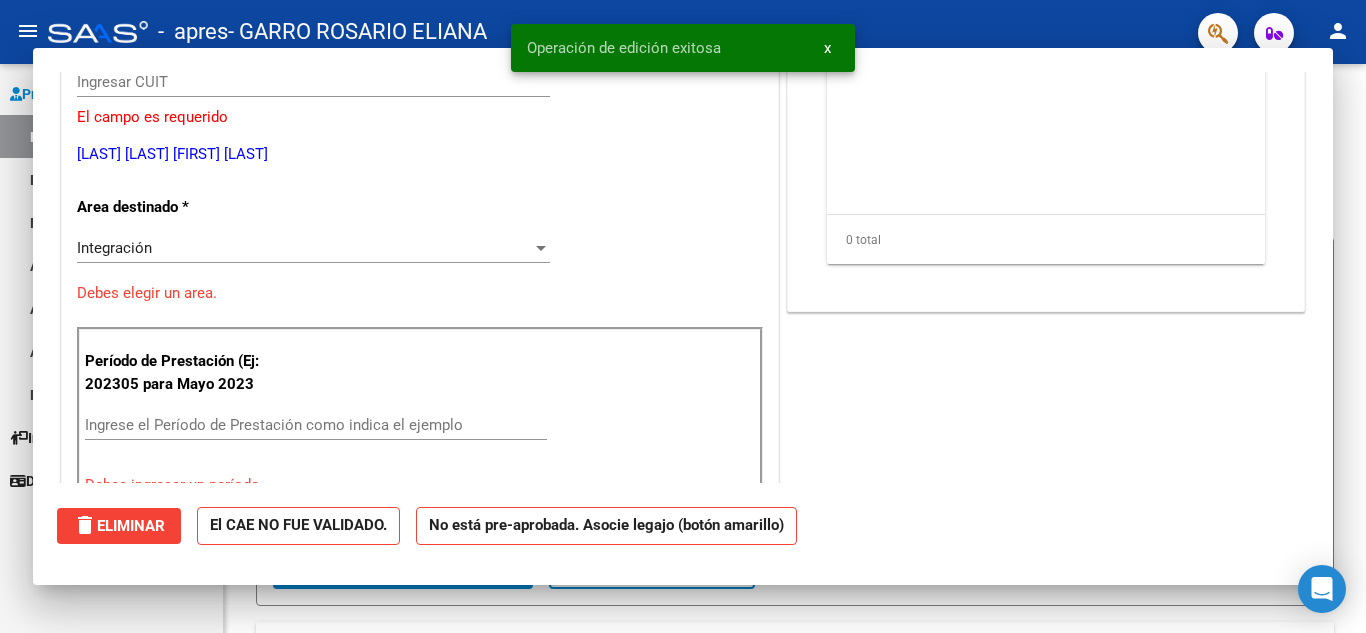 scroll, scrollTop: 0, scrollLeft: 0, axis: both 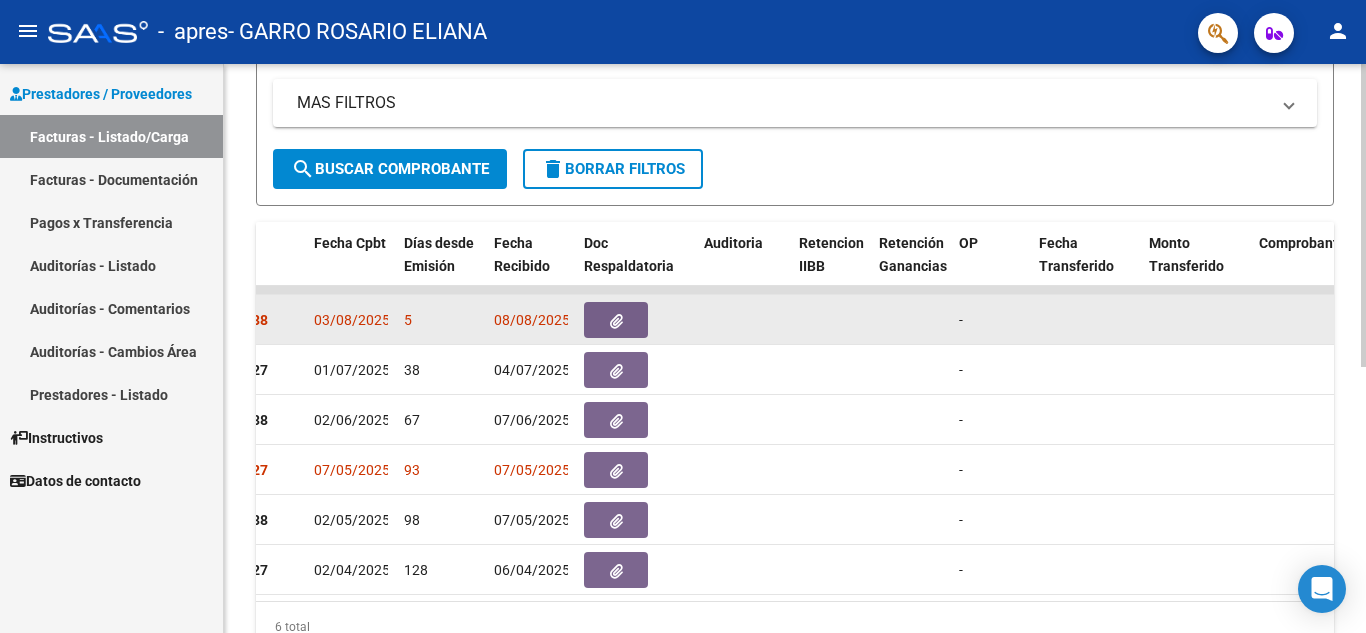 click 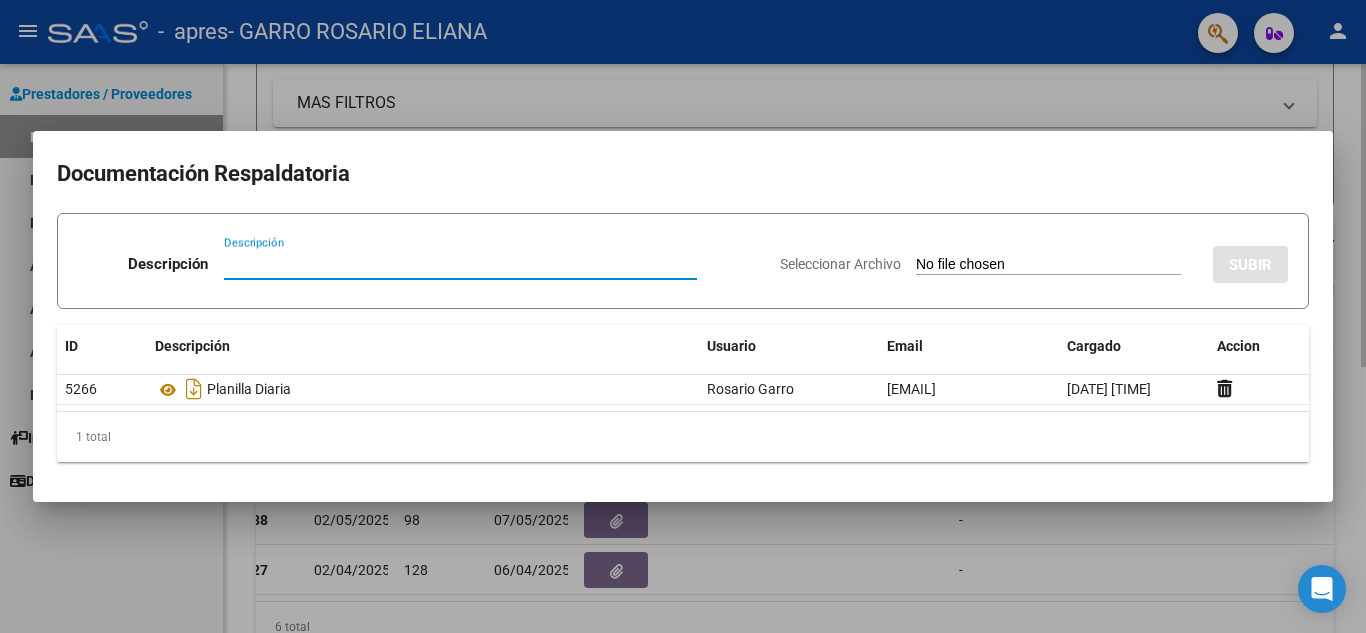 click at bounding box center (683, 316) 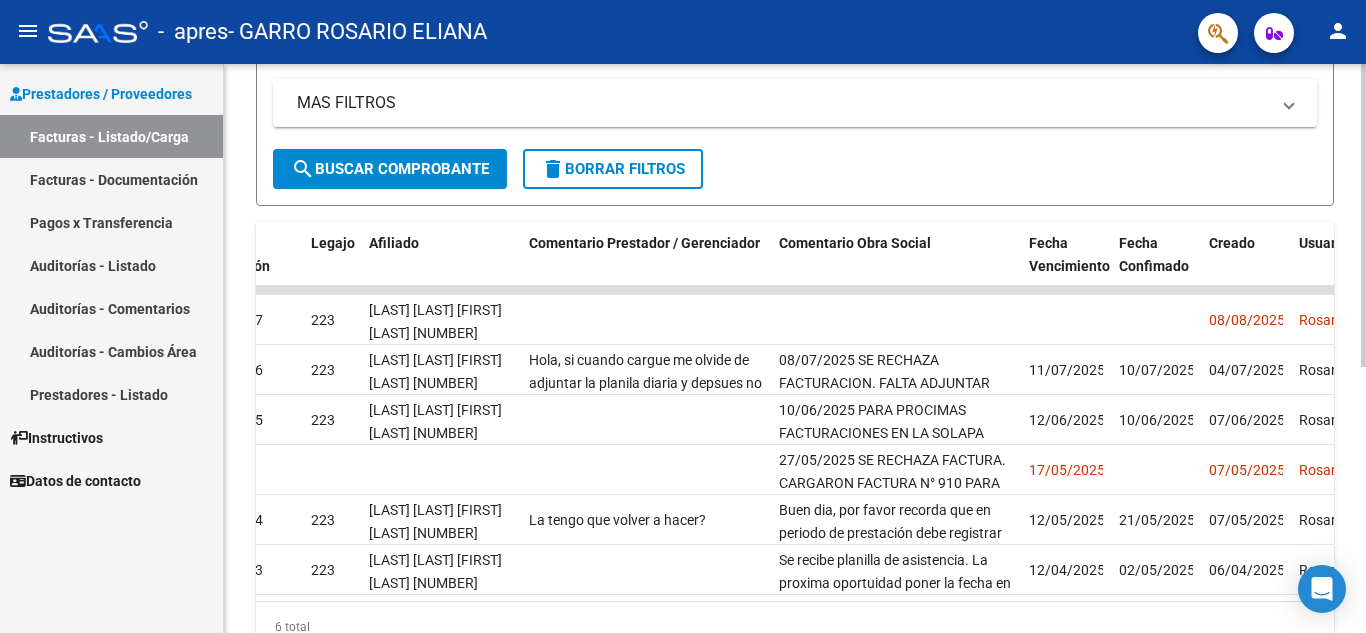 scroll, scrollTop: 0, scrollLeft: 2459, axis: horizontal 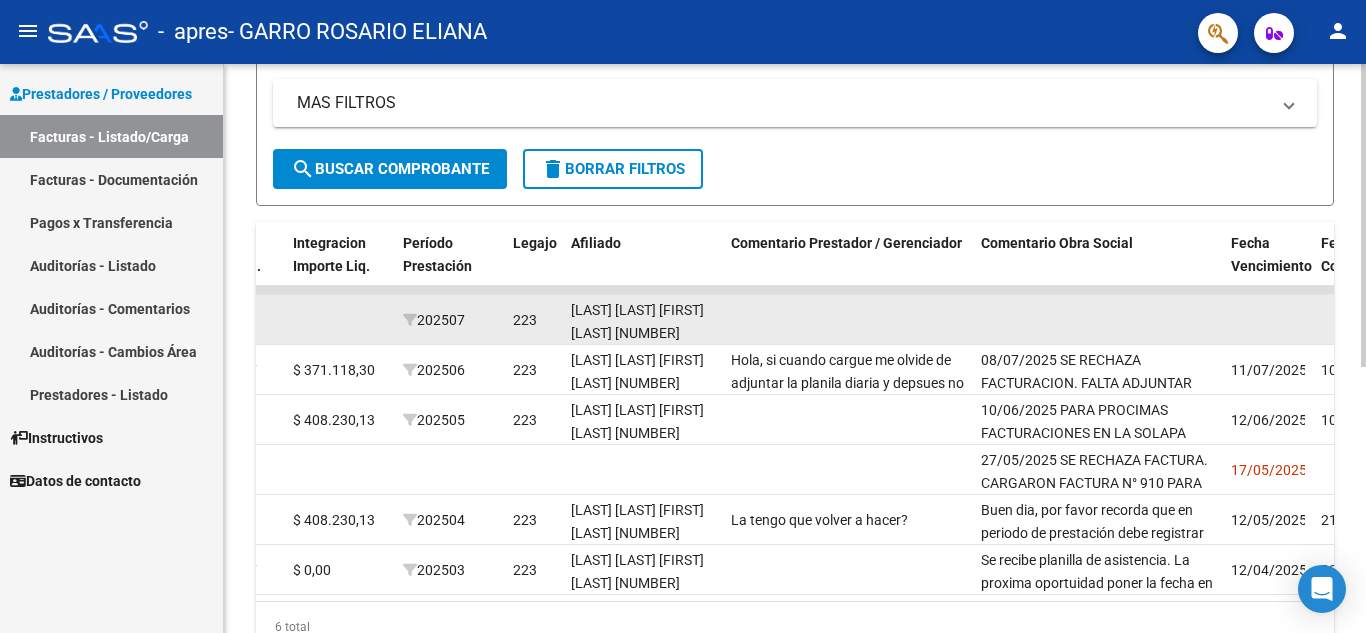 click 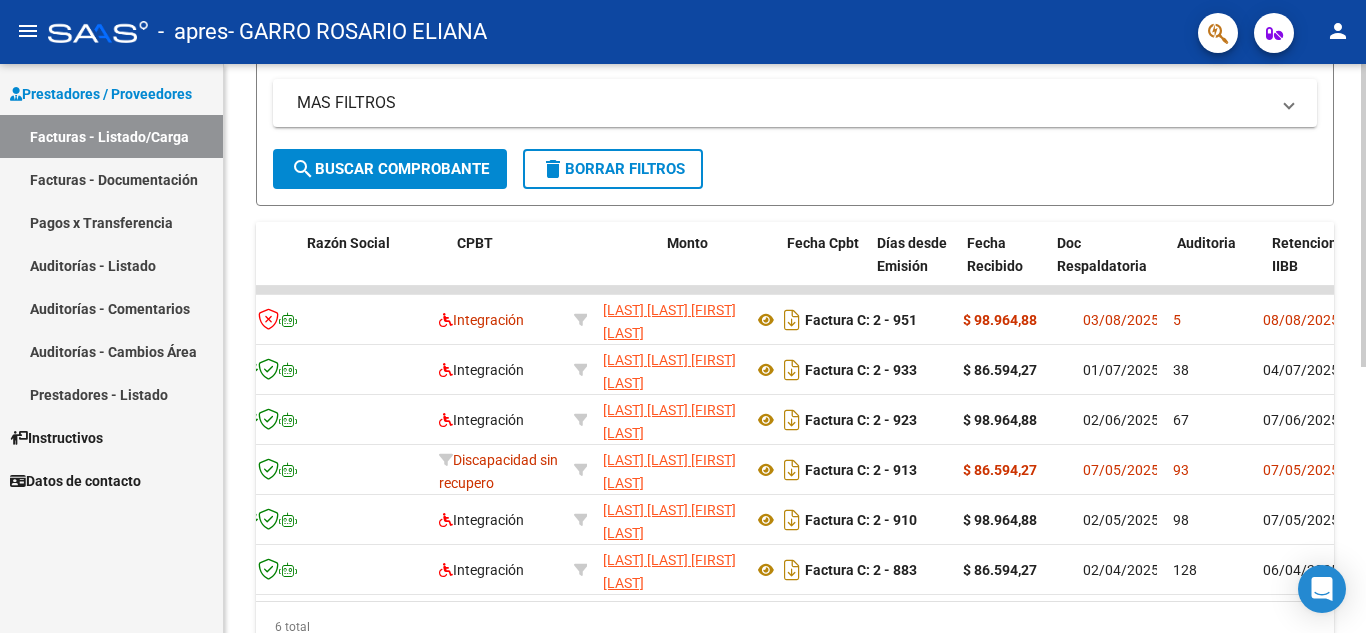 scroll, scrollTop: 0, scrollLeft: 0, axis: both 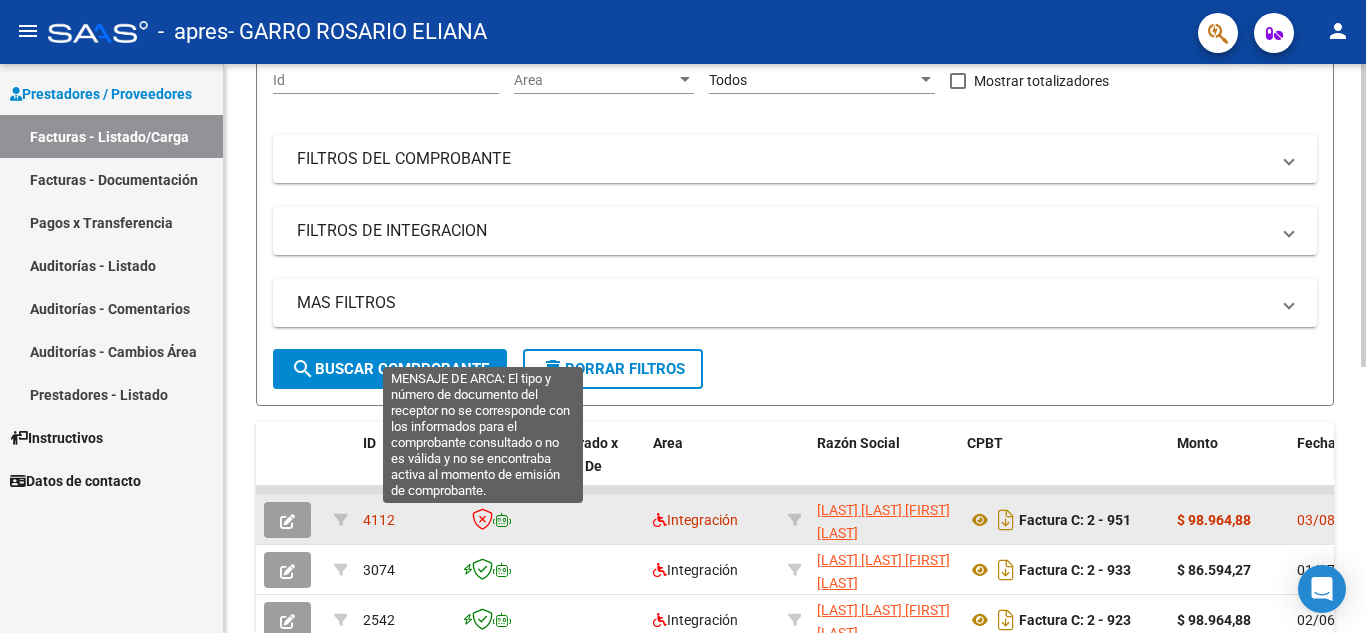 click 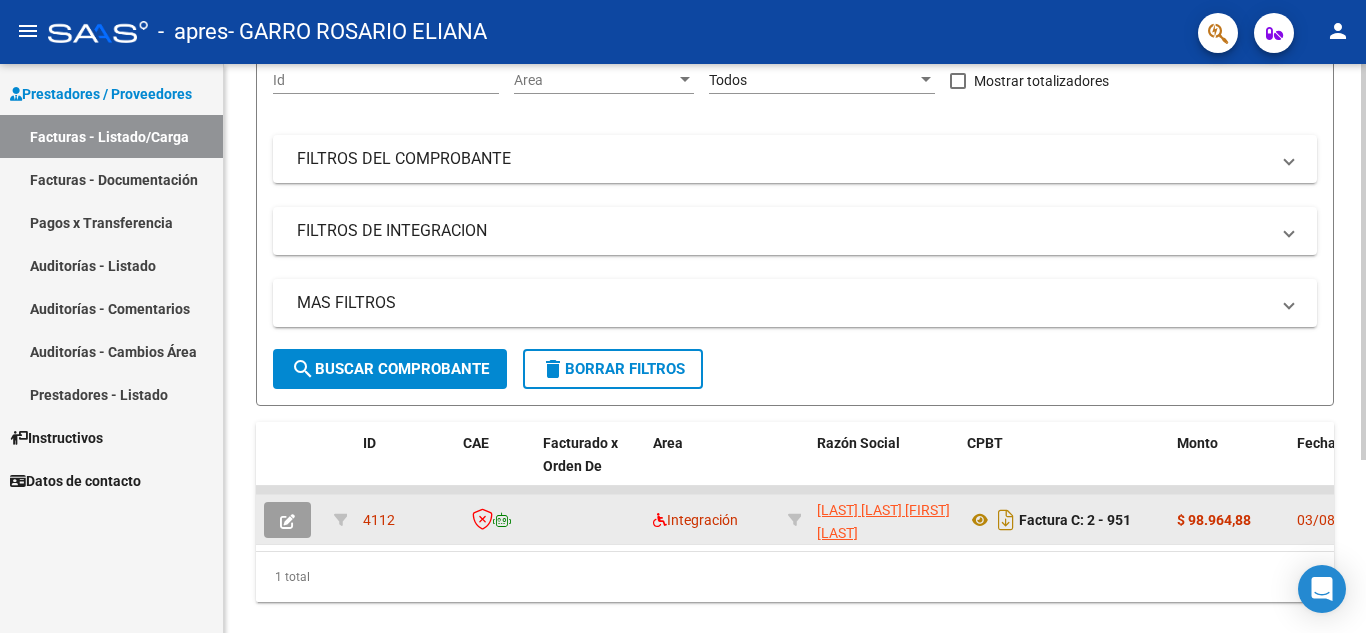 click 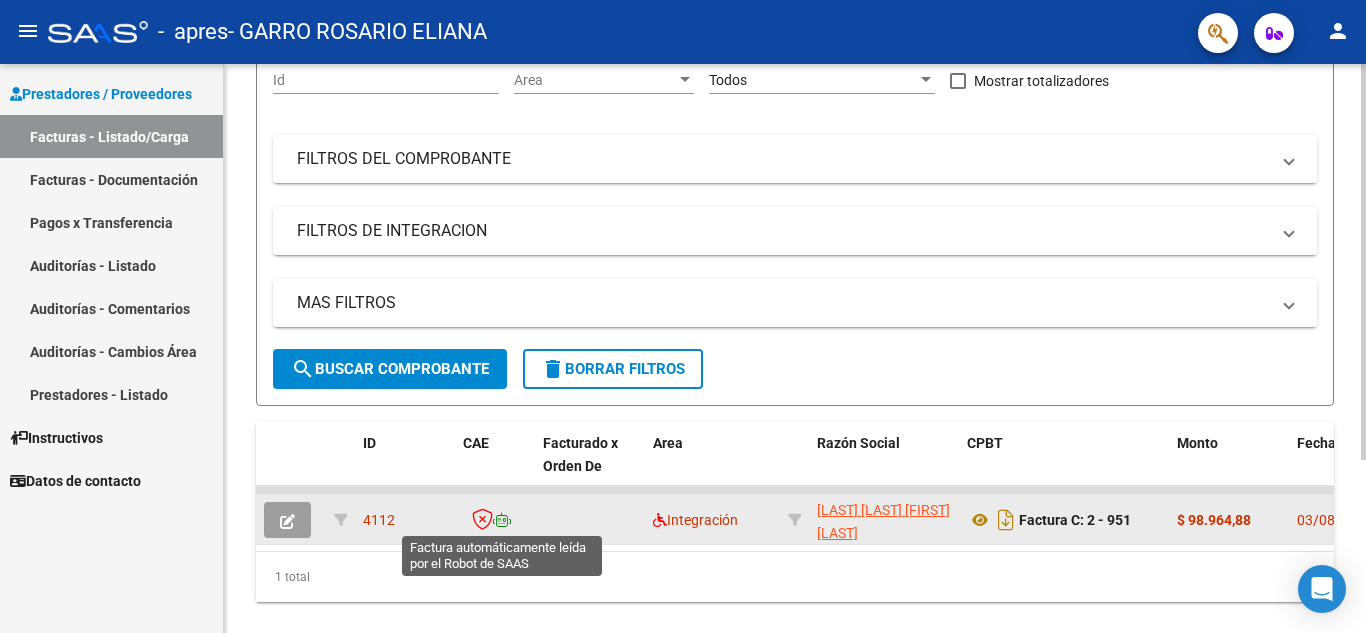 drag, startPoint x: 493, startPoint y: 512, endPoint x: 483, endPoint y: 515, distance: 10.440307 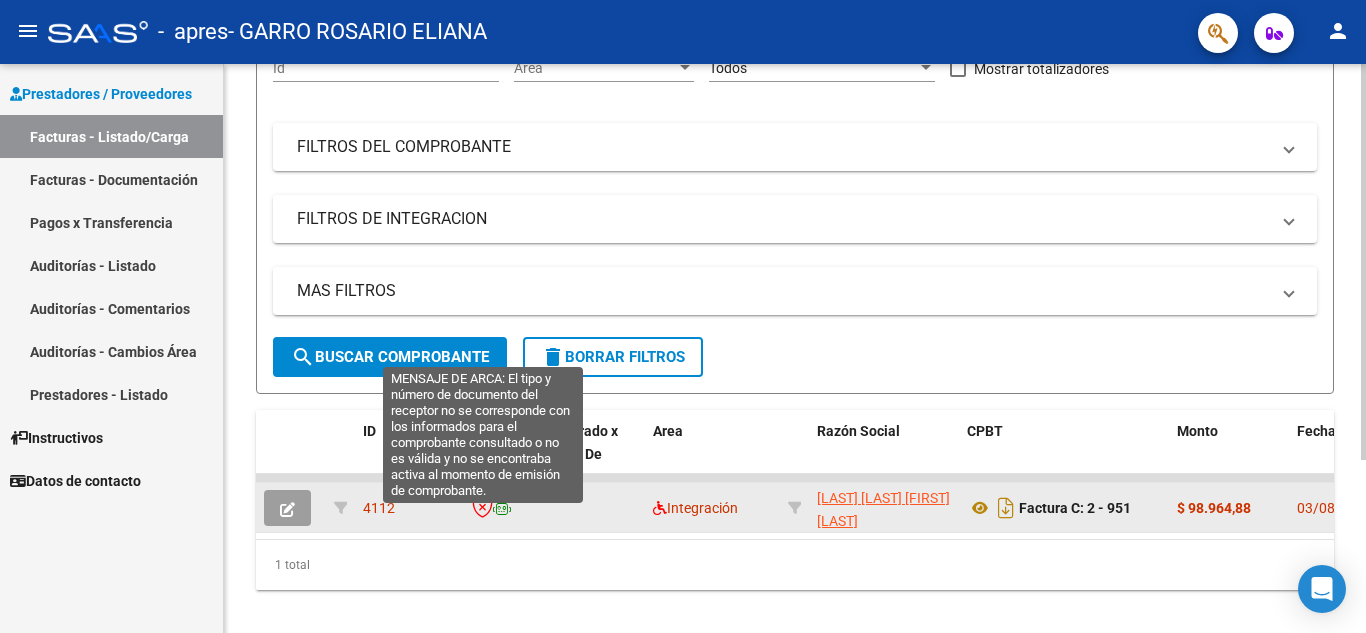 scroll, scrollTop: 249, scrollLeft: 0, axis: vertical 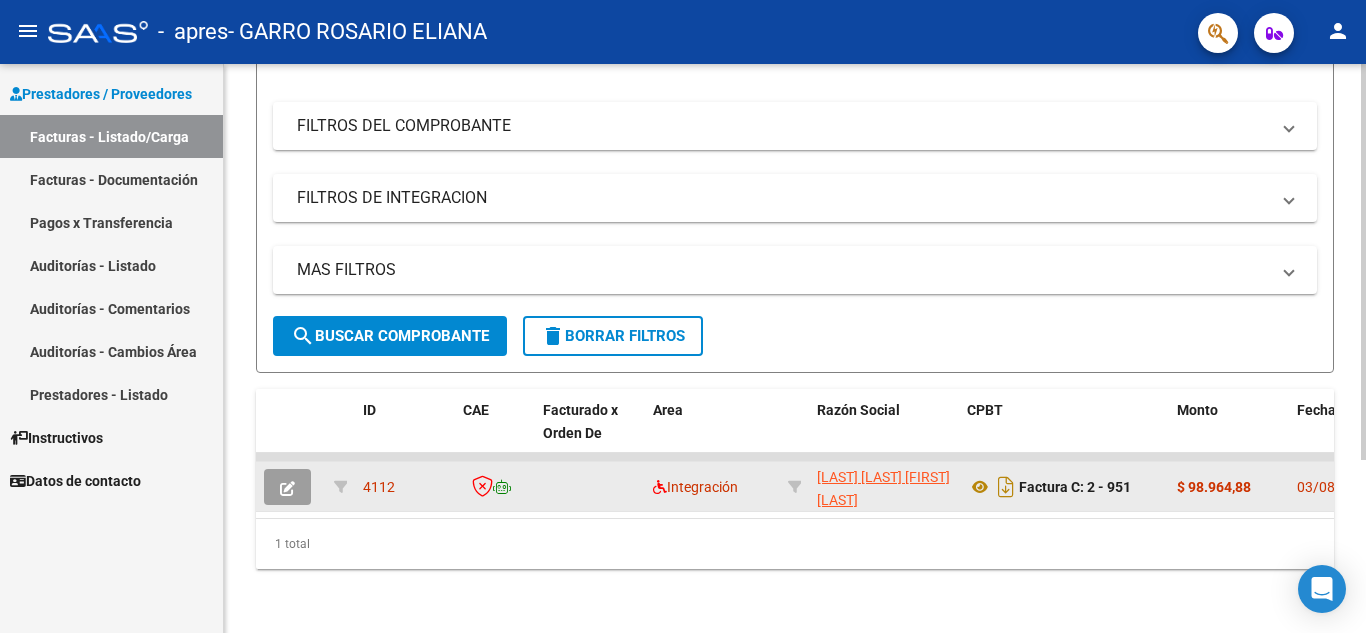 drag, startPoint x: 478, startPoint y: 469, endPoint x: 495, endPoint y: 465, distance: 17.464249 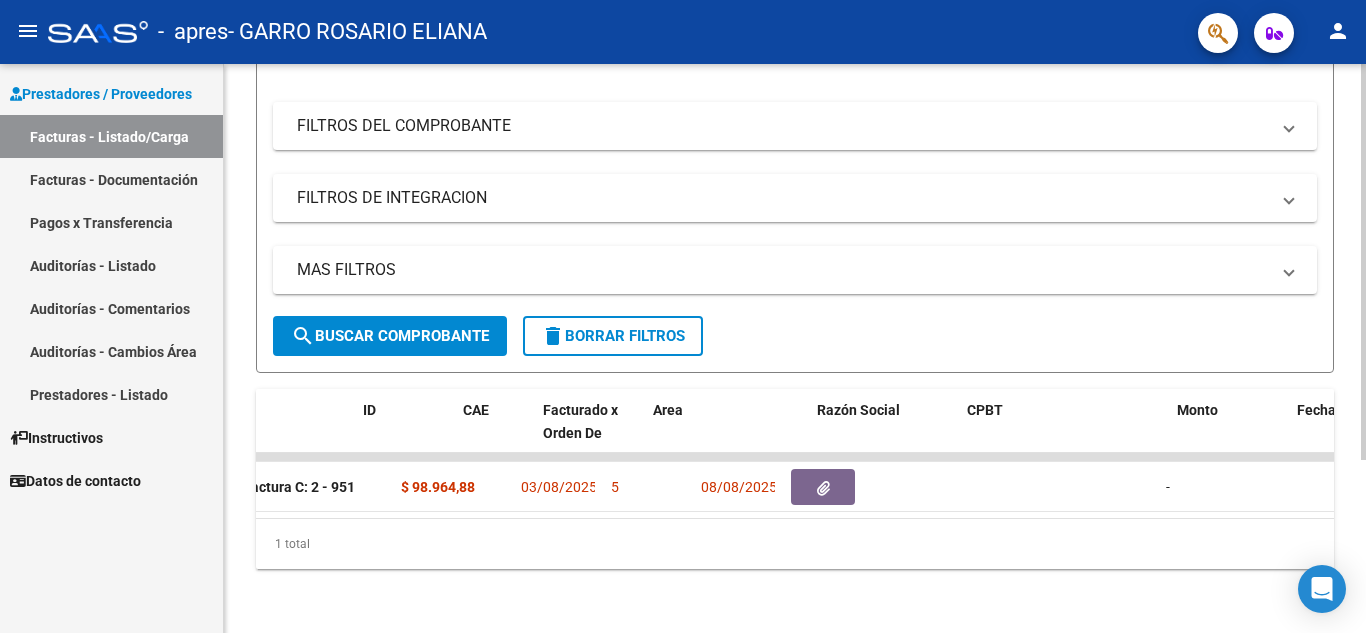 scroll, scrollTop: 0, scrollLeft: 0, axis: both 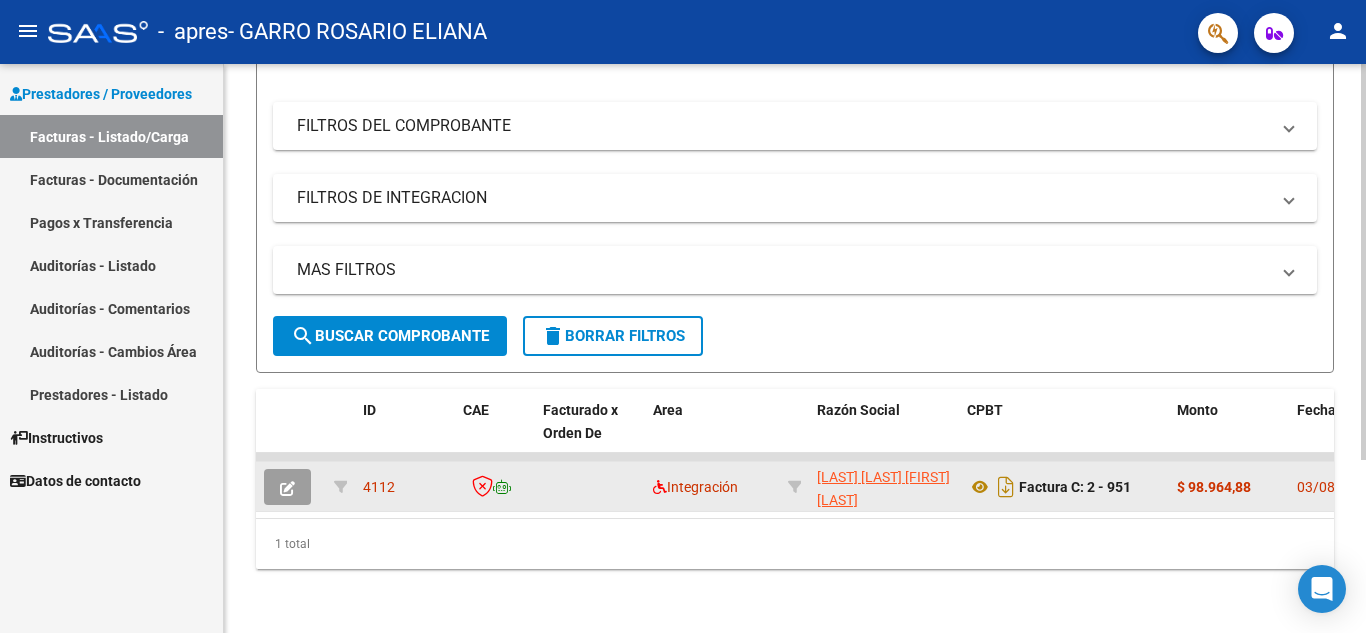 click 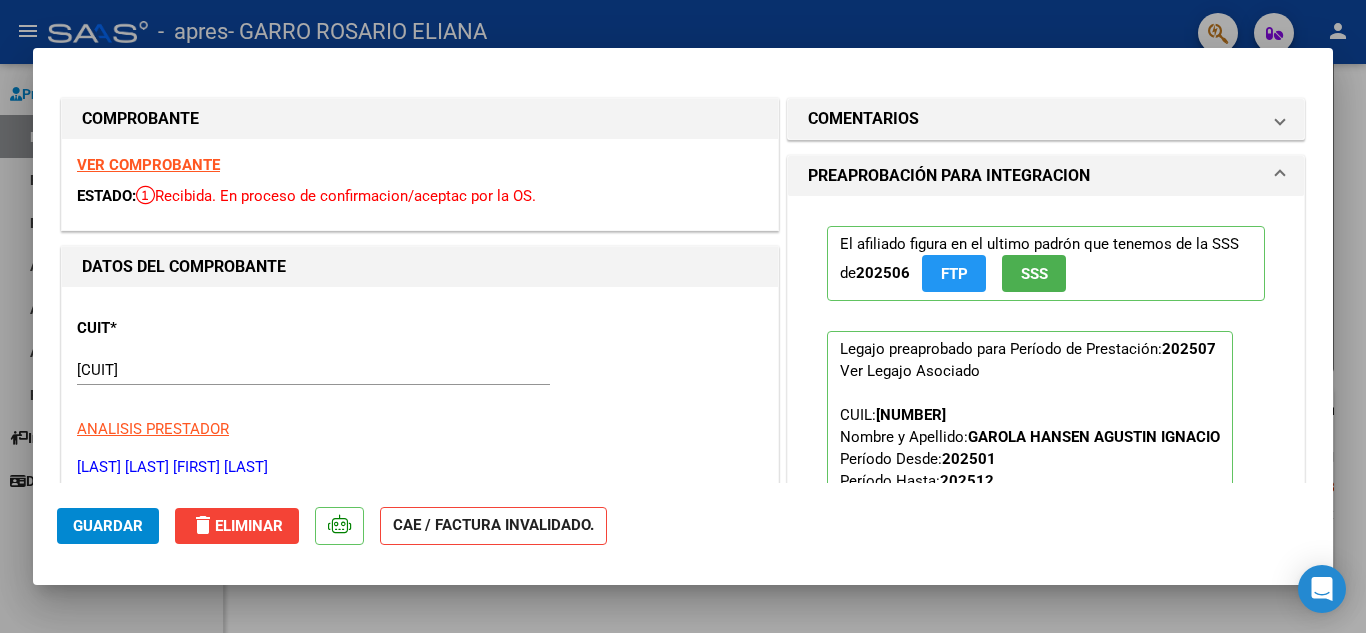 click on "delete  Eliminar" 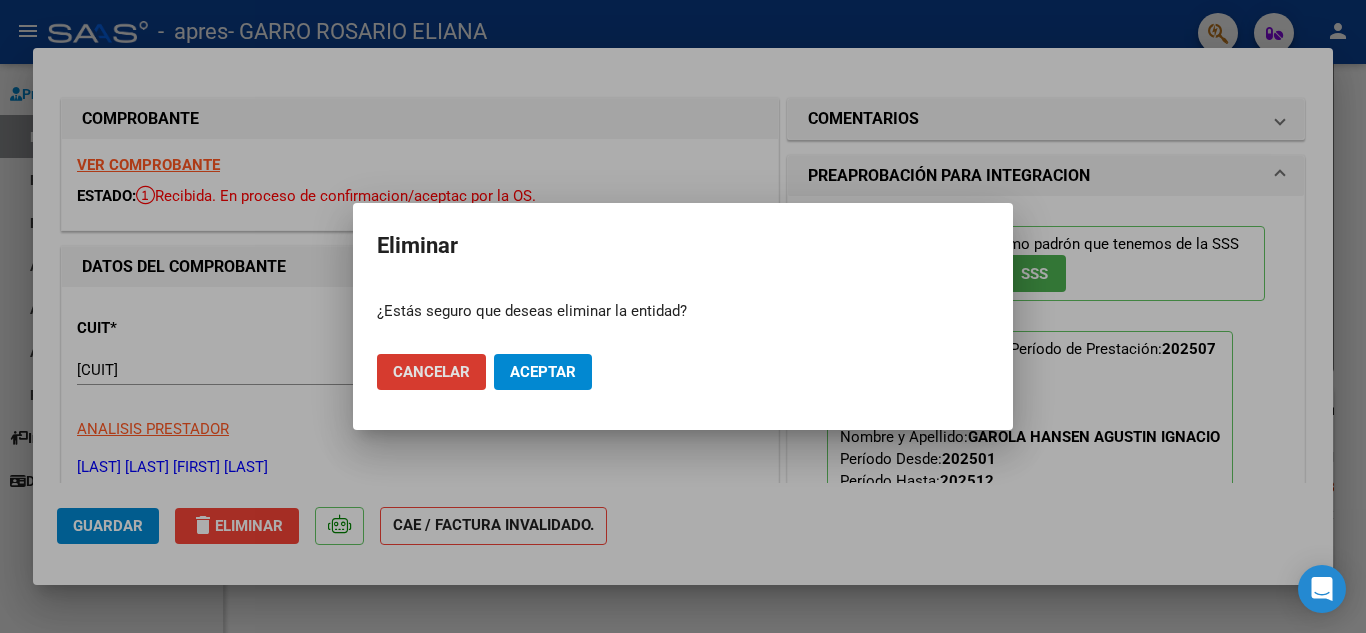 click on "Aceptar" 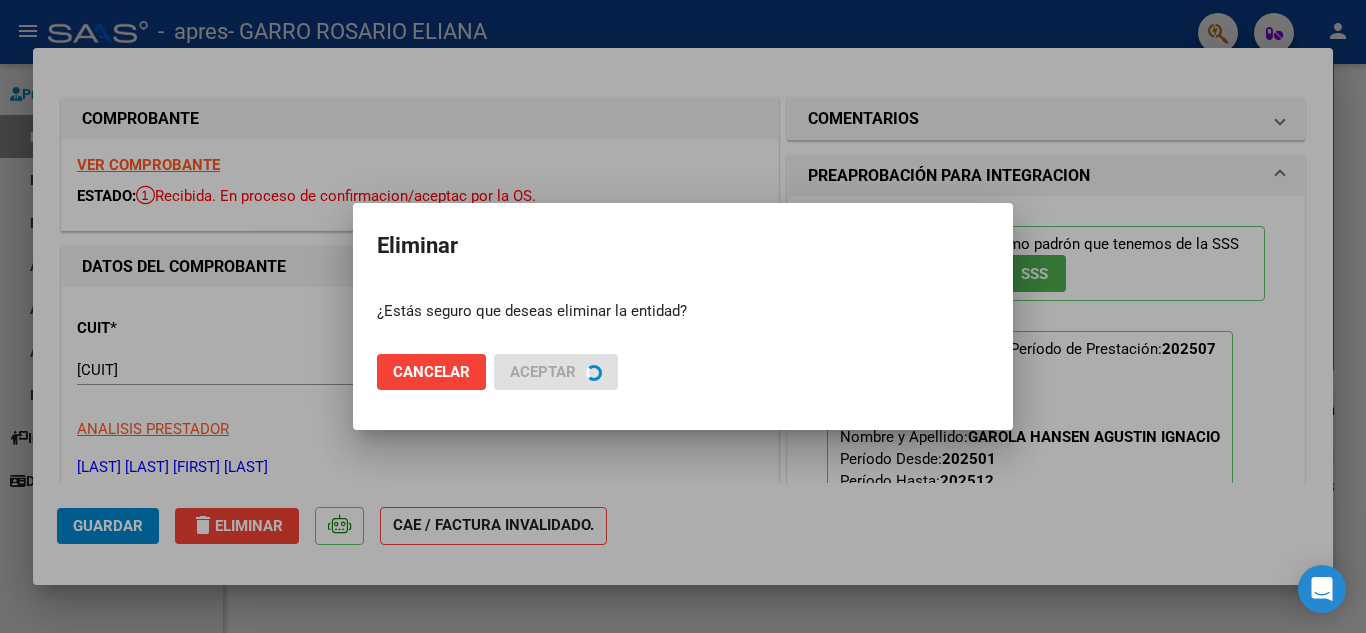type 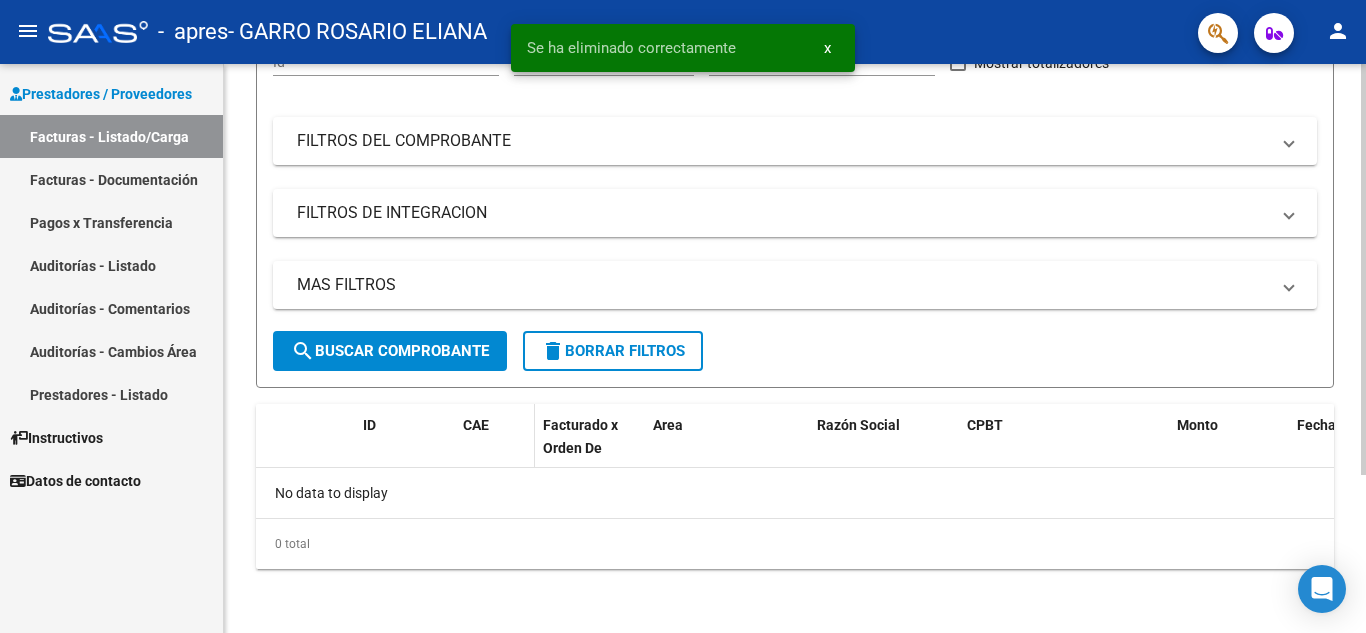 scroll, scrollTop: 18, scrollLeft: 0, axis: vertical 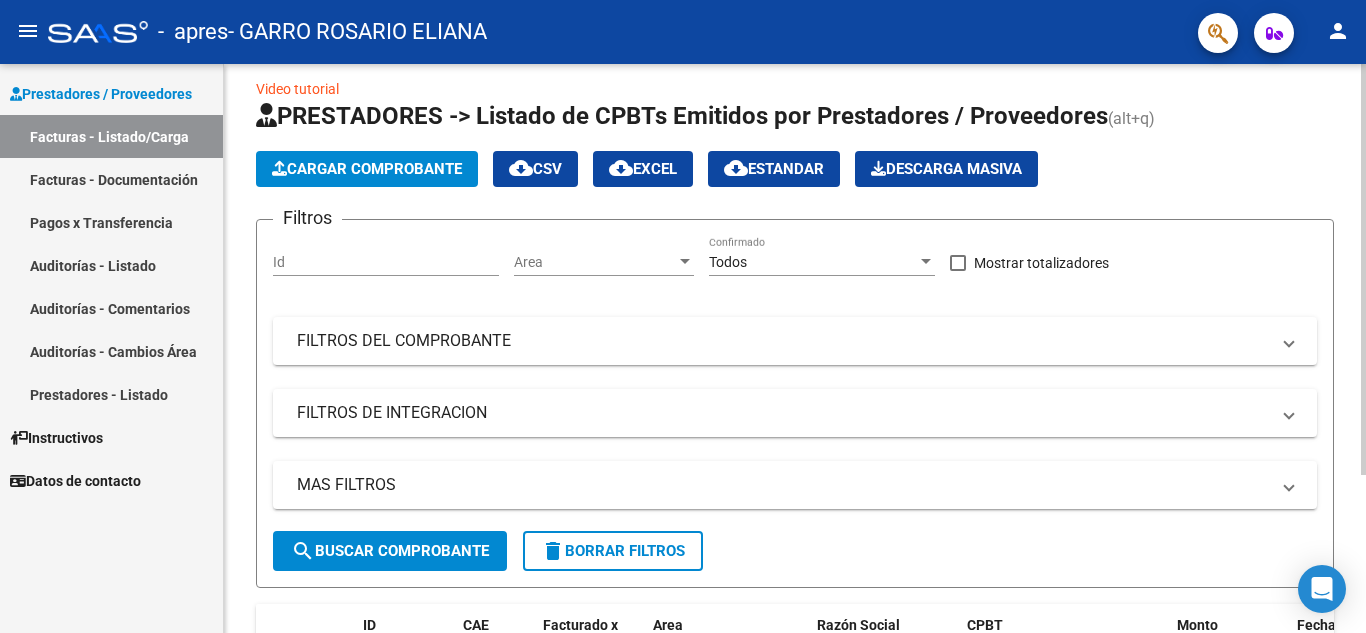 click on "Cargar Comprobante" 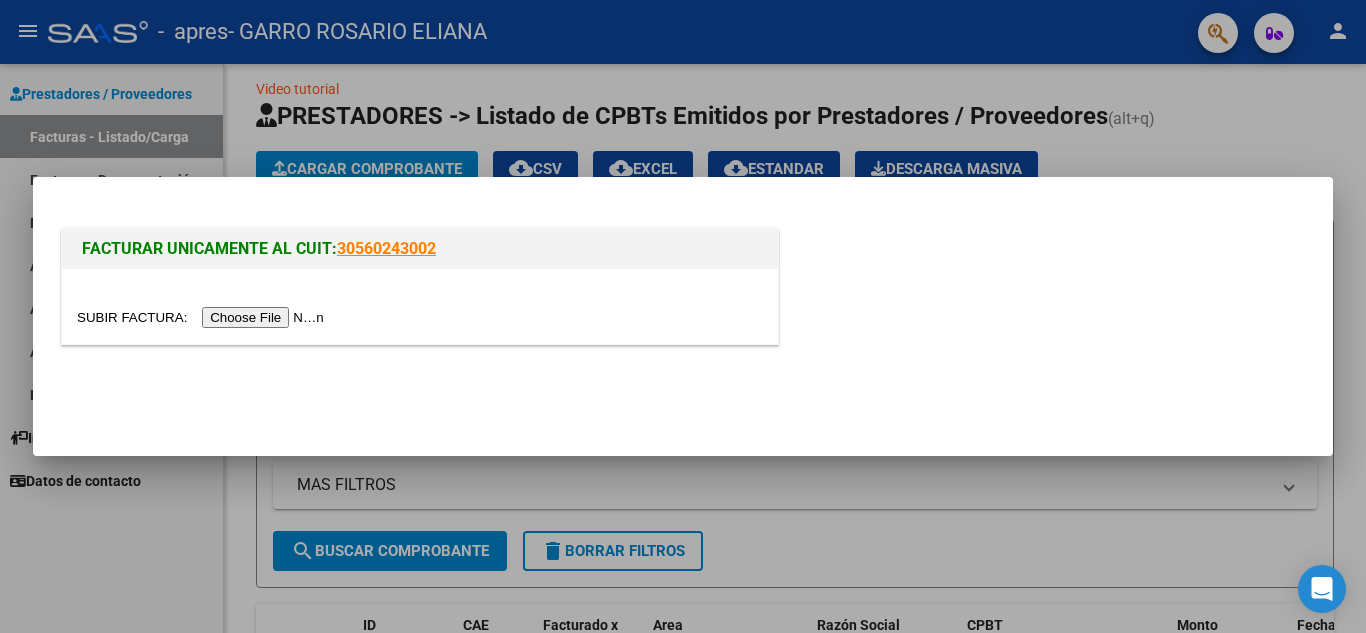 click at bounding box center [203, 317] 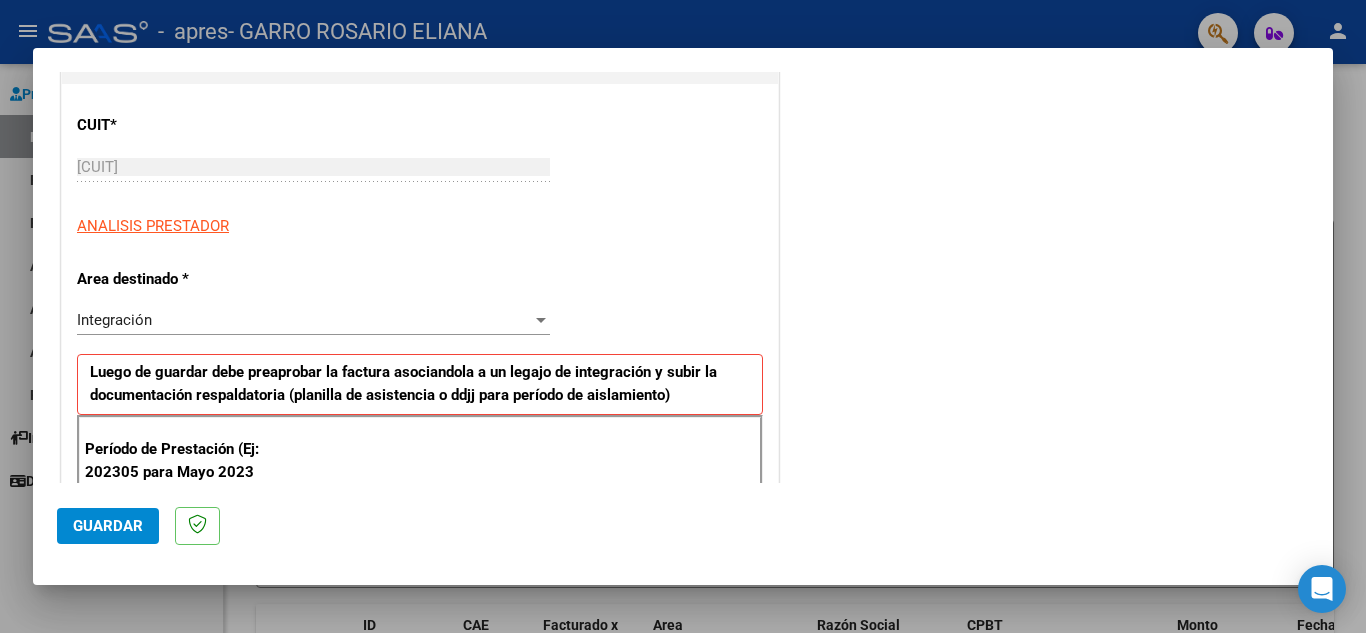 scroll, scrollTop: 300, scrollLeft: 0, axis: vertical 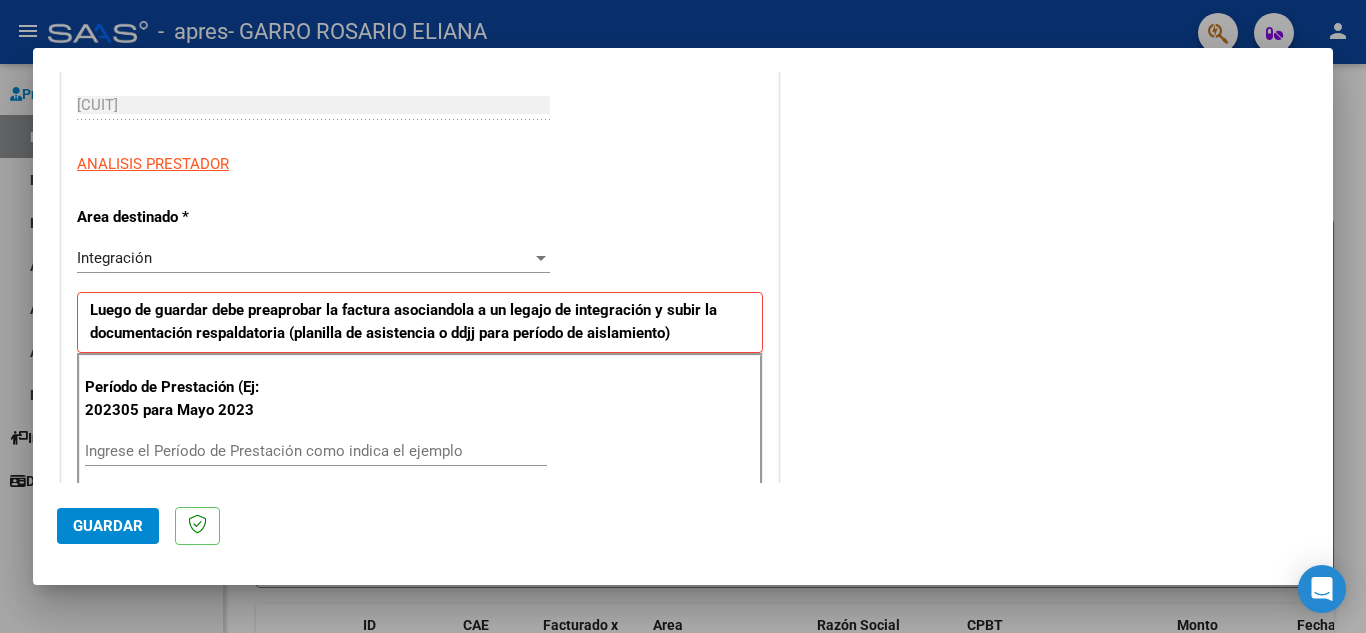 click on "Ingrese el Período de Prestación como indica el ejemplo" at bounding box center (316, 451) 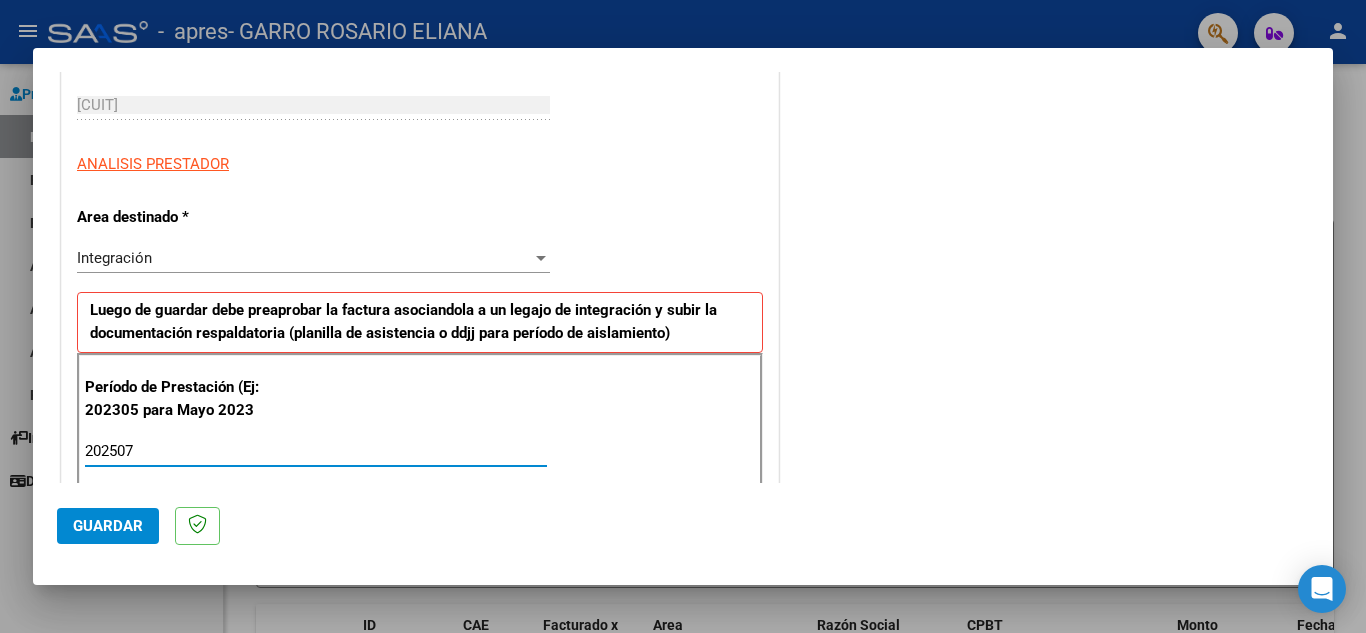 type on "202507" 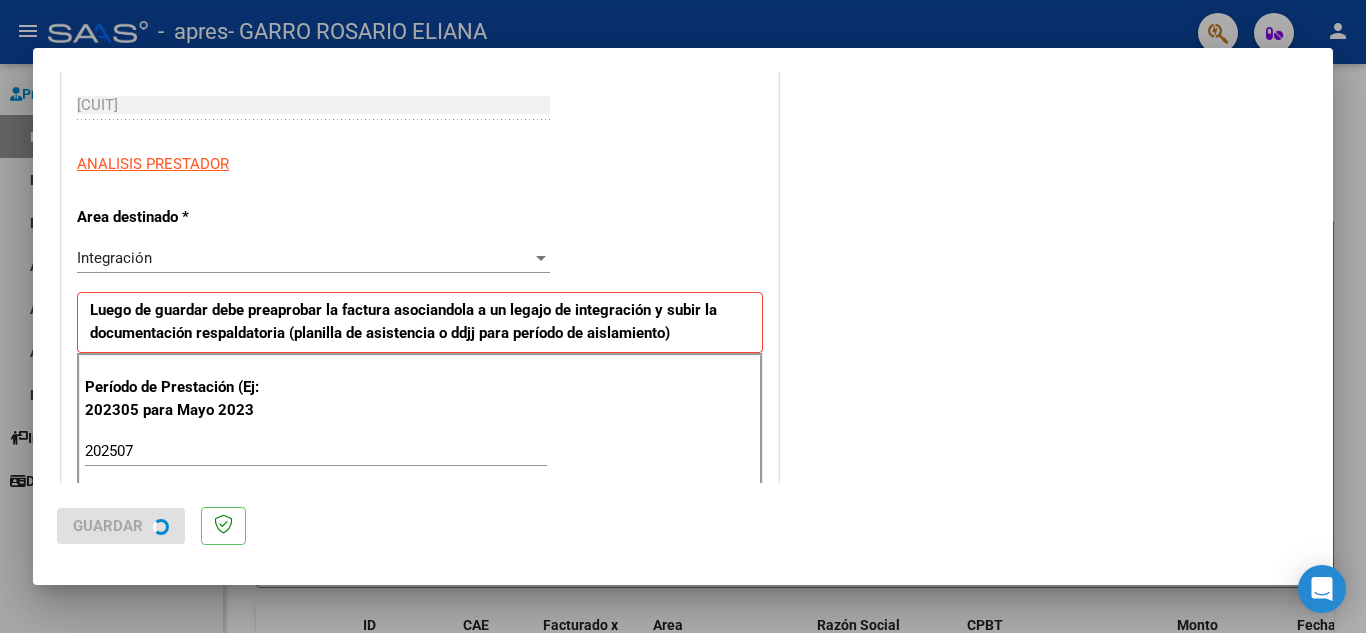 scroll, scrollTop: 0, scrollLeft: 0, axis: both 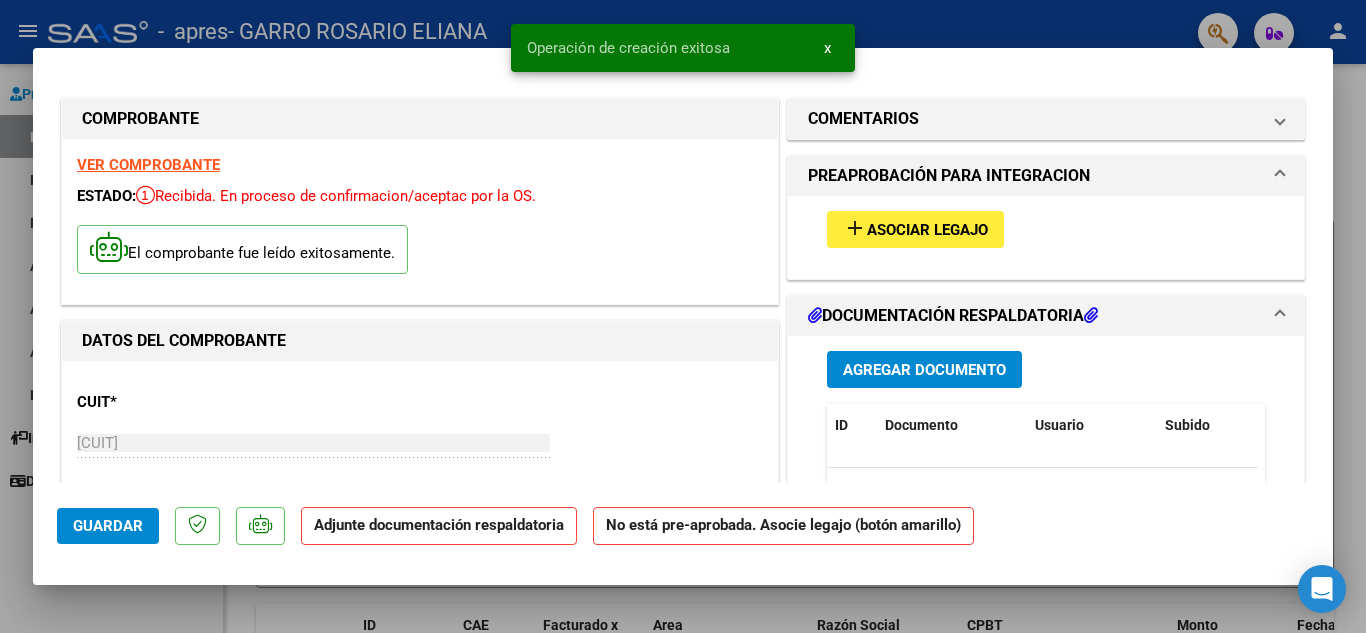 click on "Asociar Legajo" at bounding box center [927, 230] 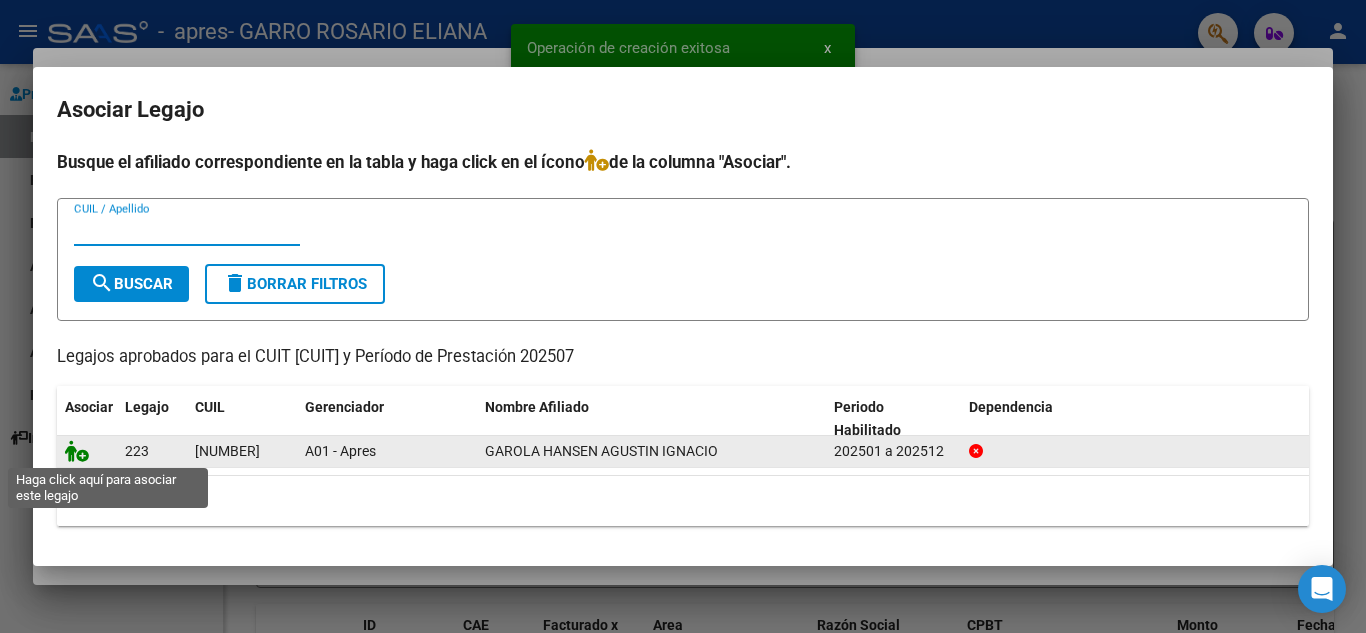 click 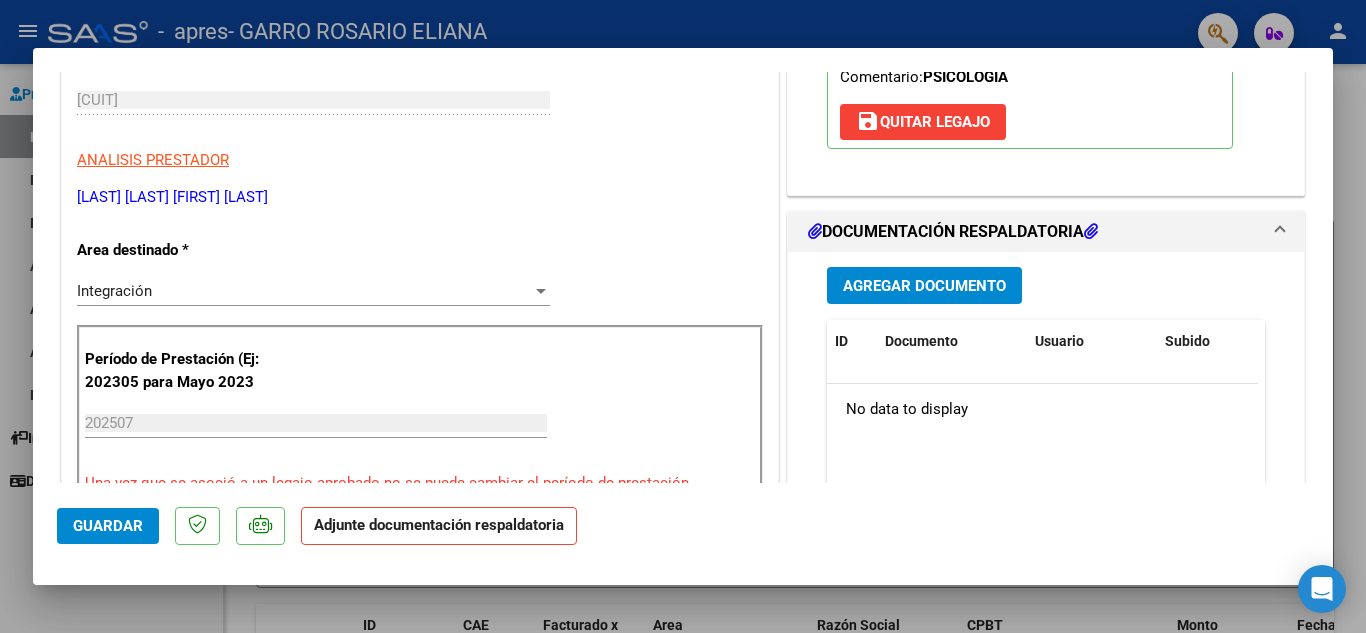 scroll, scrollTop: 400, scrollLeft: 0, axis: vertical 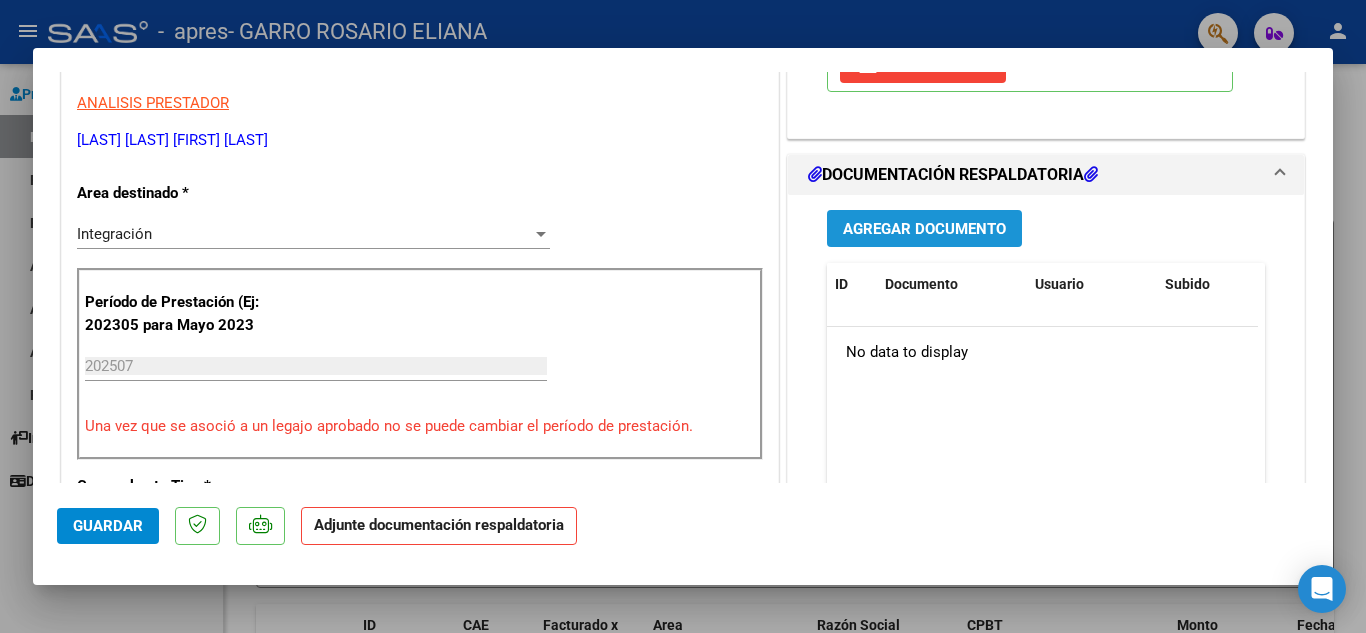 click on "Agregar Documento" at bounding box center (924, 229) 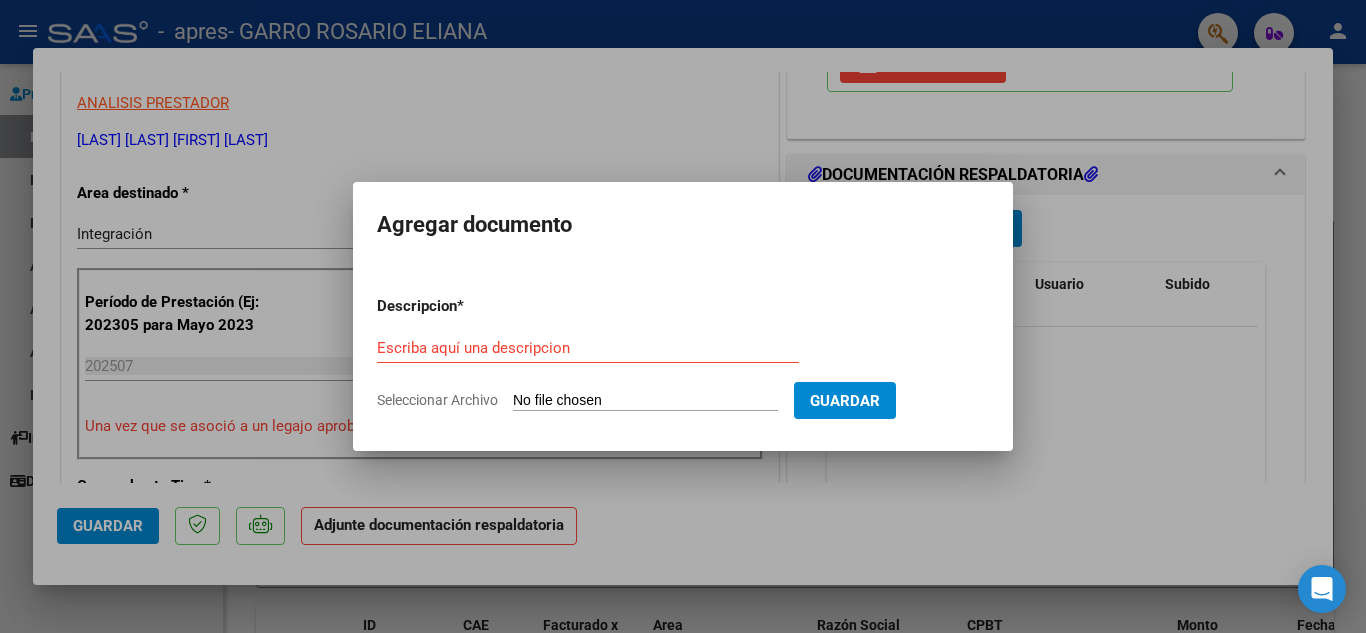 click on "Escriba aquí una descripcion" at bounding box center (588, 348) 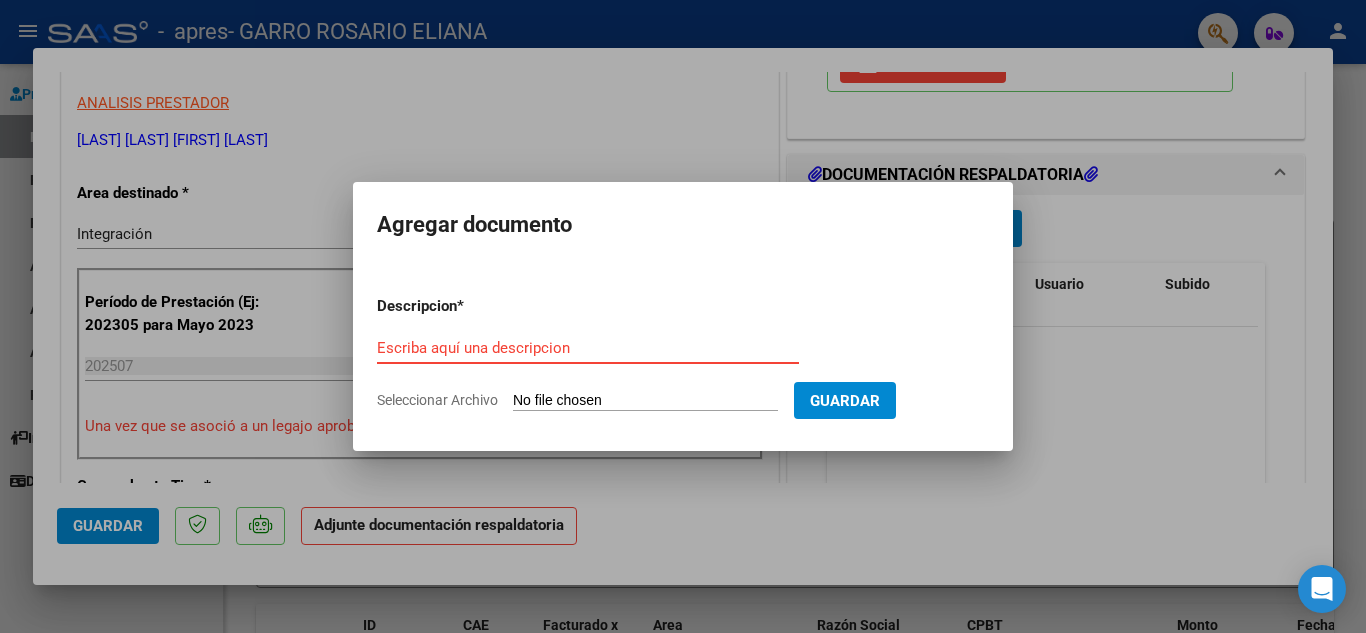 click on "Escriba aquí una descripcion" at bounding box center [588, 348] 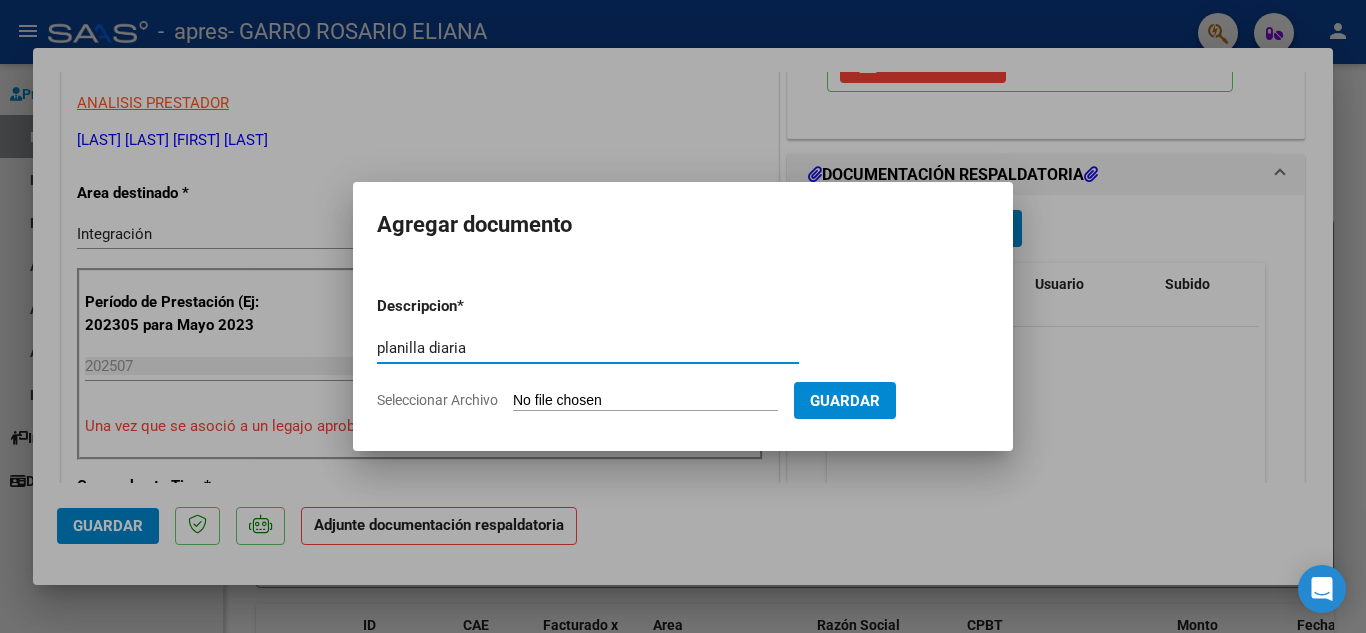 type on "planilla diaria" 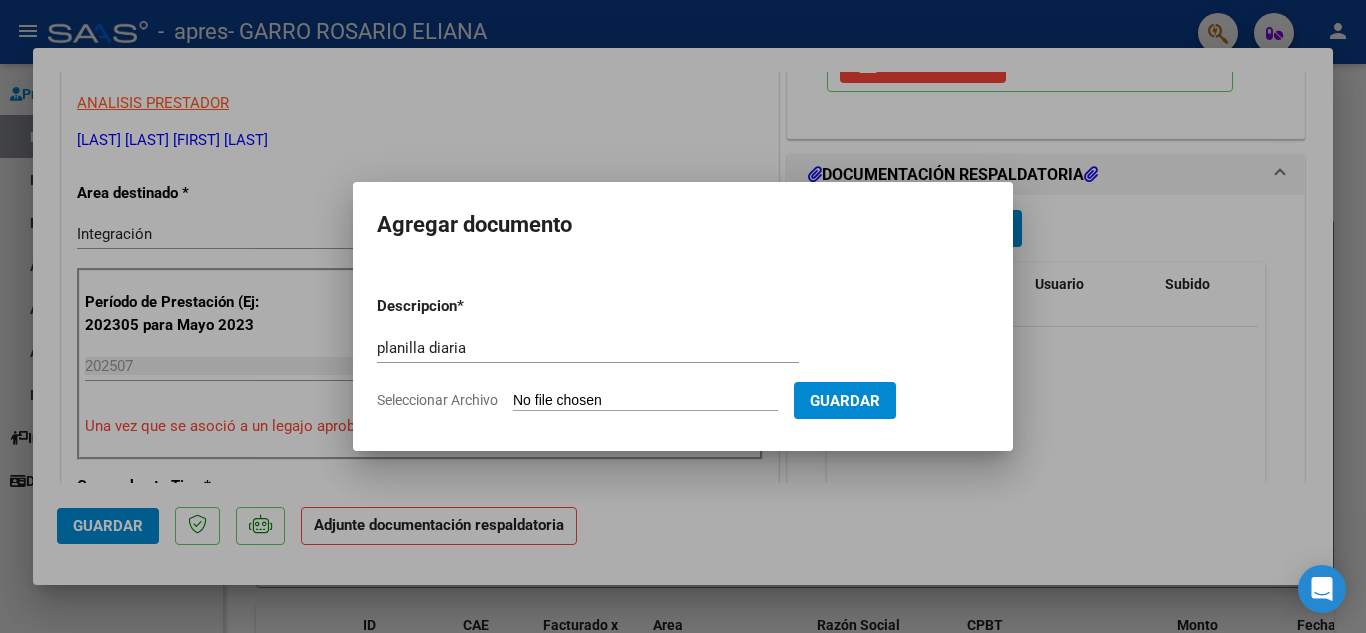 type on "C:\fakepath\Hansen Agustin julio.pdf" 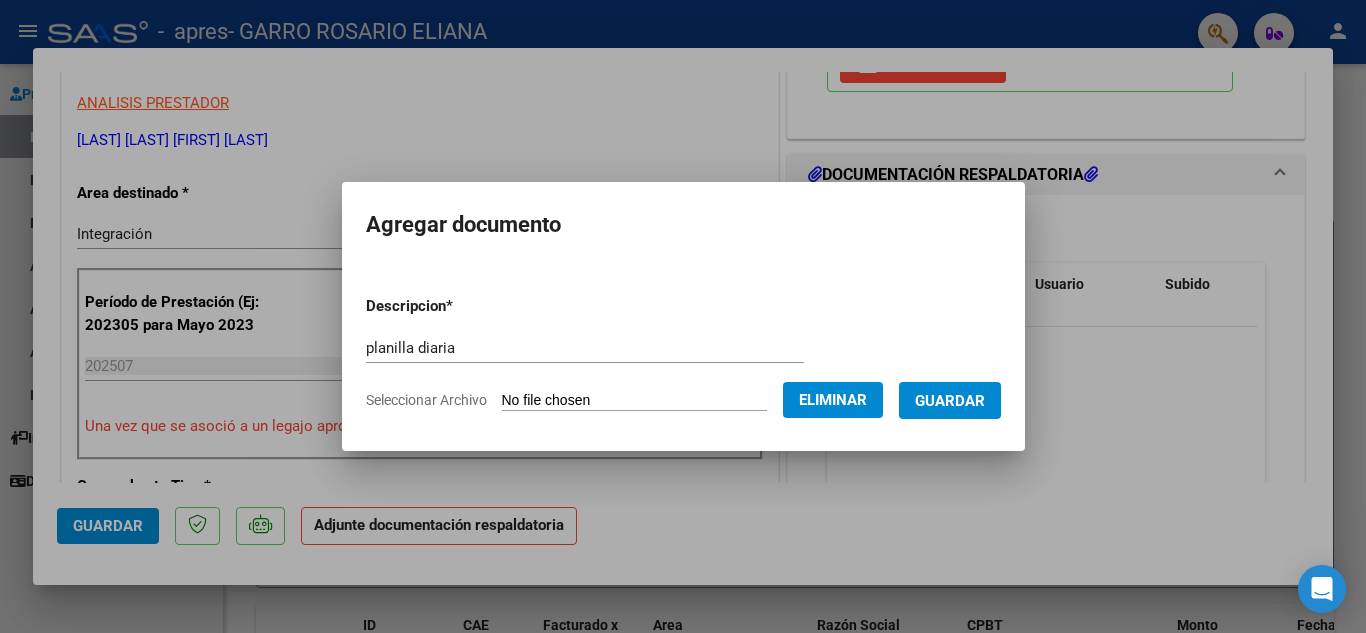 click on "Guardar" at bounding box center [950, 401] 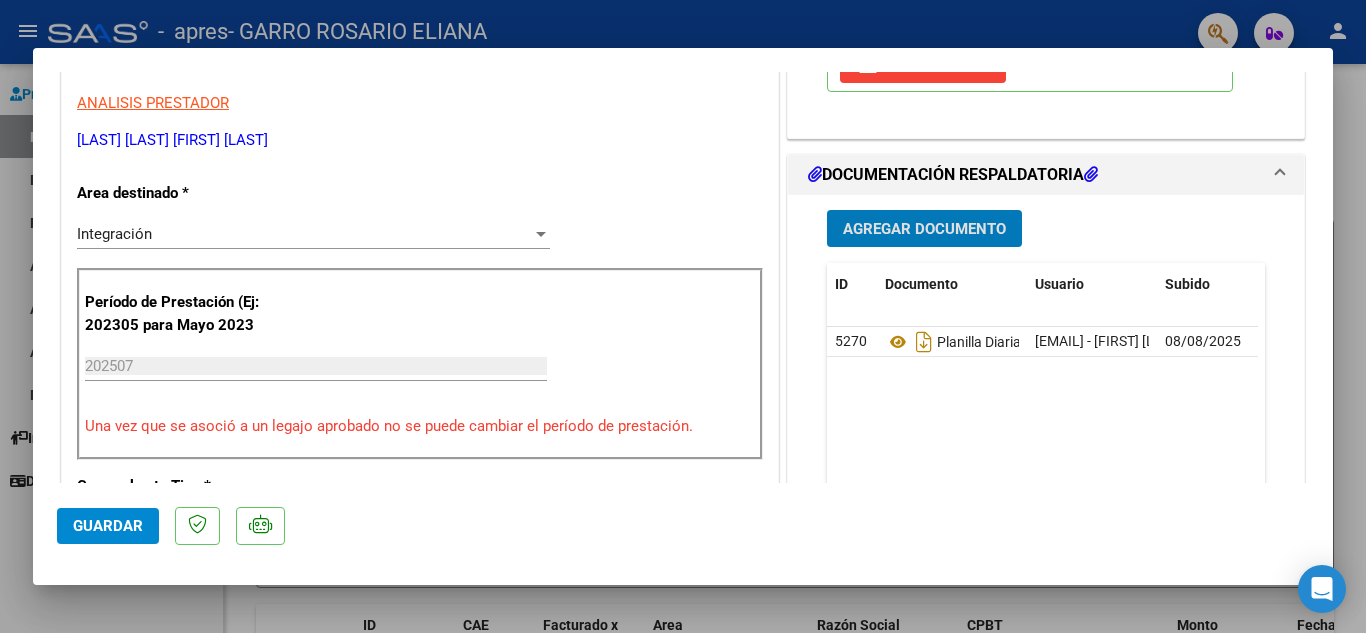 click on "Guardar" 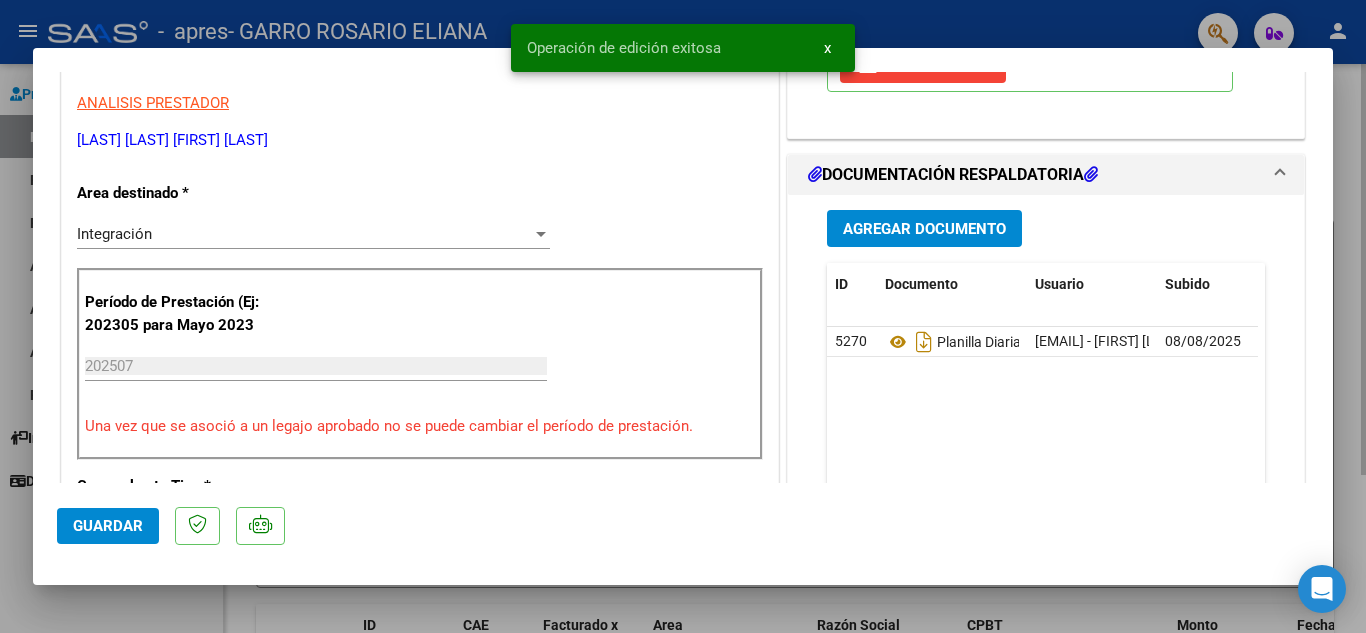 click at bounding box center (683, 316) 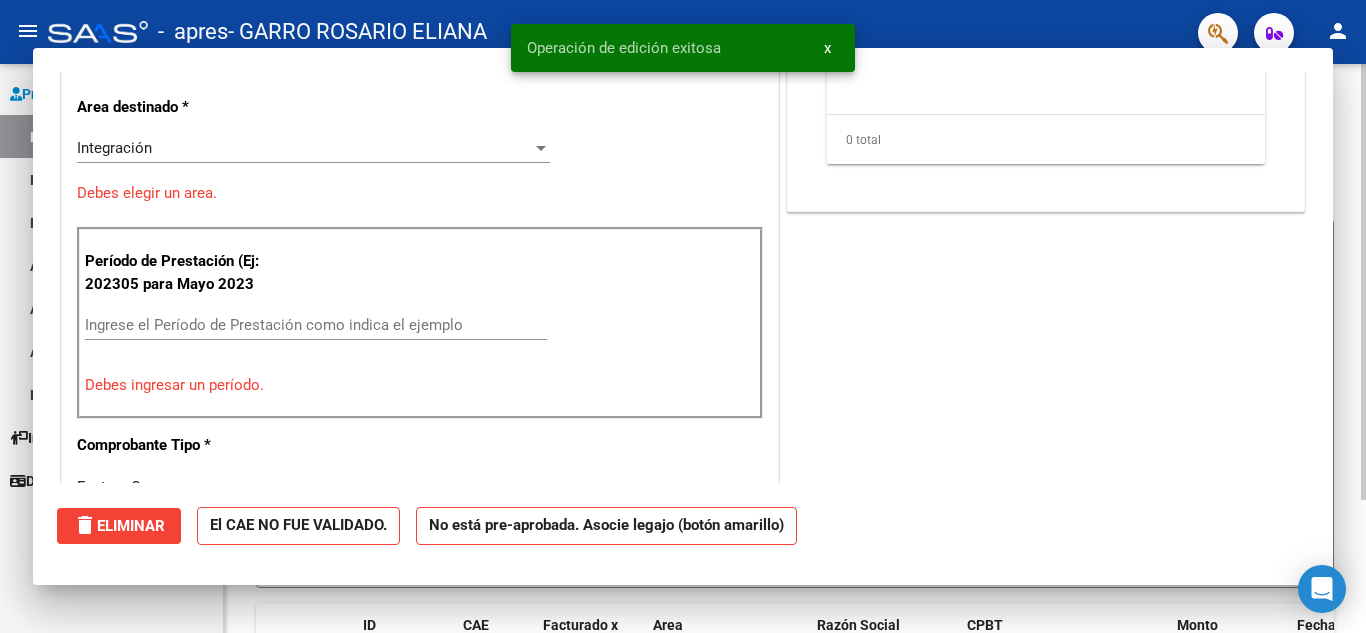 scroll, scrollTop: 0, scrollLeft: 0, axis: both 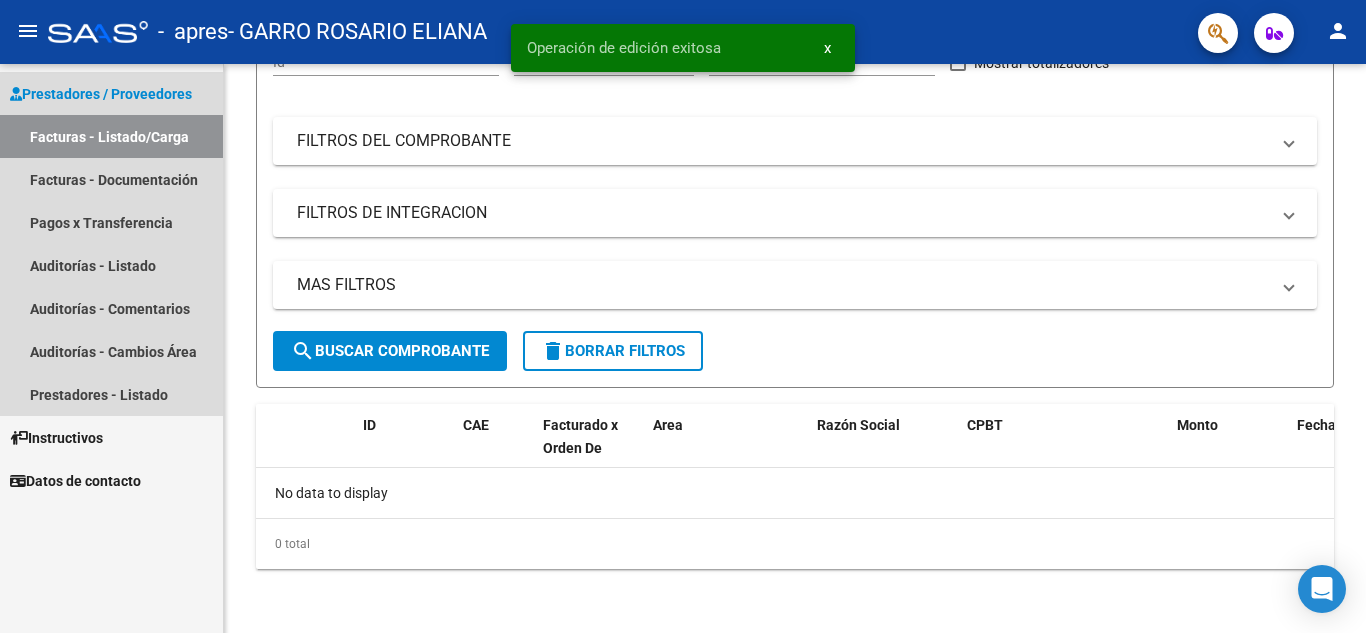 click on "Facturas - Listado/Carga" at bounding box center (111, 136) 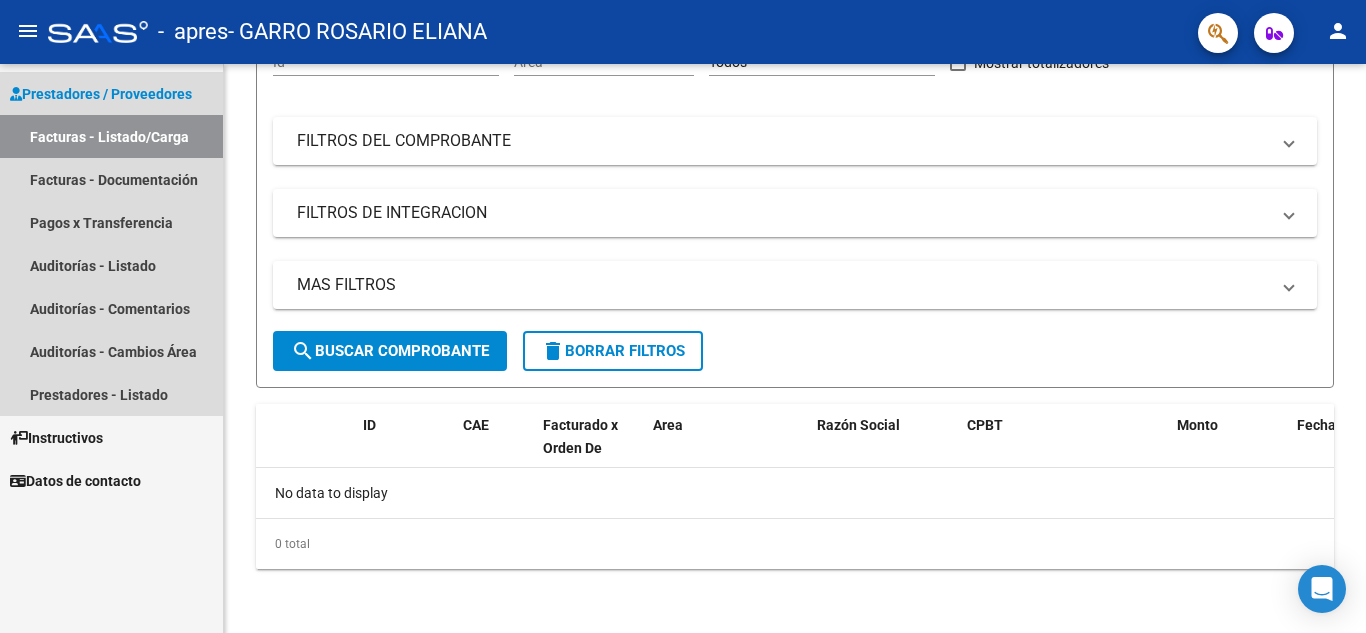 click on "Prestadores / Proveedores" at bounding box center (101, 94) 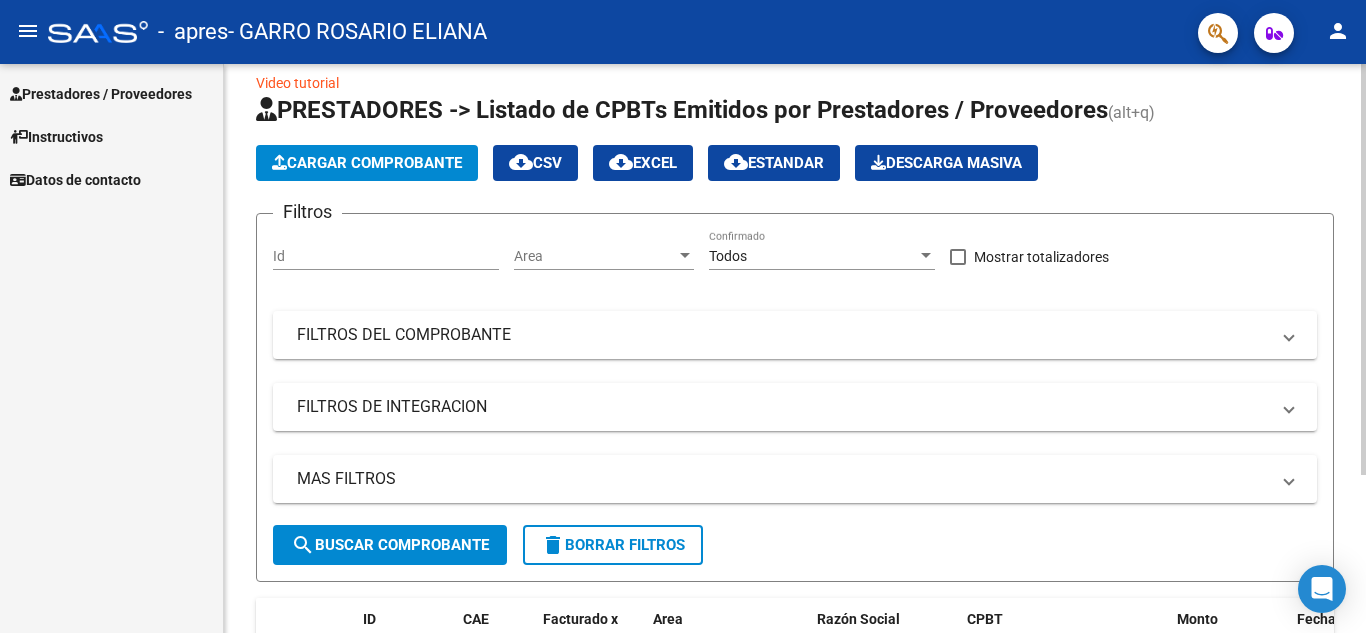scroll, scrollTop: 0, scrollLeft: 0, axis: both 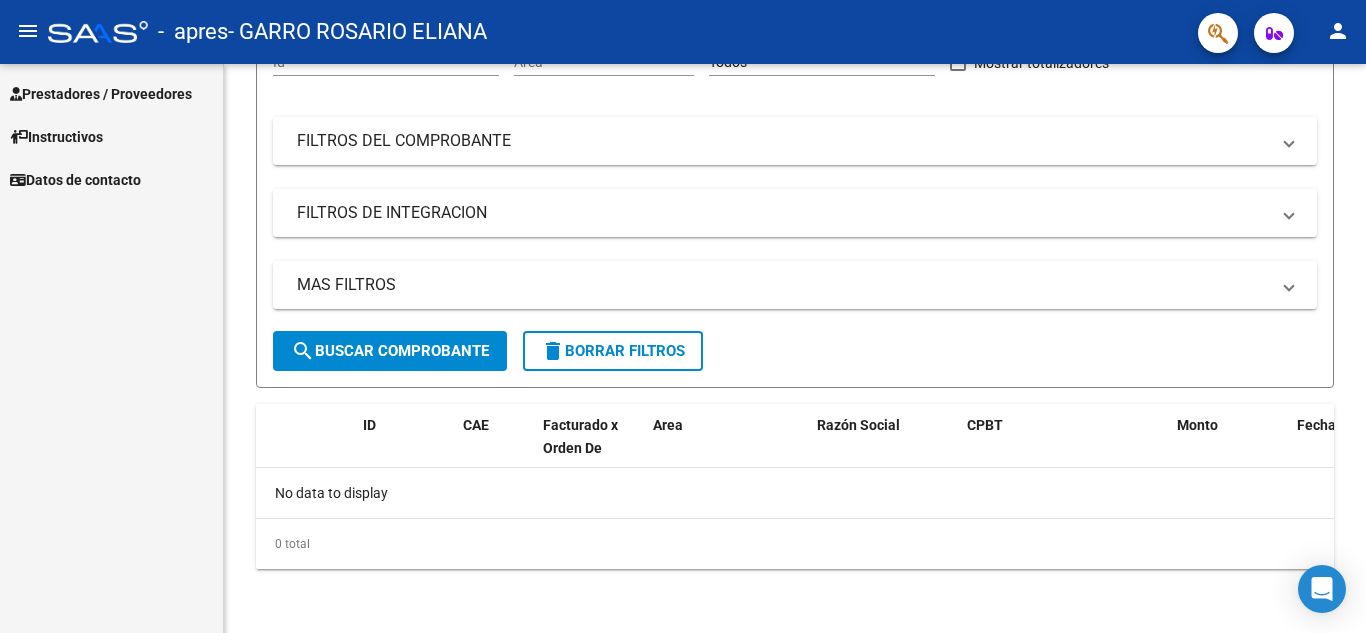 click on "Prestadores / Proveedores" at bounding box center [101, 94] 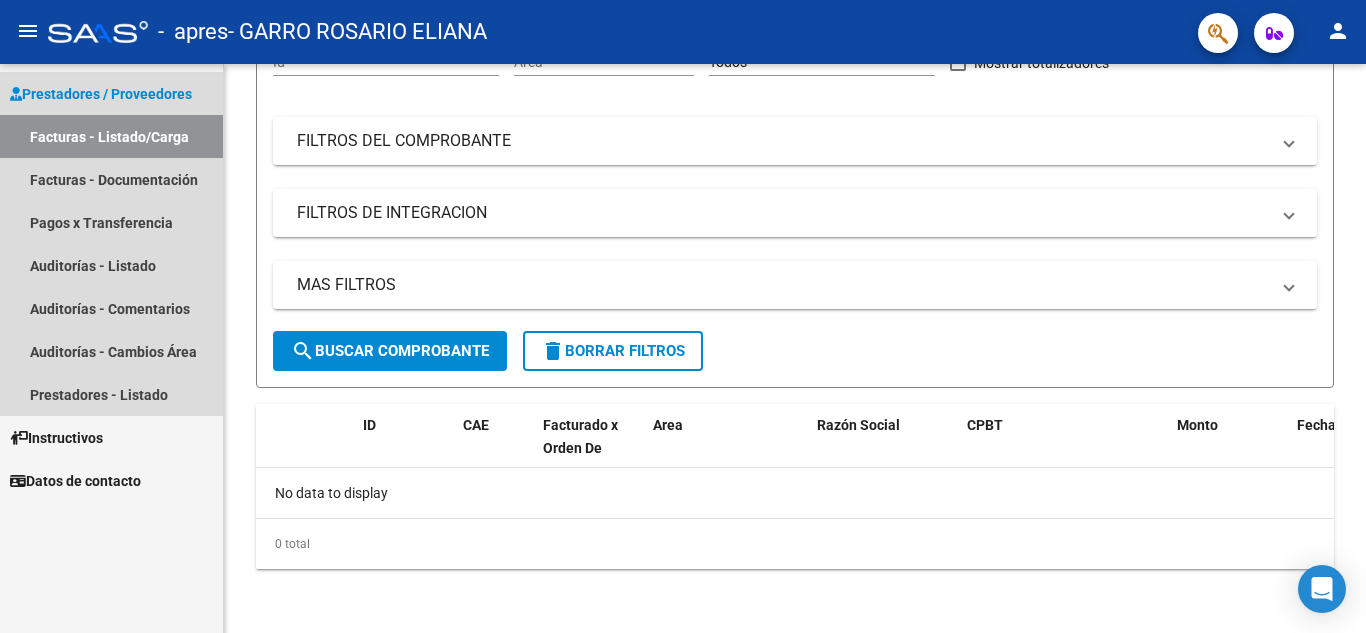 click on "Facturas - Listado/Carga" at bounding box center (111, 136) 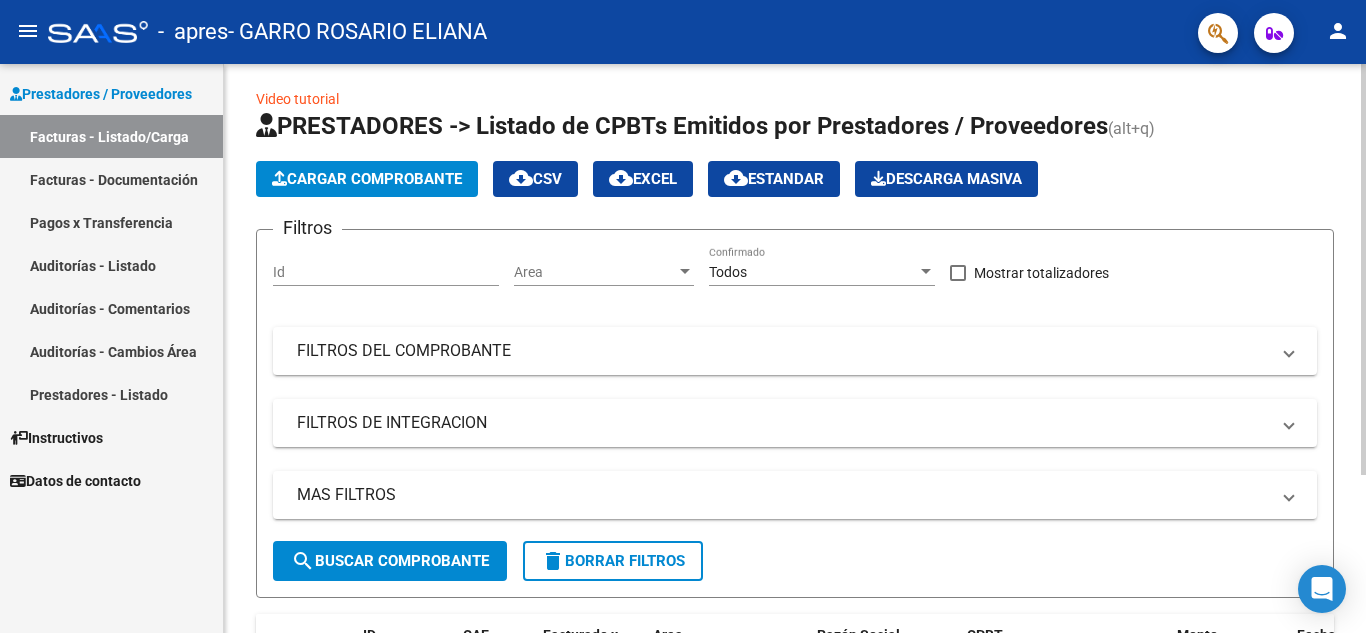 scroll, scrollTop: 0, scrollLeft: 0, axis: both 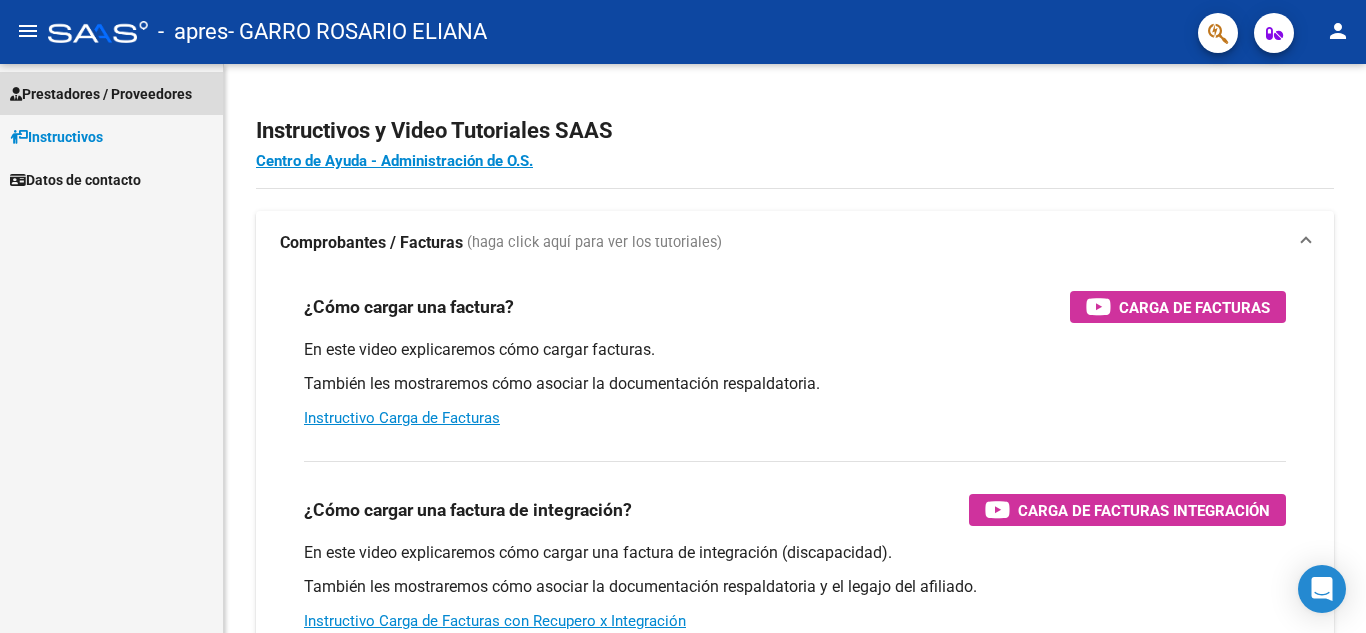 click on "Prestadores / Proveedores" at bounding box center [101, 94] 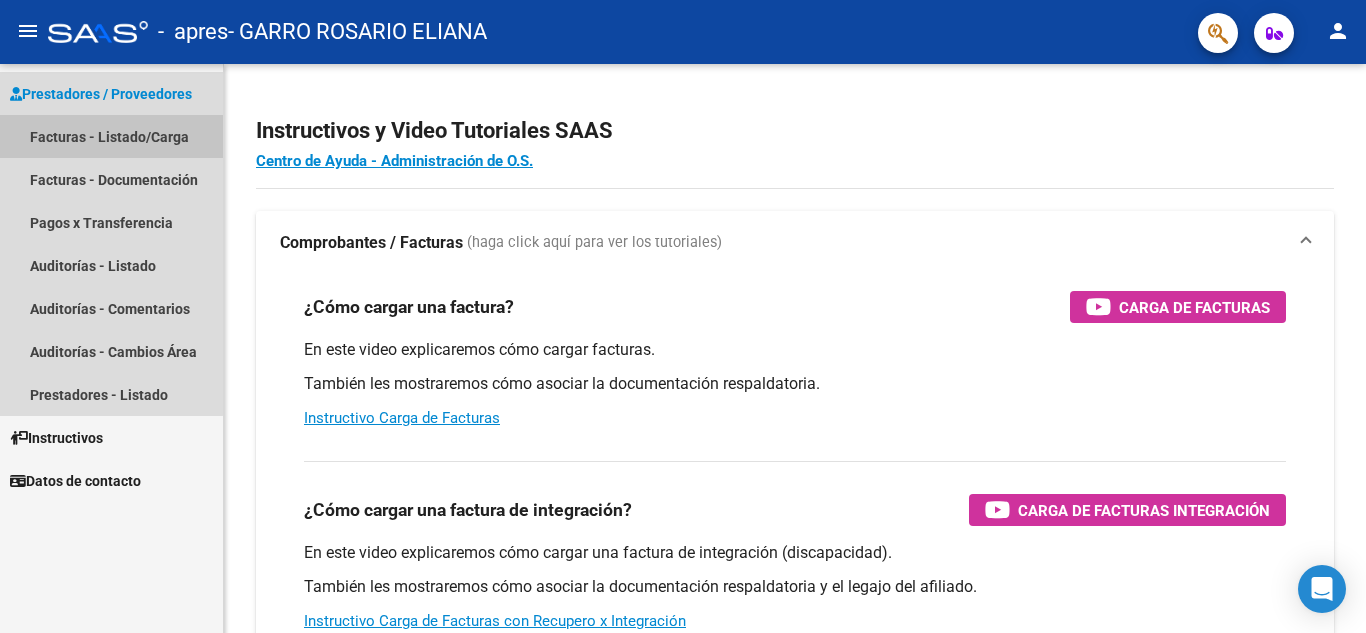 click on "Facturas - Listado/Carga" at bounding box center (111, 136) 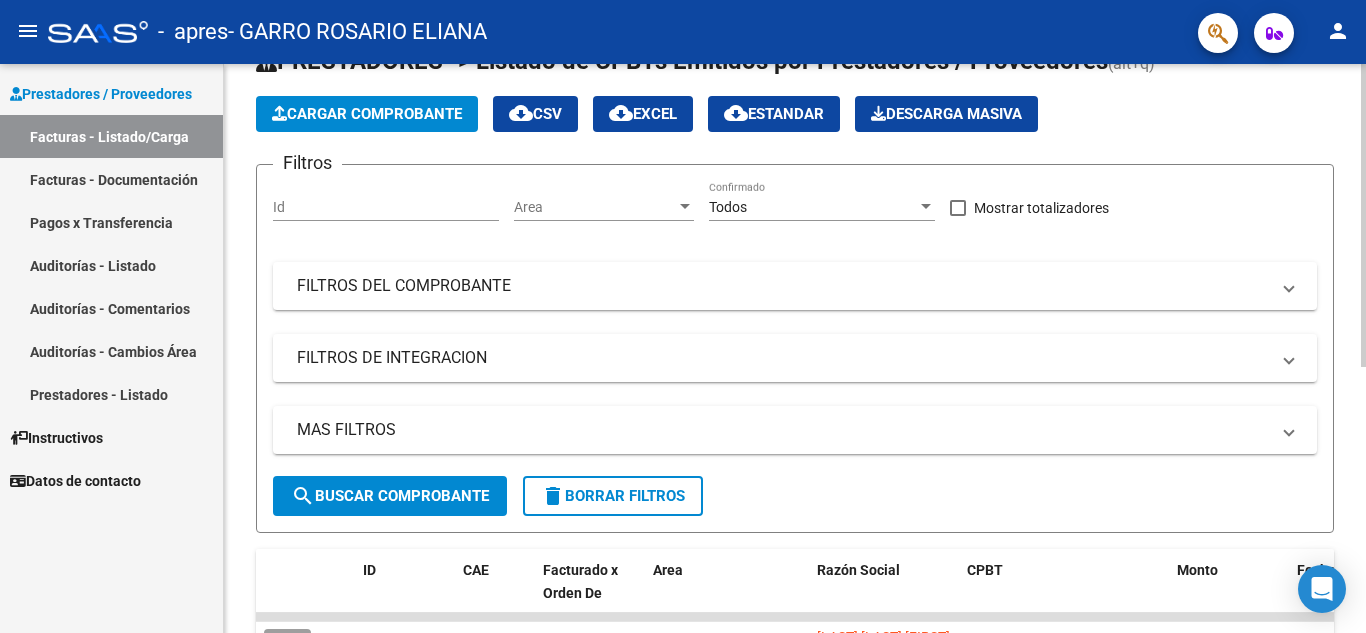 scroll, scrollTop: 0, scrollLeft: 0, axis: both 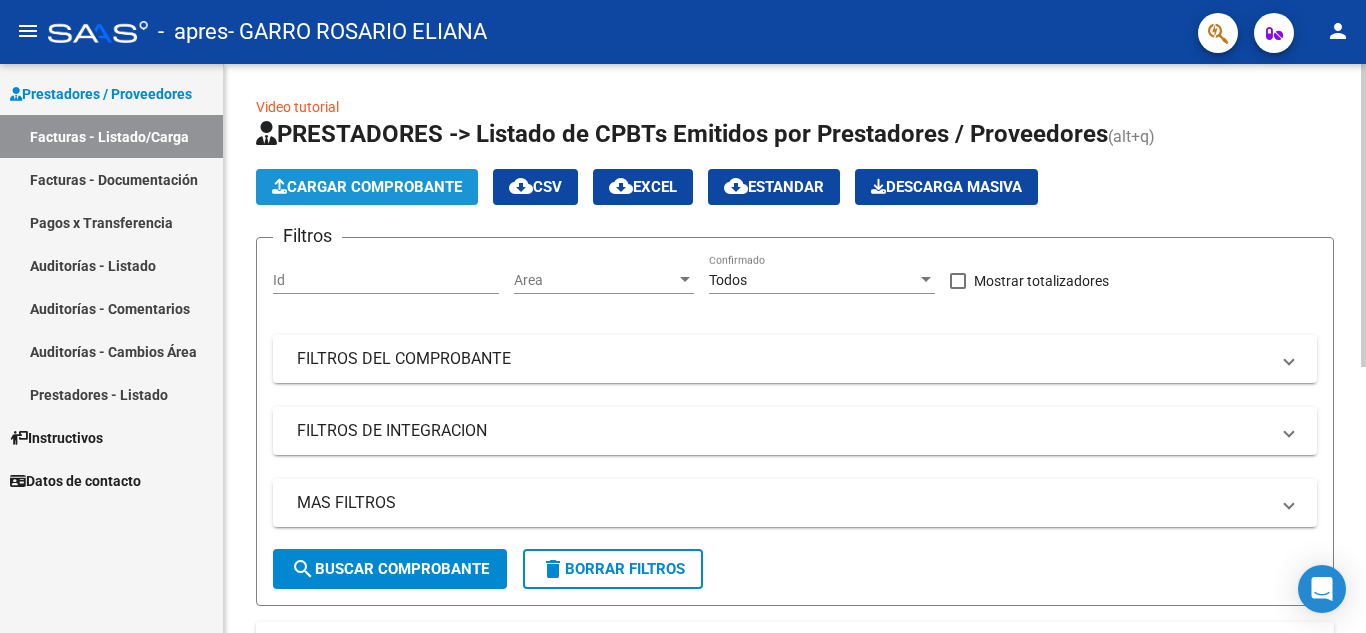 click on "Cargar Comprobante" 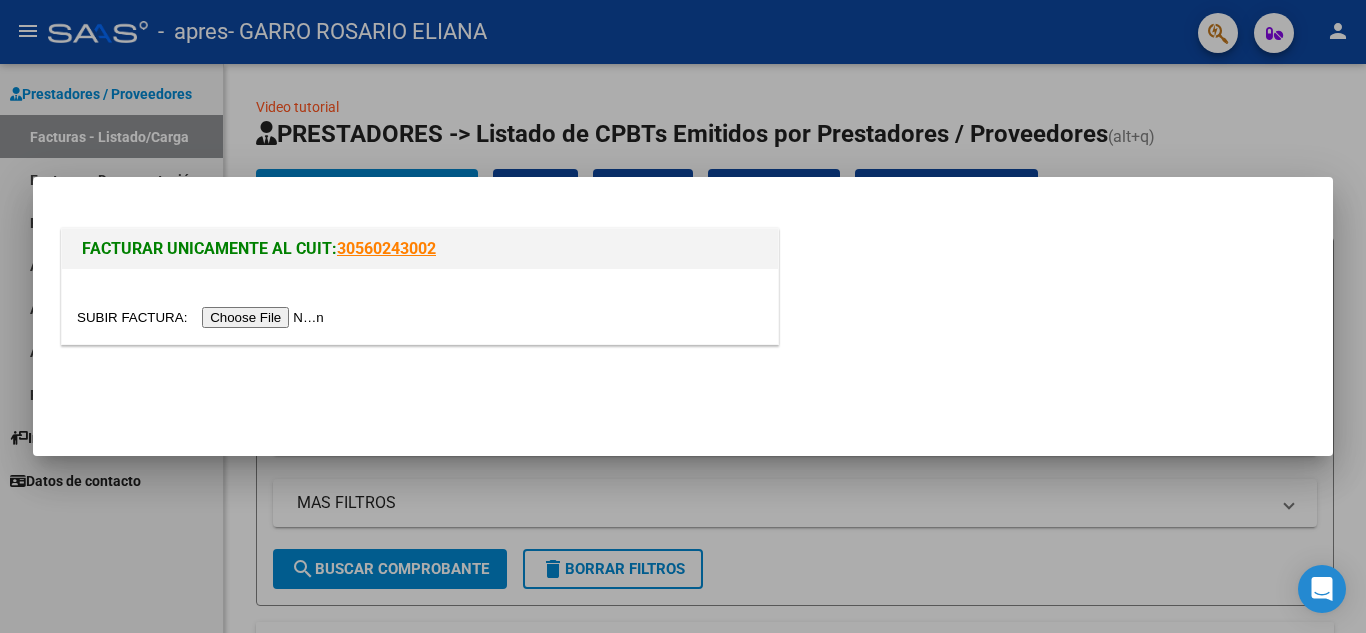 click at bounding box center (203, 317) 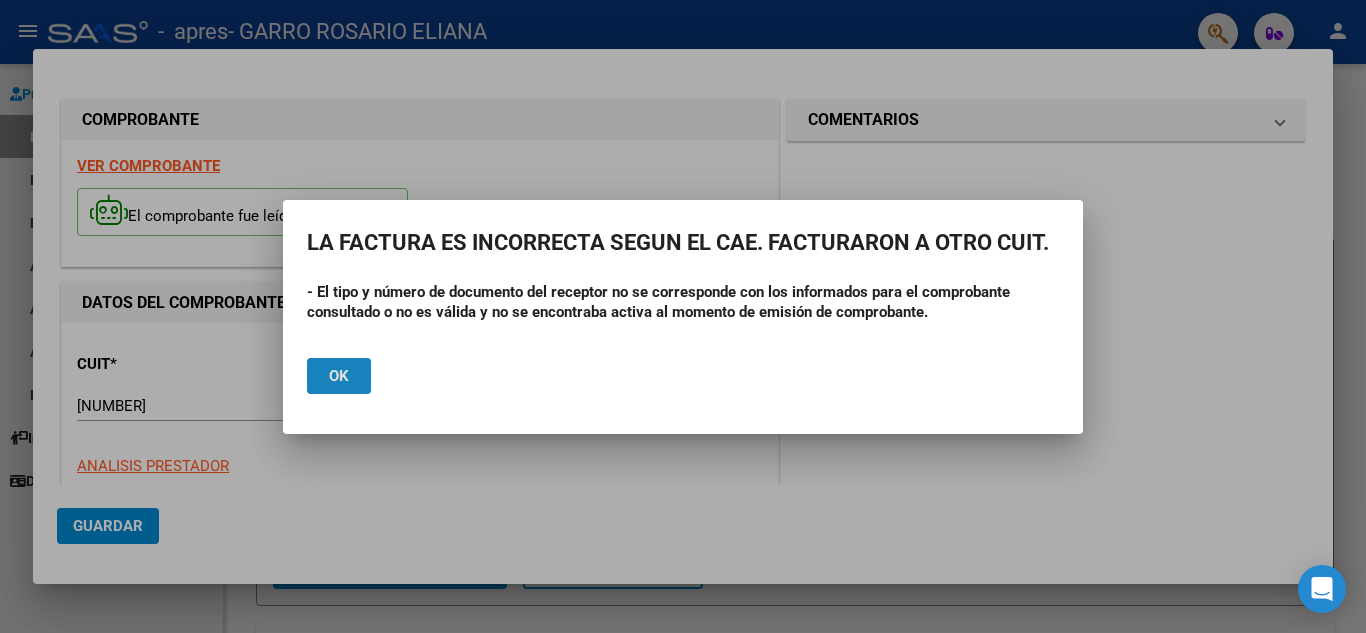 click on "Ok" 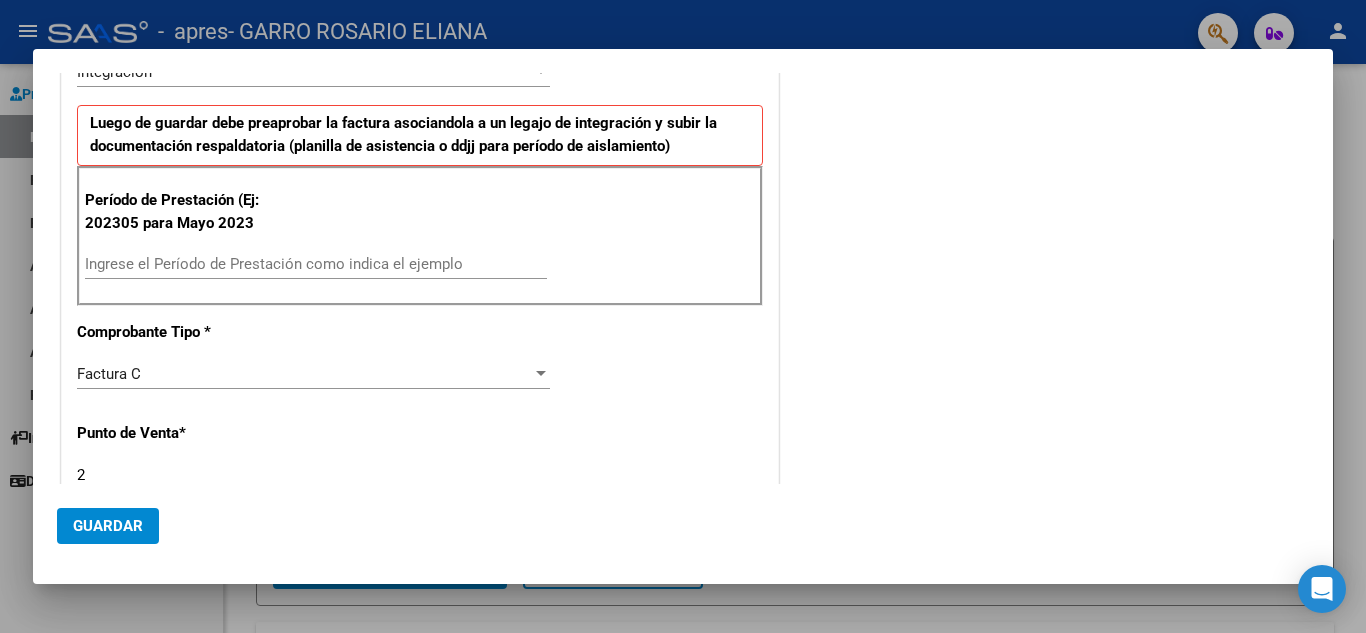 scroll, scrollTop: 500, scrollLeft: 0, axis: vertical 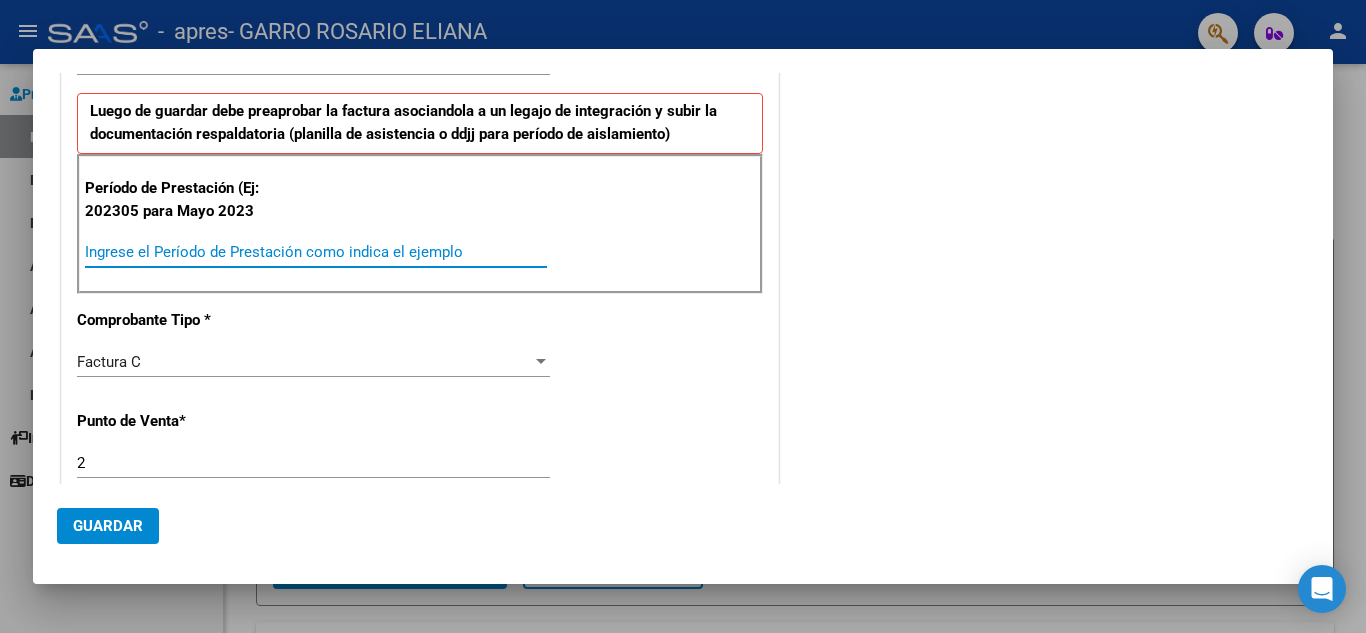 click on "Ingrese el Período de Prestación como indica el ejemplo" at bounding box center (316, 252) 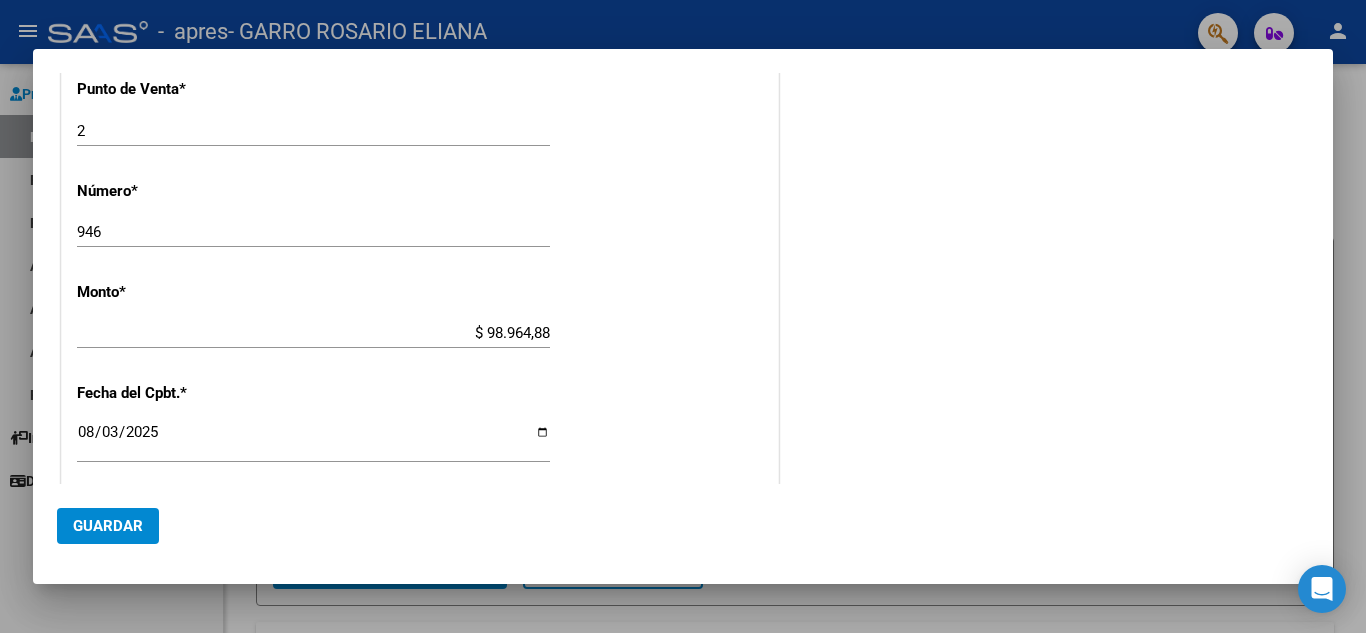 scroll, scrollTop: 1000, scrollLeft: 0, axis: vertical 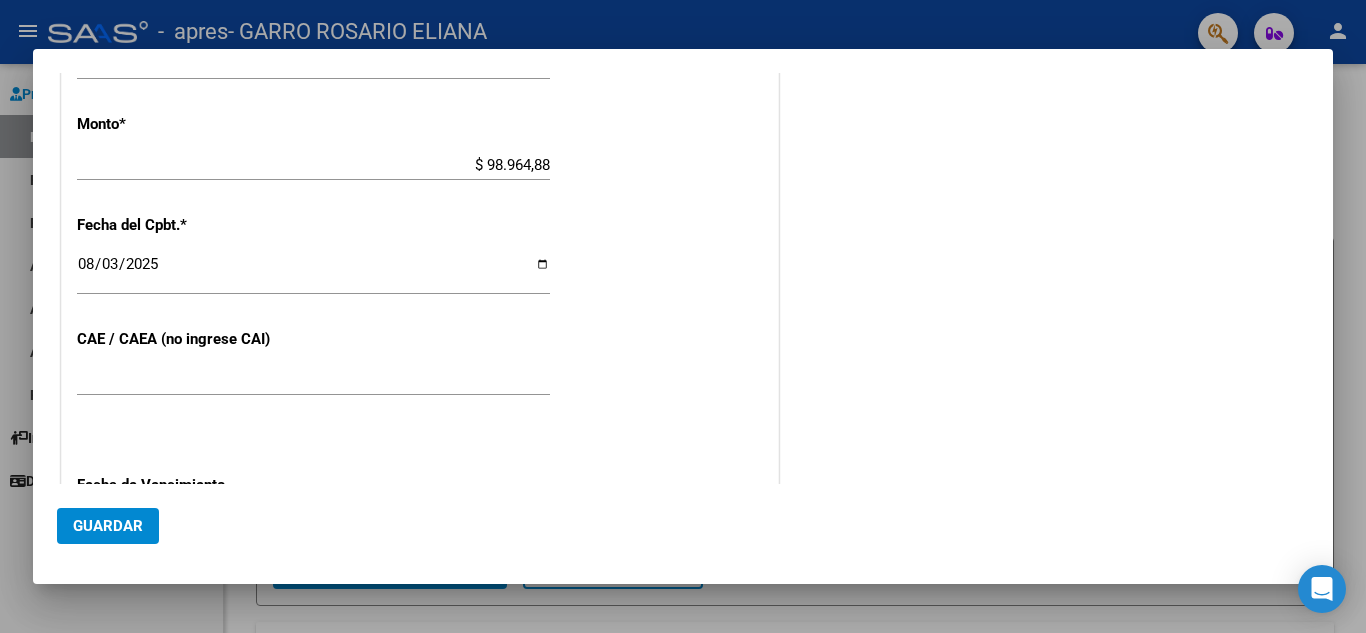 type on "202507" 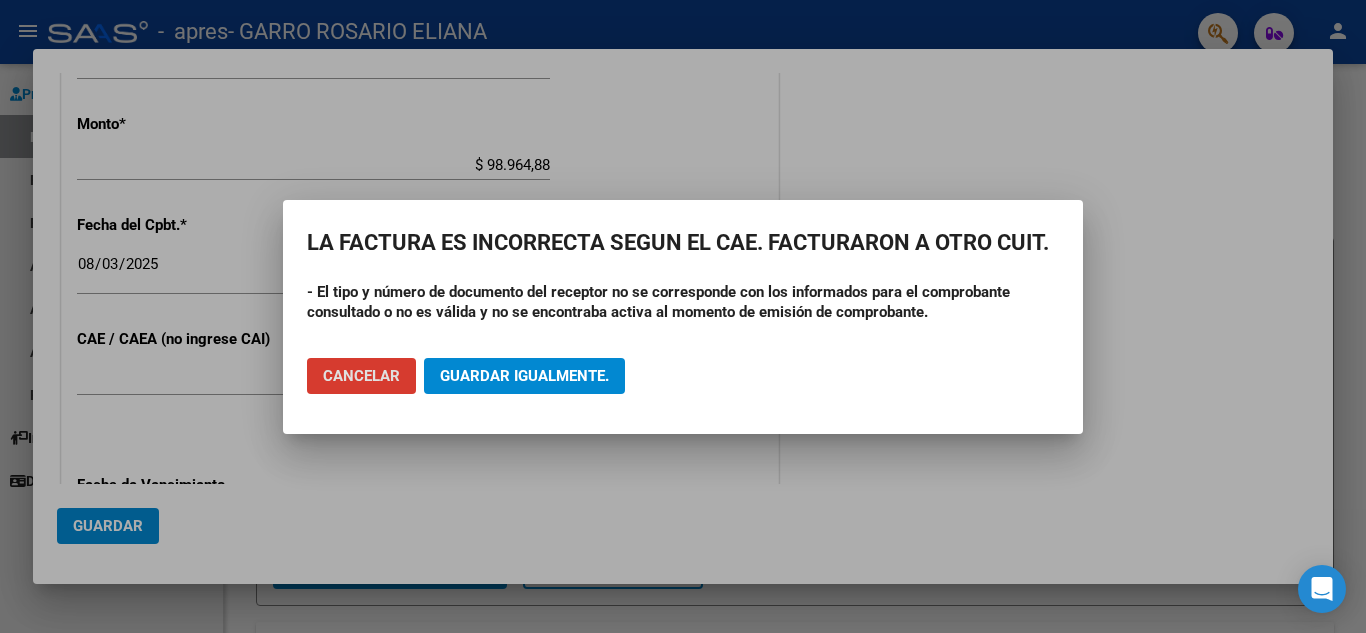 click on "Guardar igualmente." 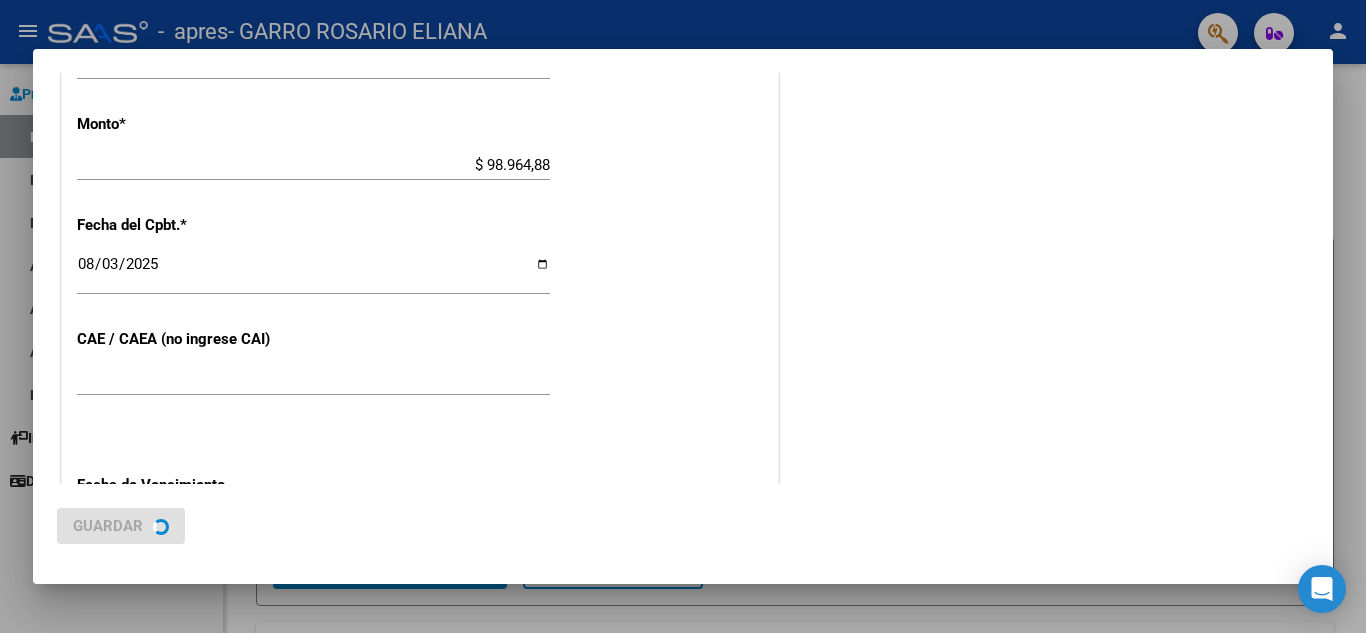 scroll, scrollTop: 0, scrollLeft: 0, axis: both 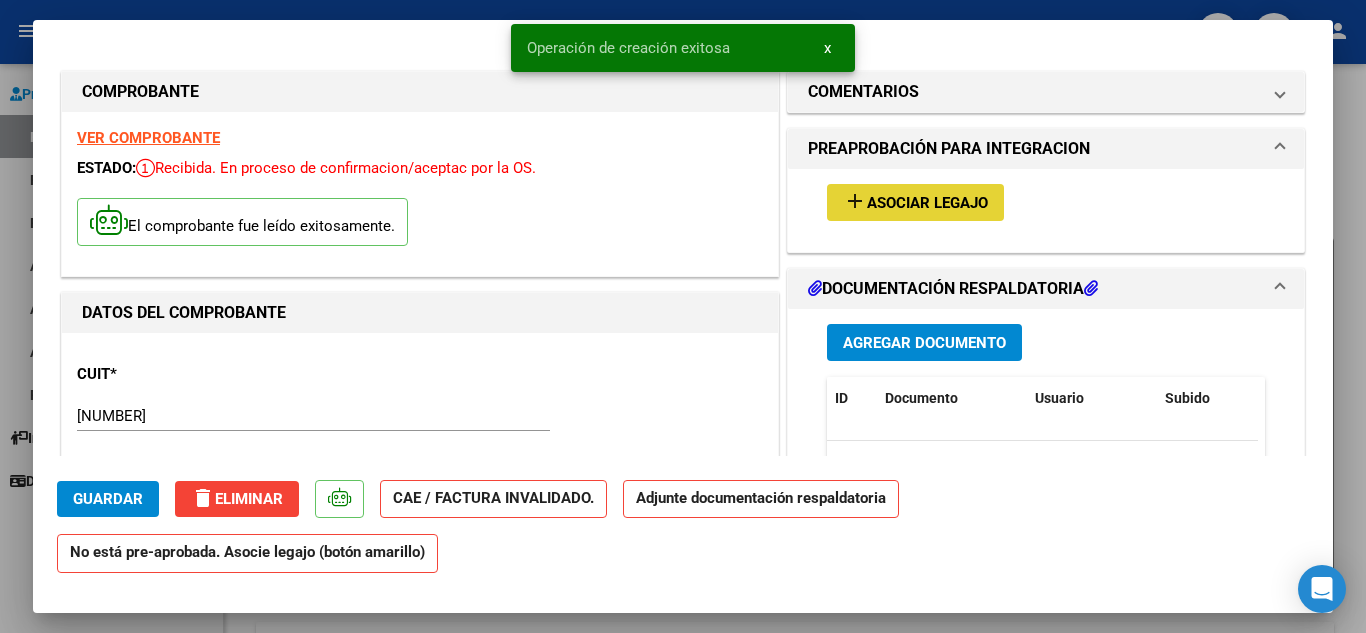 click on "Asociar Legajo" at bounding box center (927, 203) 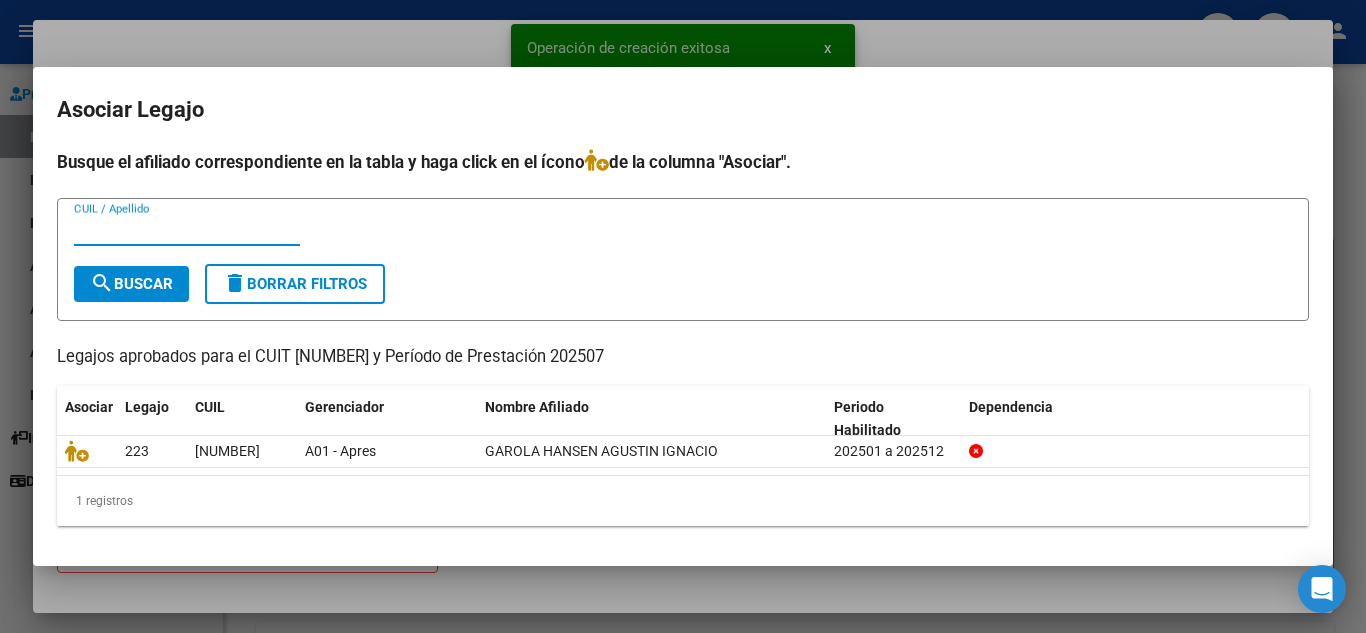 click on "CUIL / Apellido" at bounding box center [187, 230] 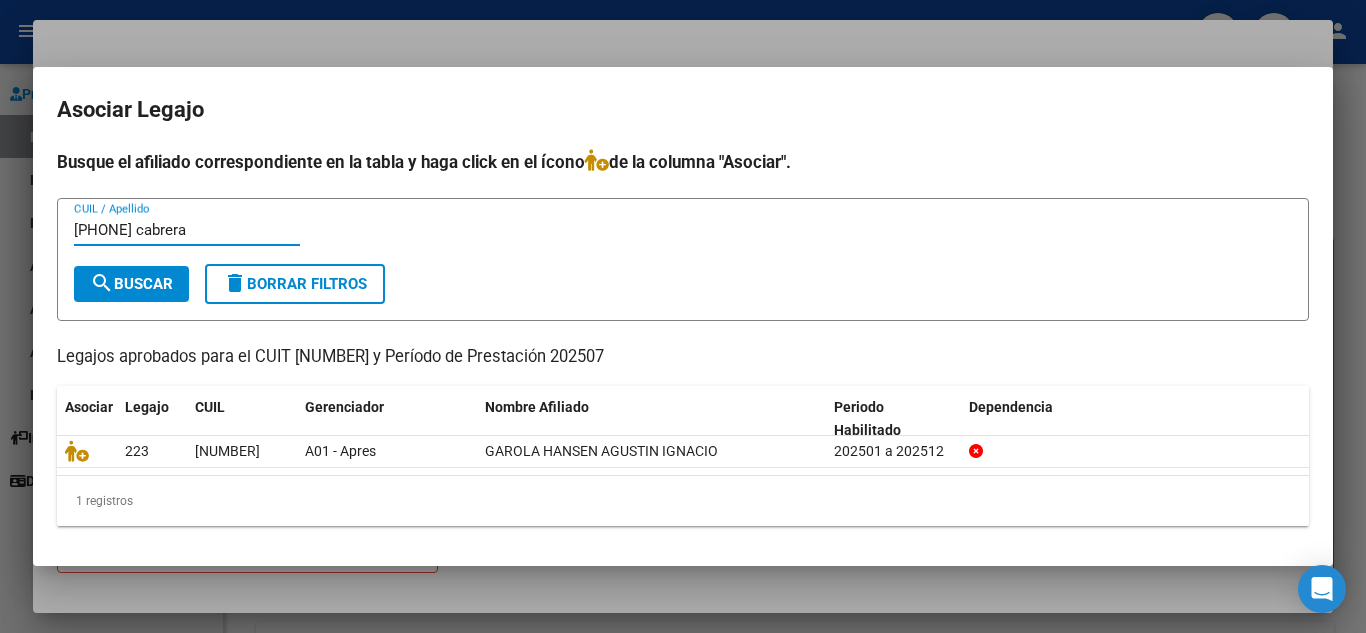 type on "30591374105 cabrera" 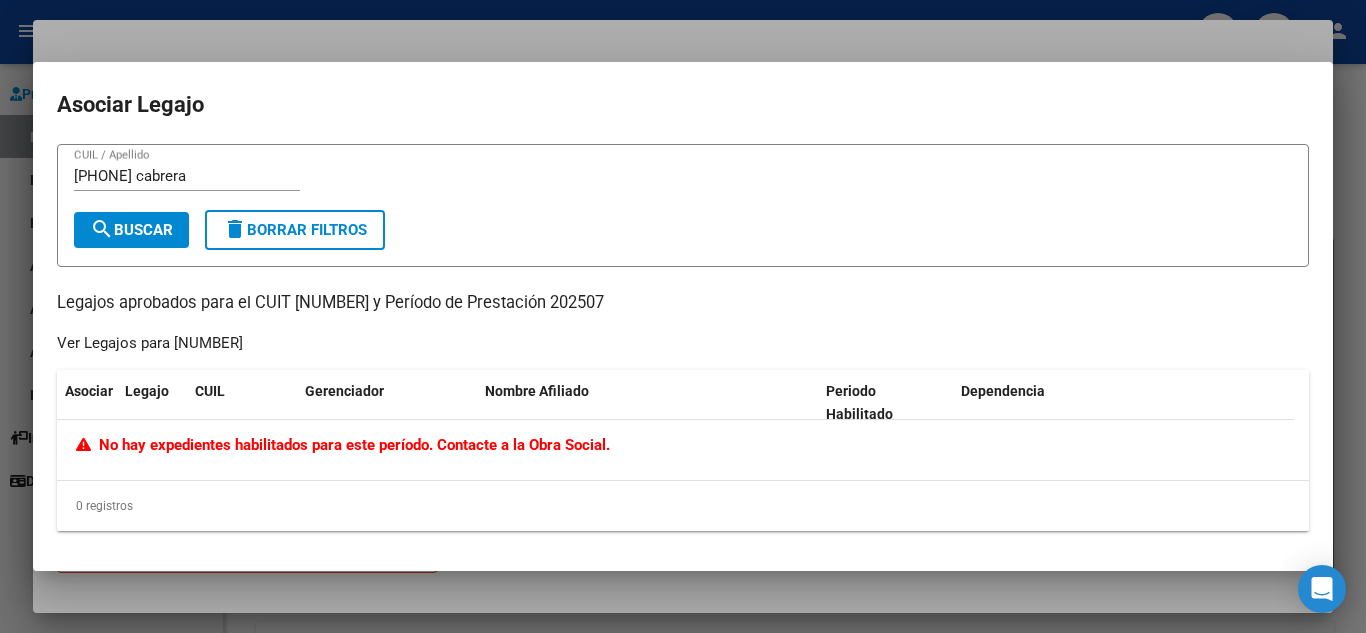 click on "30591374105 cabrera" at bounding box center [187, 176] 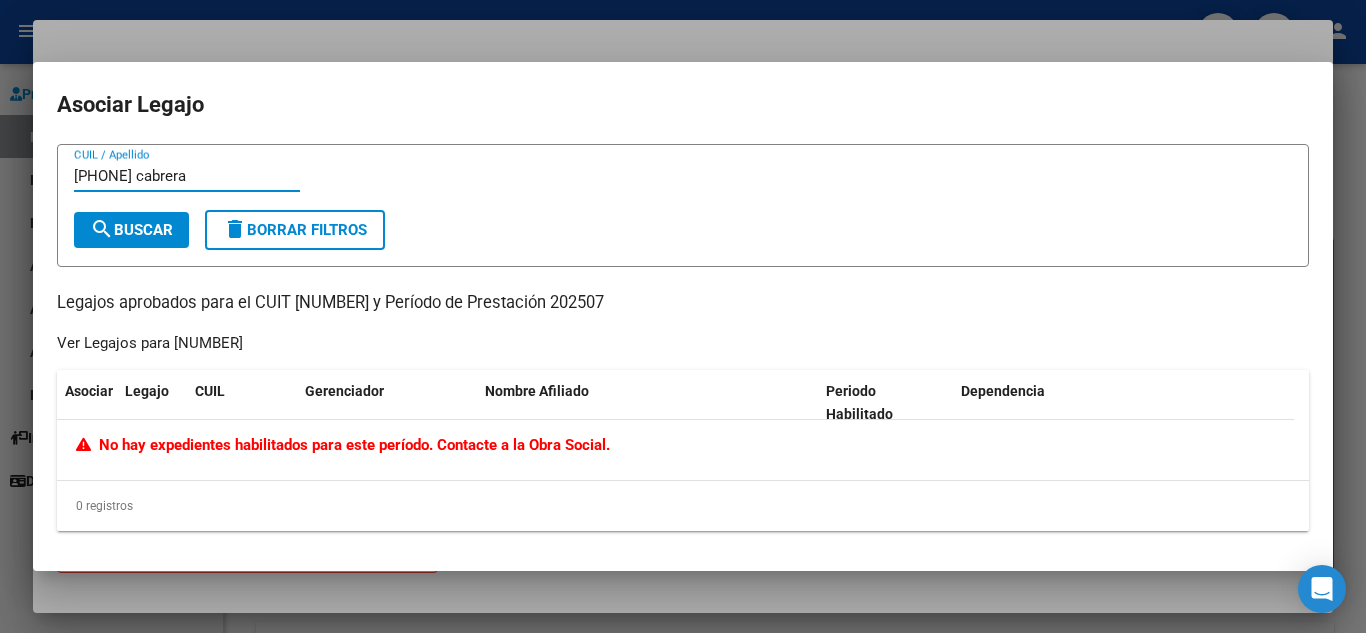 click at bounding box center (683, 316) 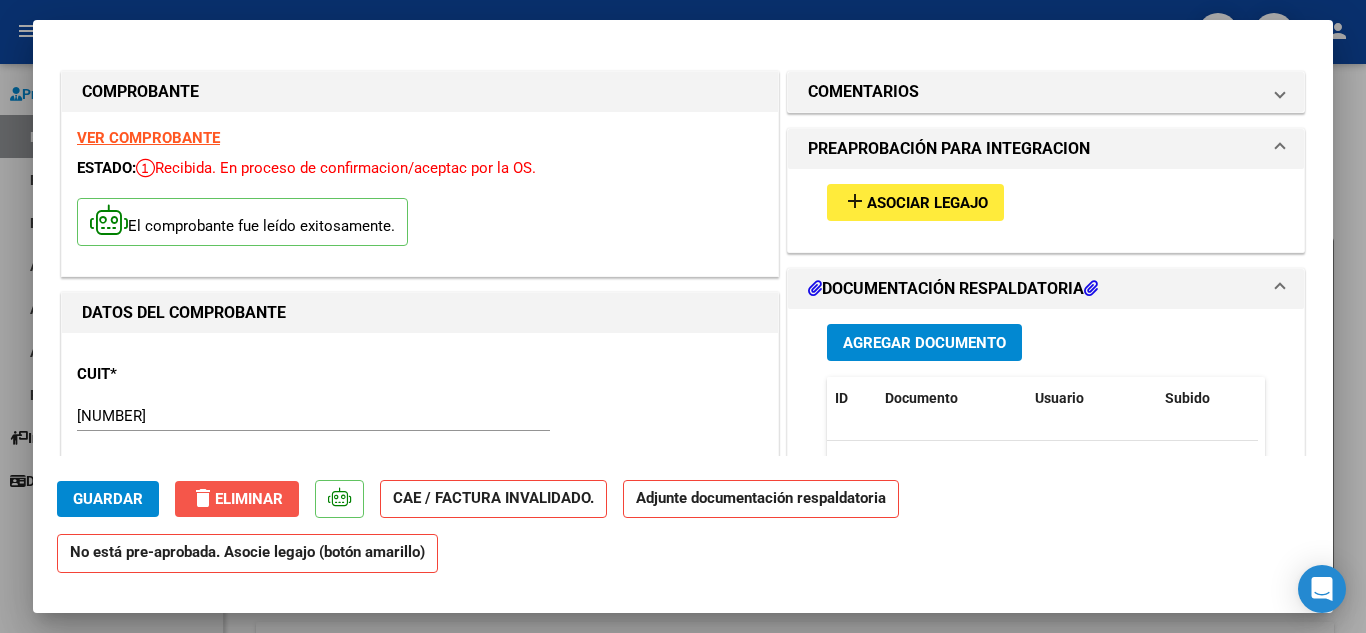click on "delete  Eliminar" 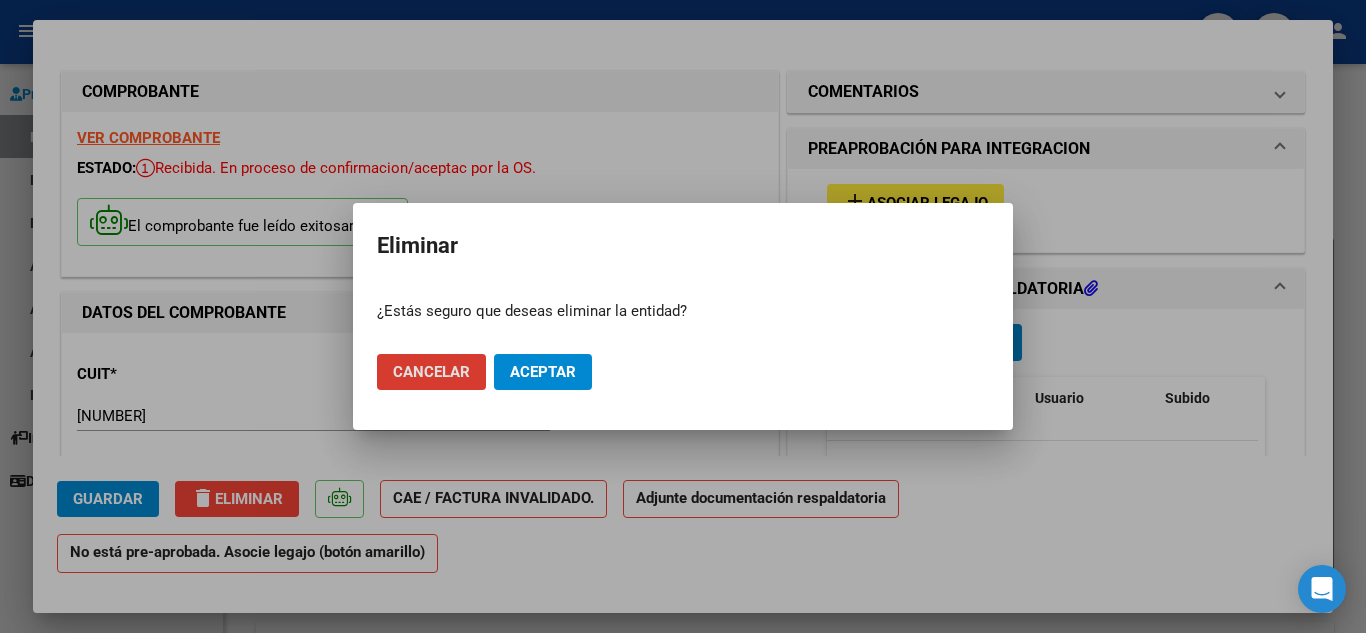 click on "Aceptar" 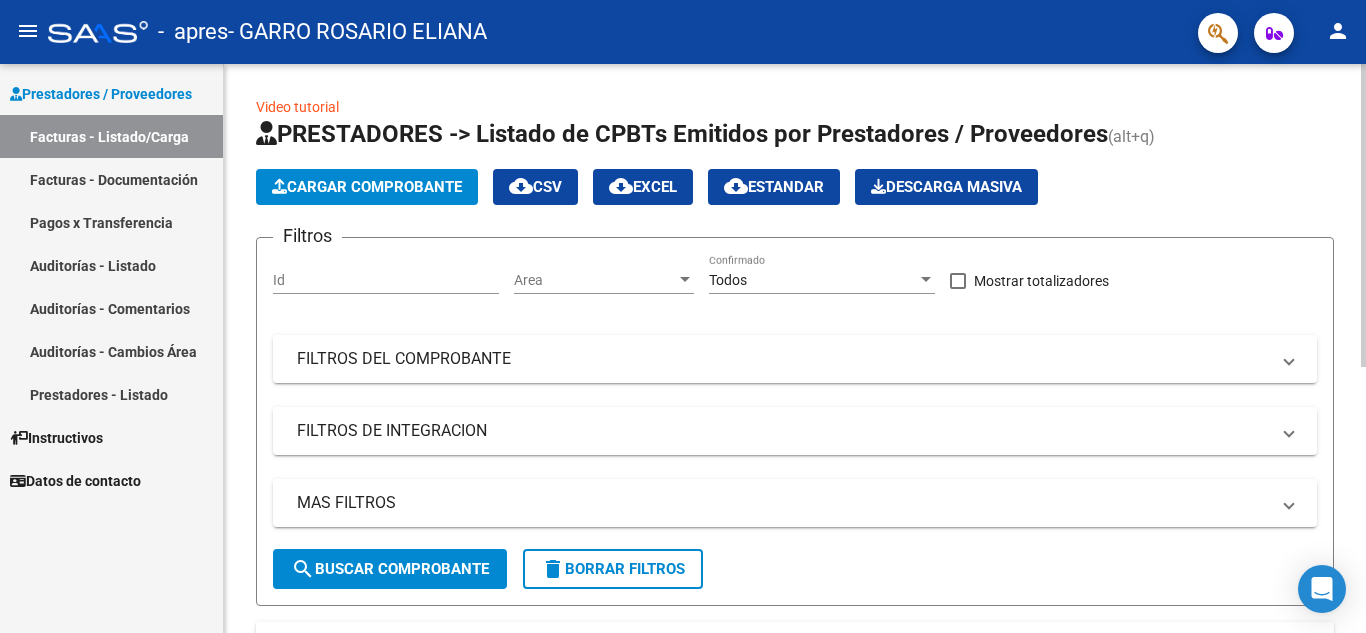 click on "Cargar Comprobante" 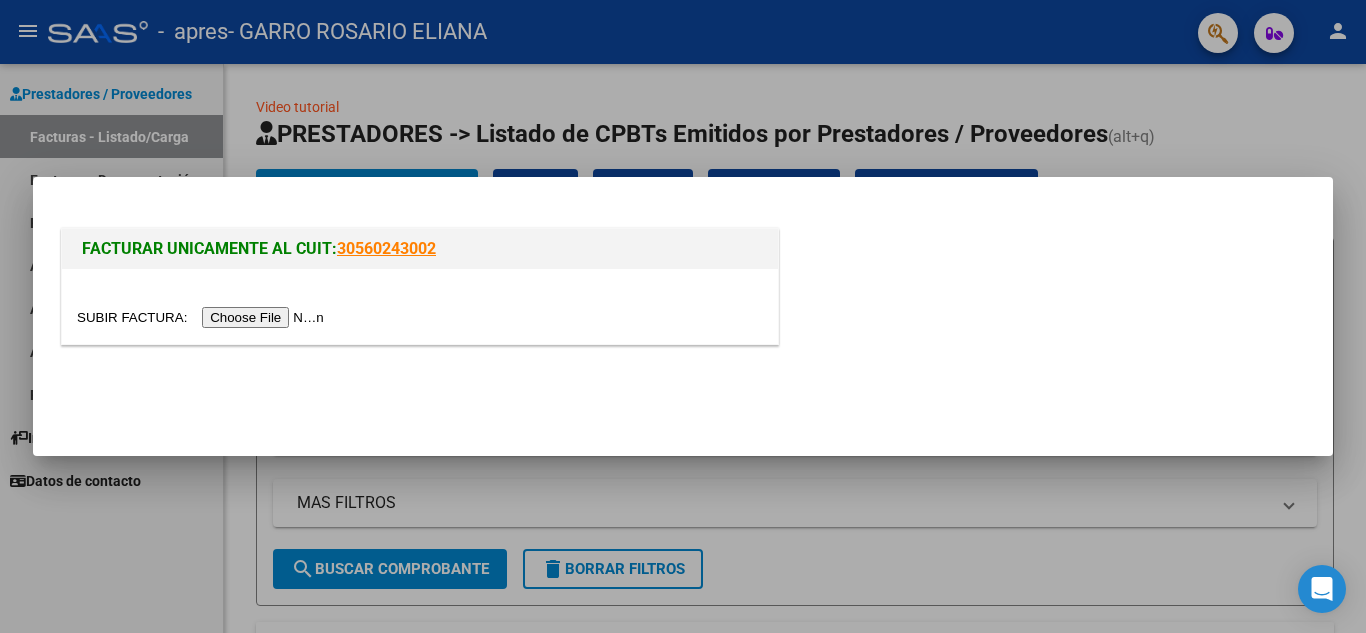 click at bounding box center [203, 317] 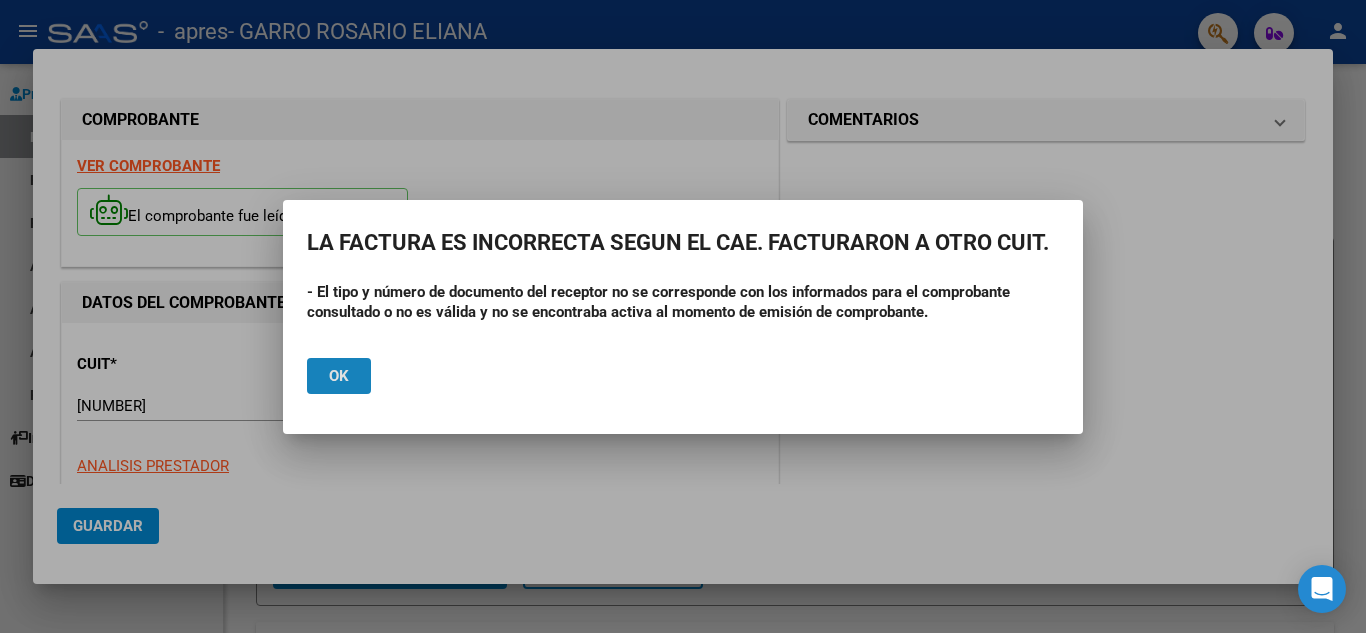 click on "Ok" 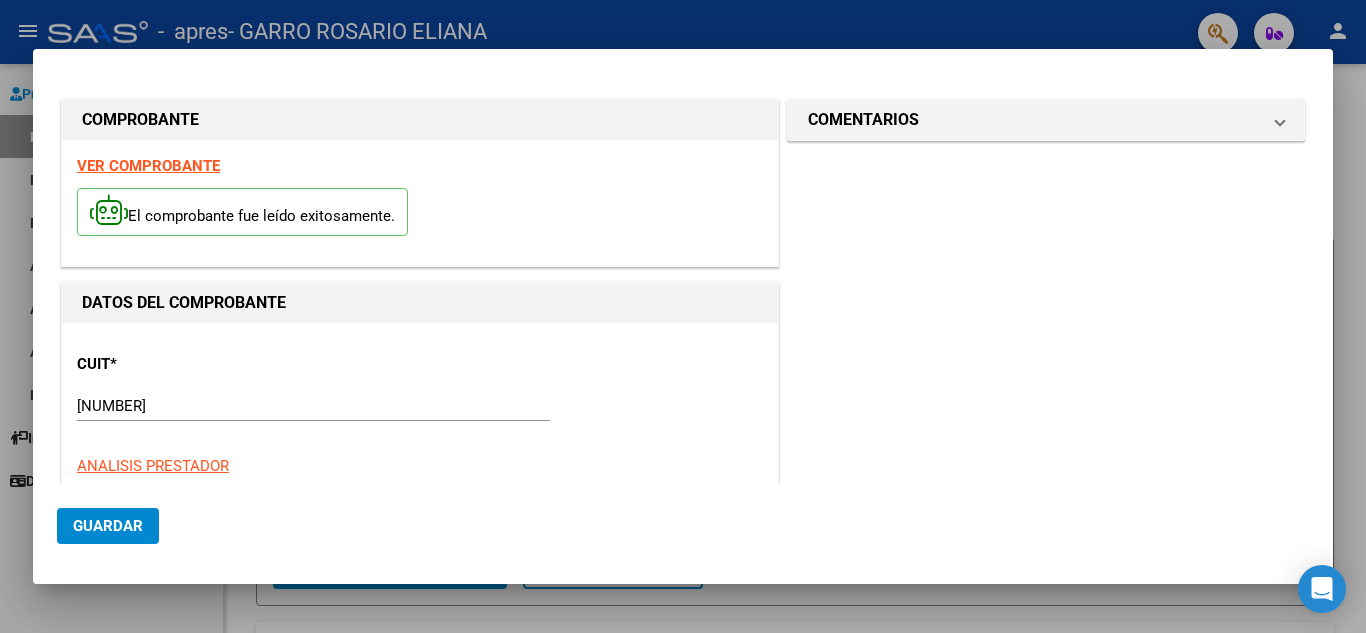 click at bounding box center (683, 316) 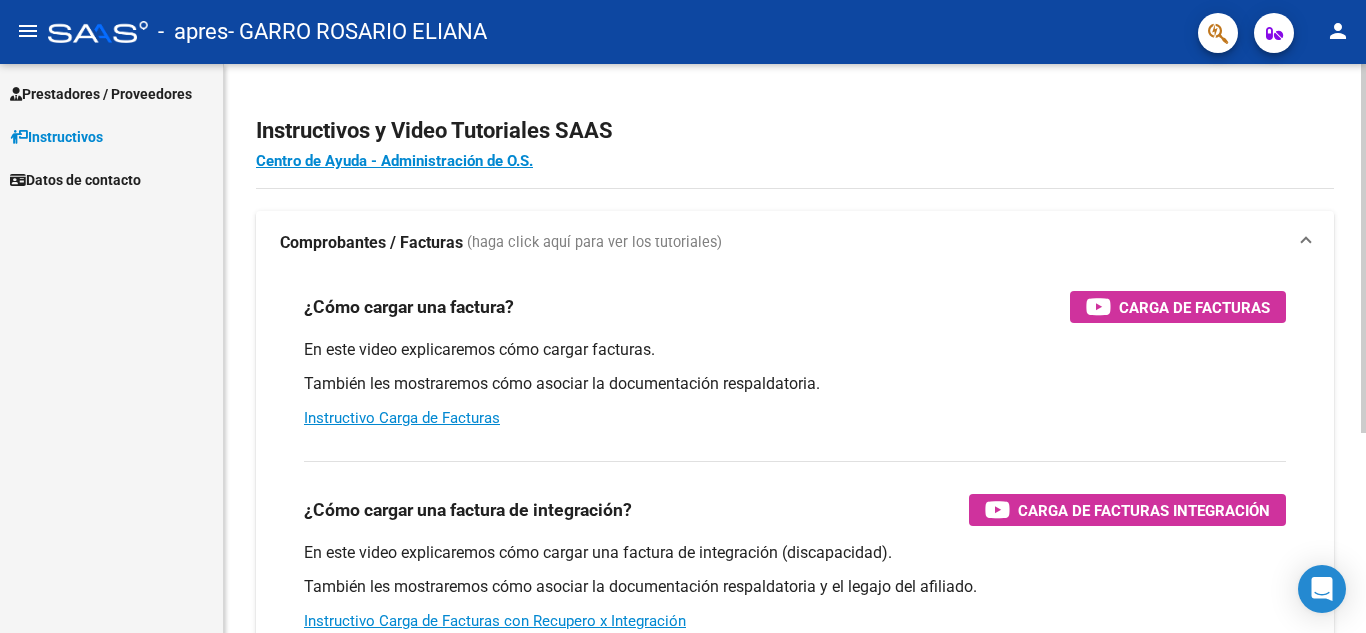 scroll, scrollTop: 0, scrollLeft: 0, axis: both 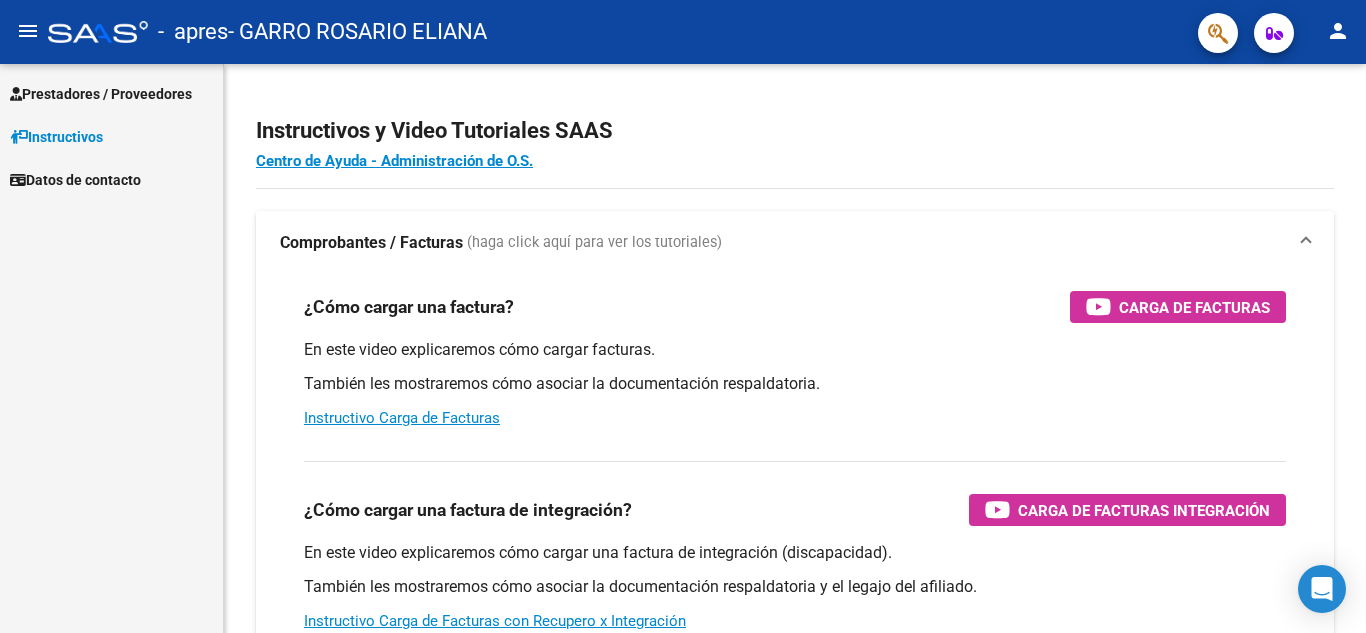 click on "person" 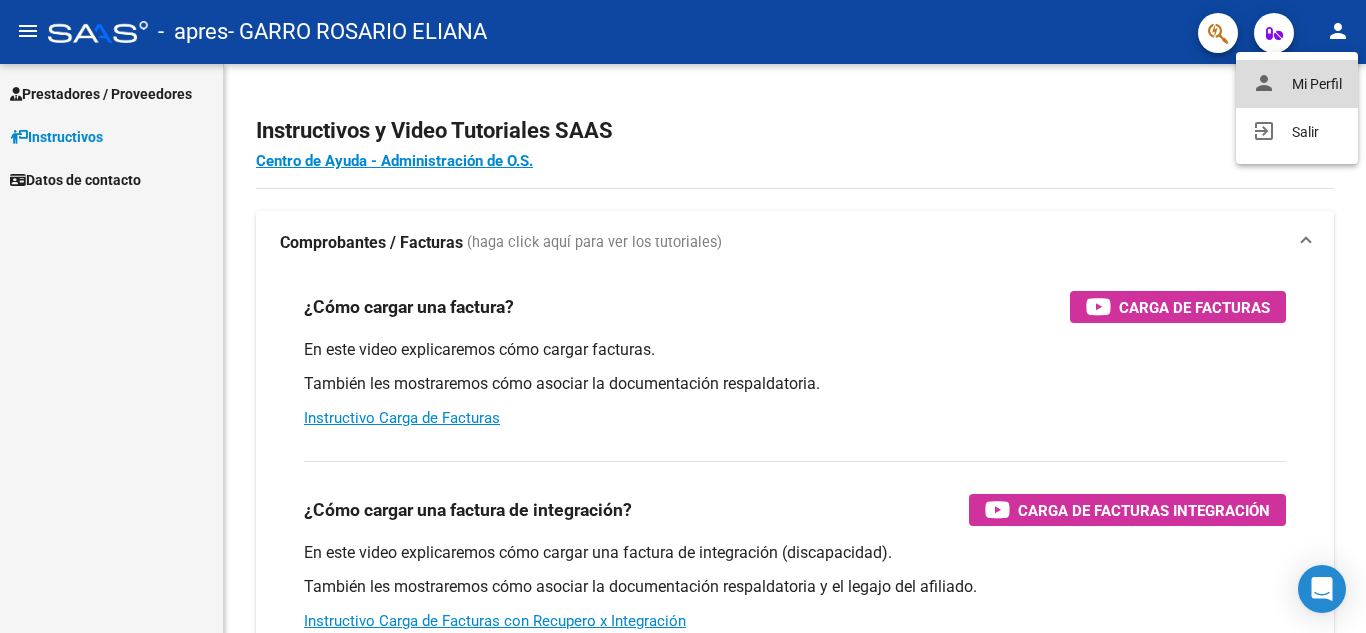 click on "person  Mi Perfil" at bounding box center [1297, 84] 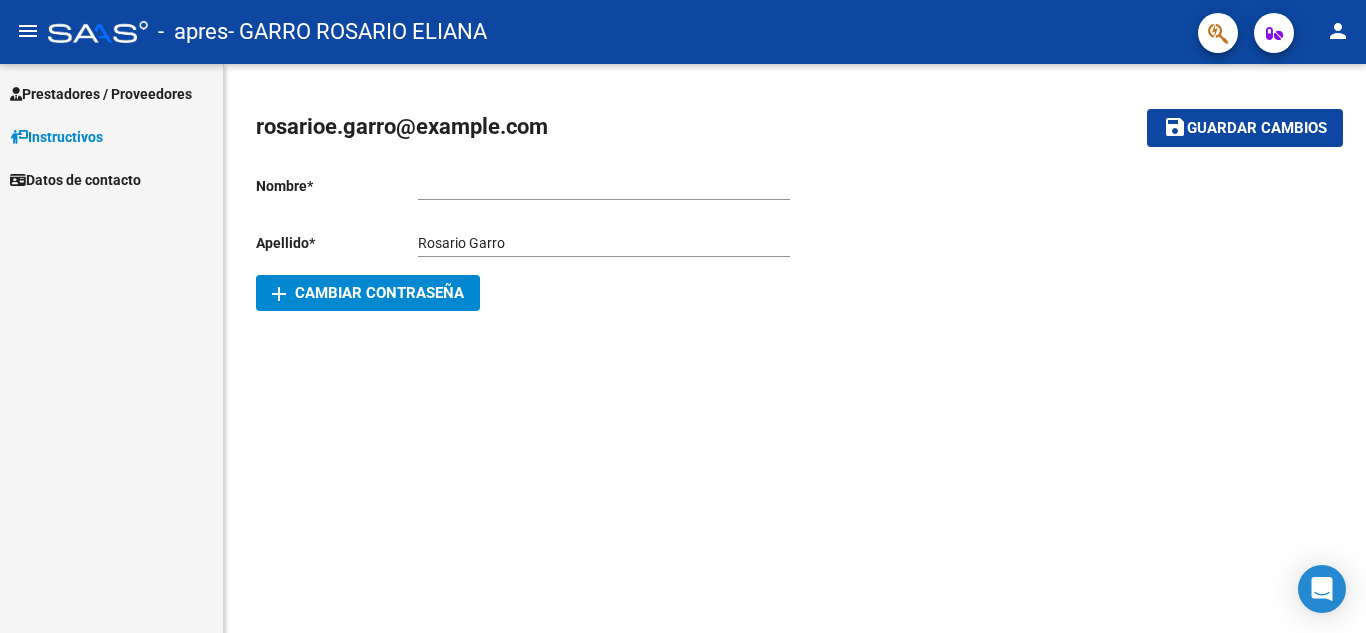 click on "Ingresar nombre" at bounding box center [604, 186] 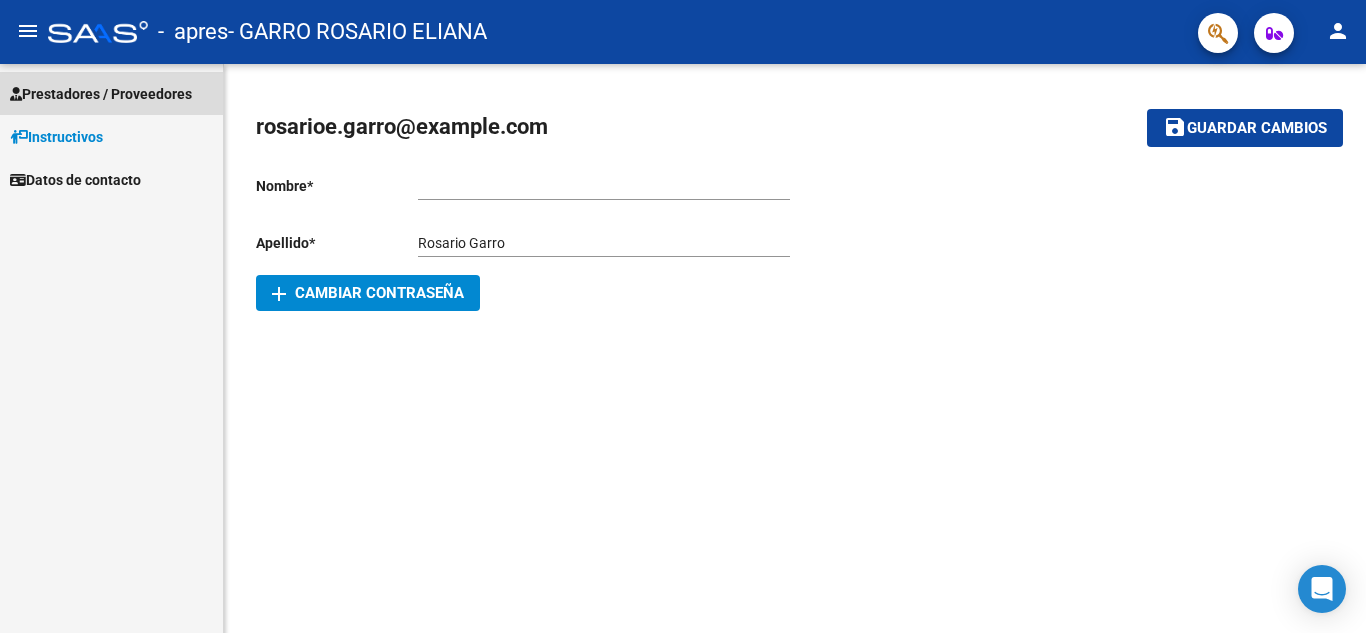 click on "Prestadores / Proveedores" at bounding box center [101, 94] 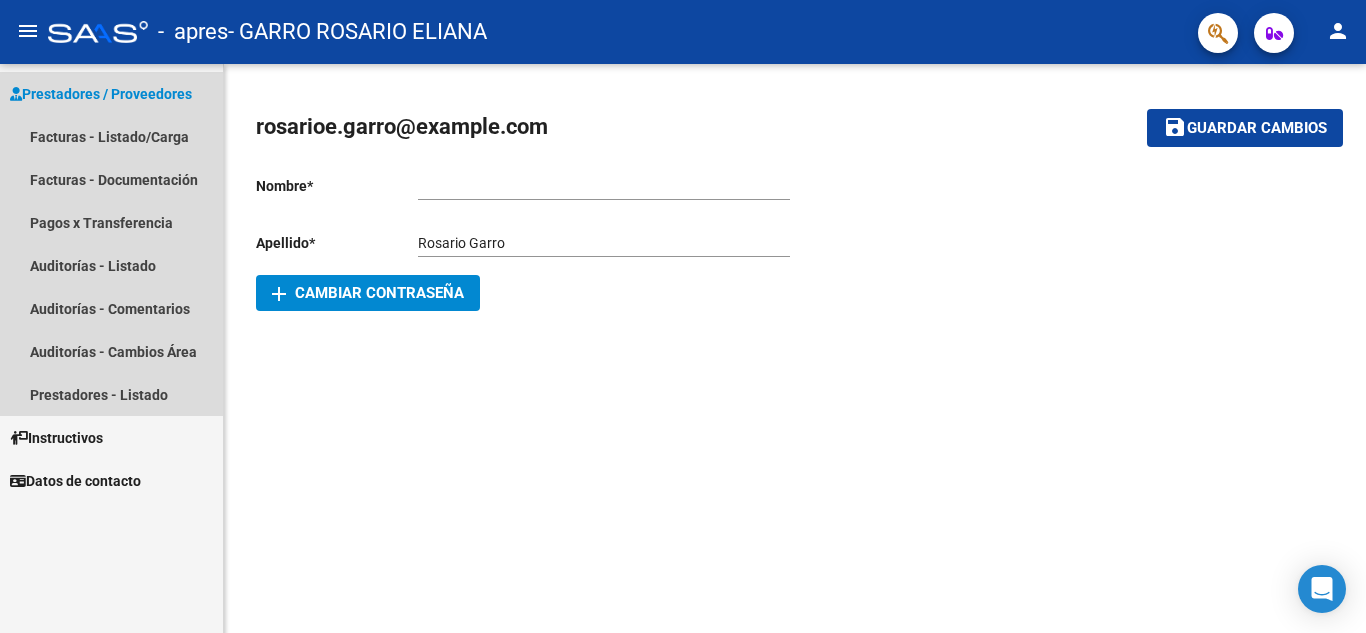click on "Prestadores / Proveedores" at bounding box center [101, 94] 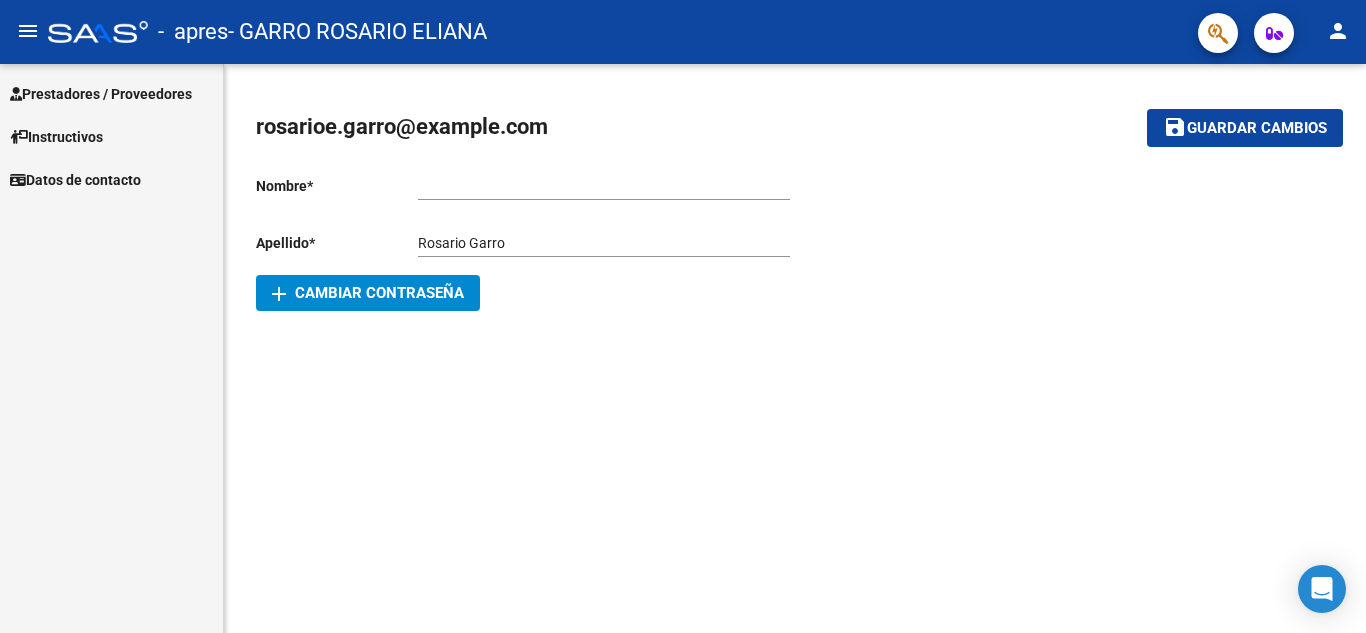click on "menu" 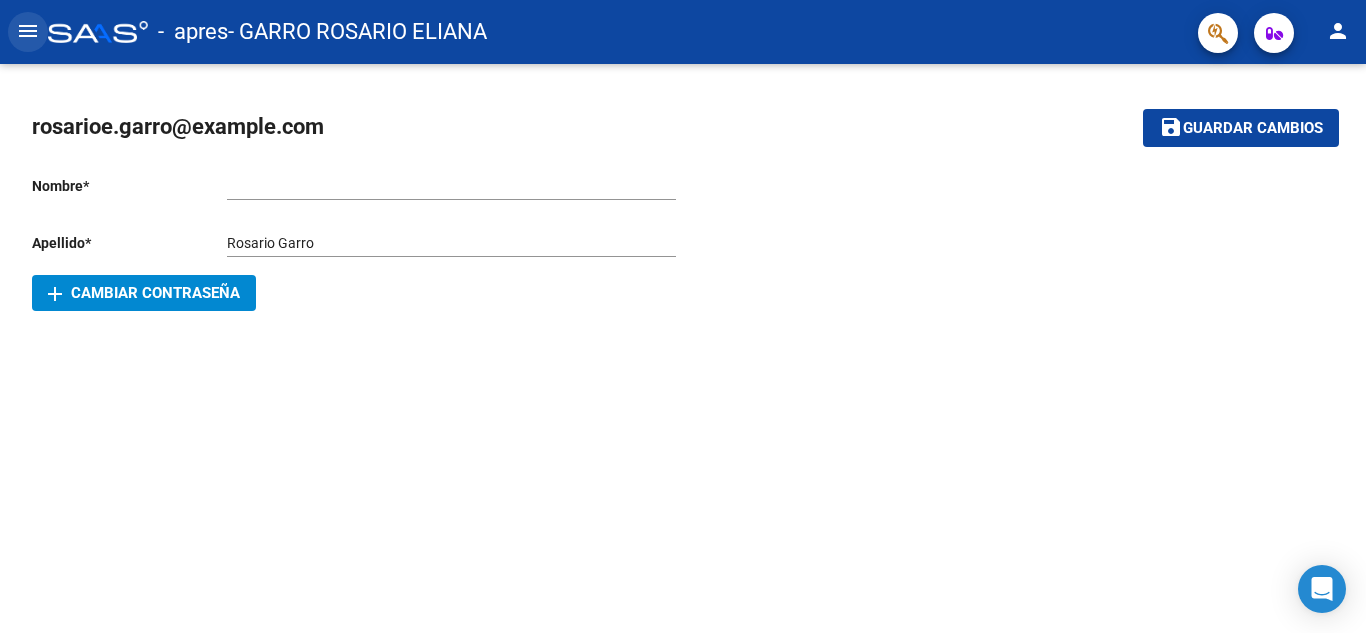 click on "menu" 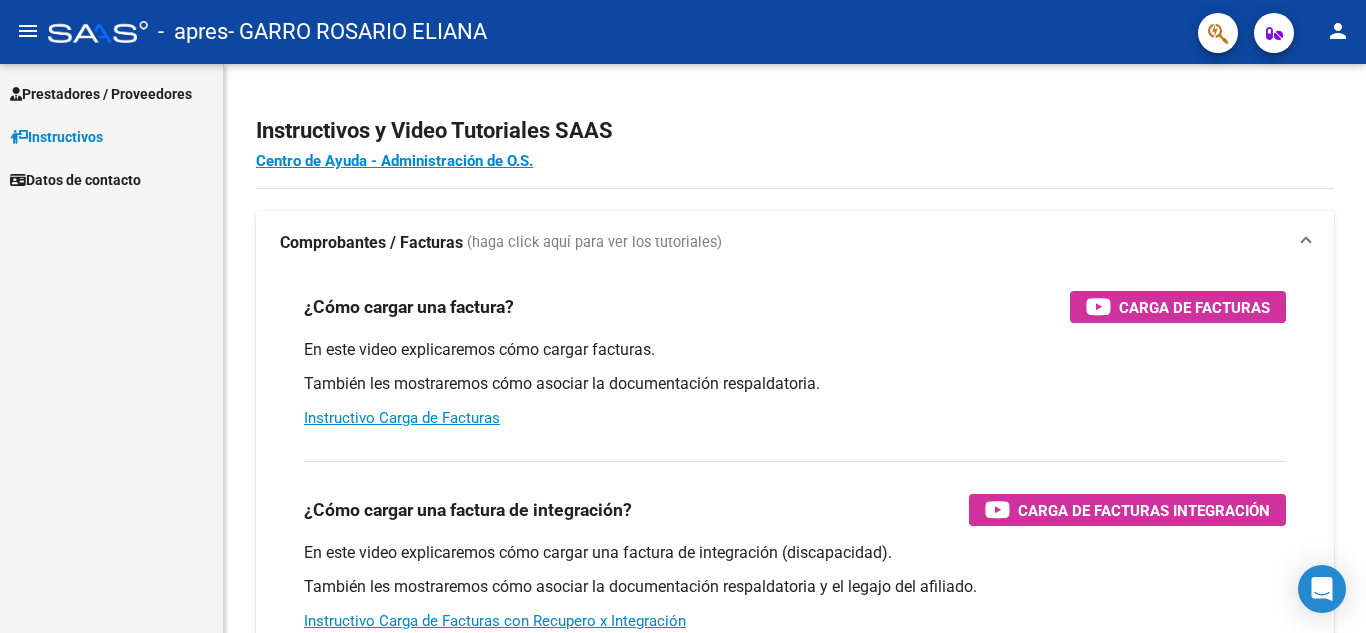 scroll, scrollTop: 0, scrollLeft: 0, axis: both 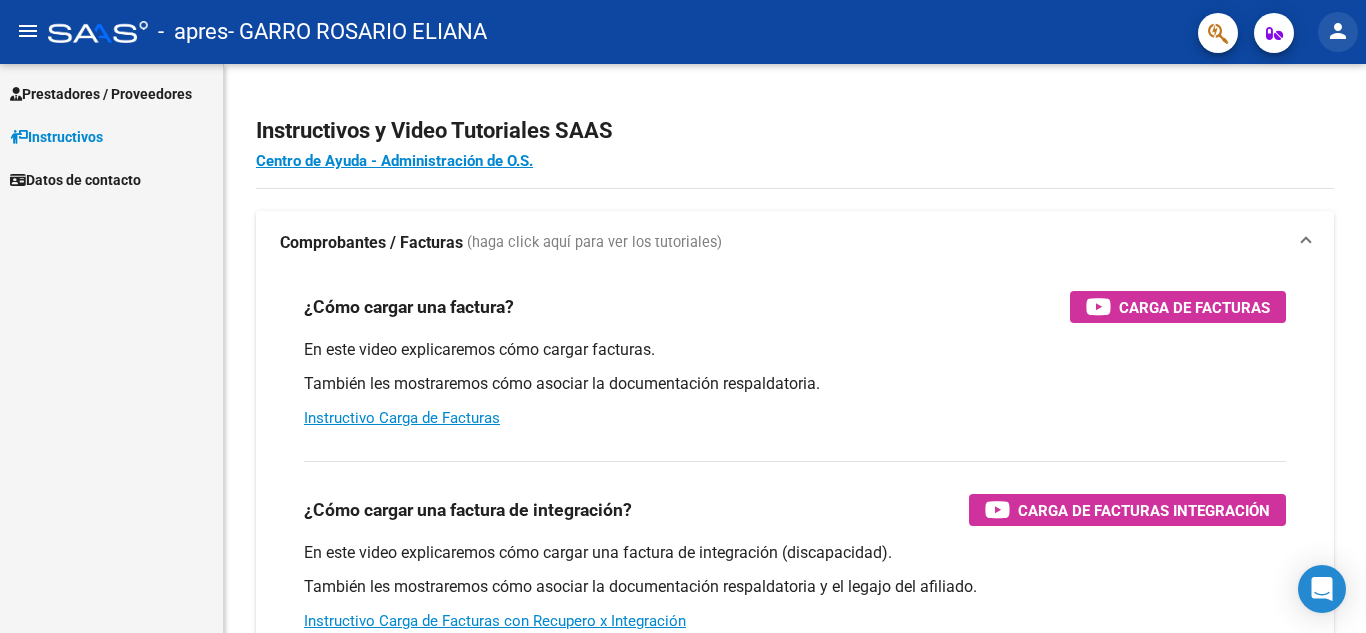 click on "person" 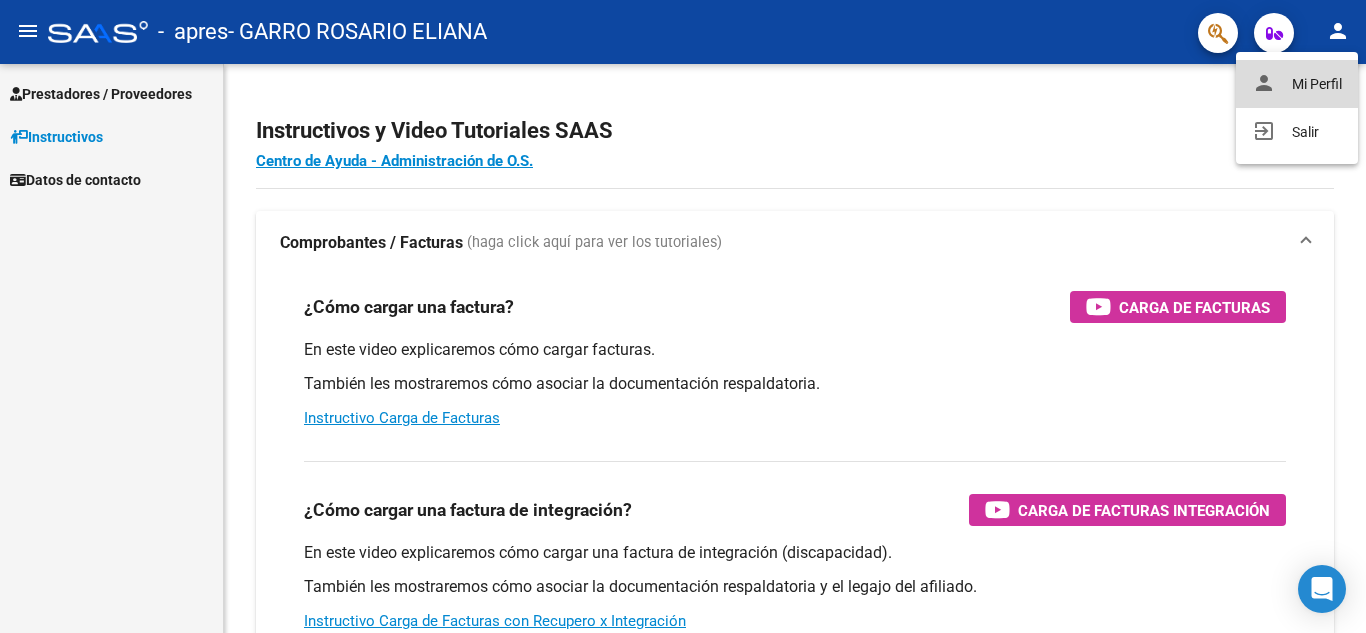 click on "person  Mi Perfil" at bounding box center (1297, 84) 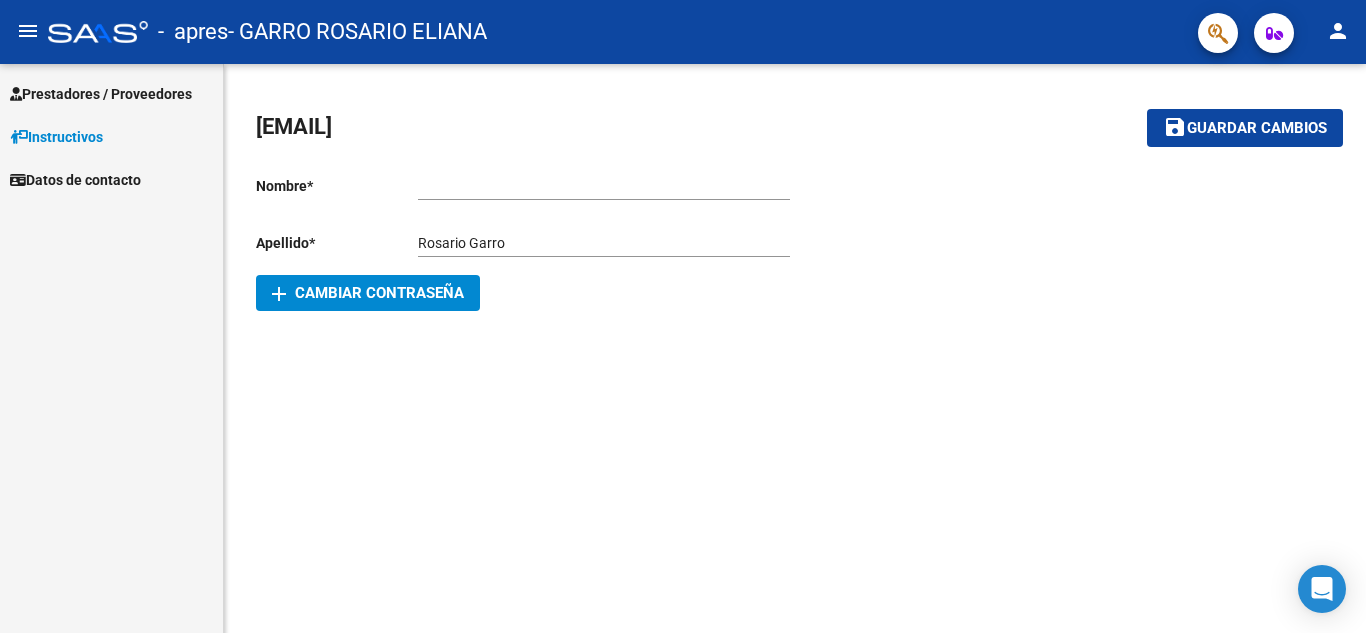 click on "rosarioe.garro@gmail.com    save Guardar cambios Nombre  *   Ingresar nombre  Apellido  *   Rosario Garro Ingresar apellido  Email * rosarioe.garro@gmail.com Email add  Cambiar Contraseña" 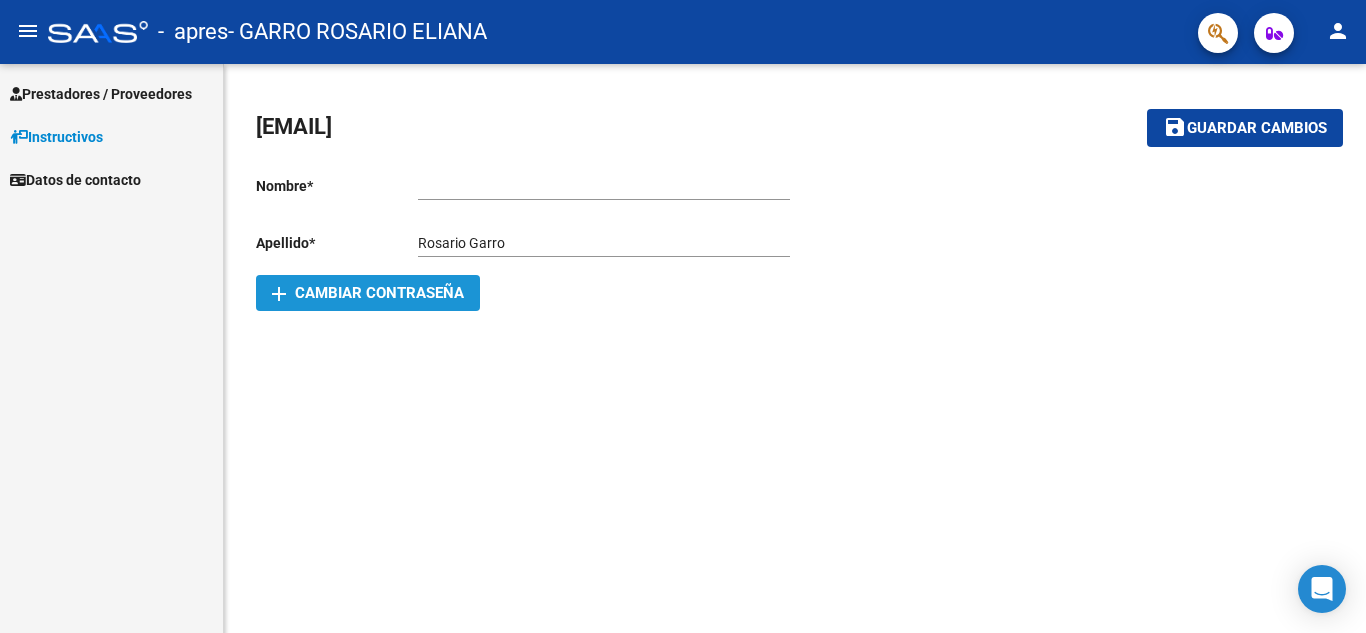 click on "add  Cambiar Contraseña" 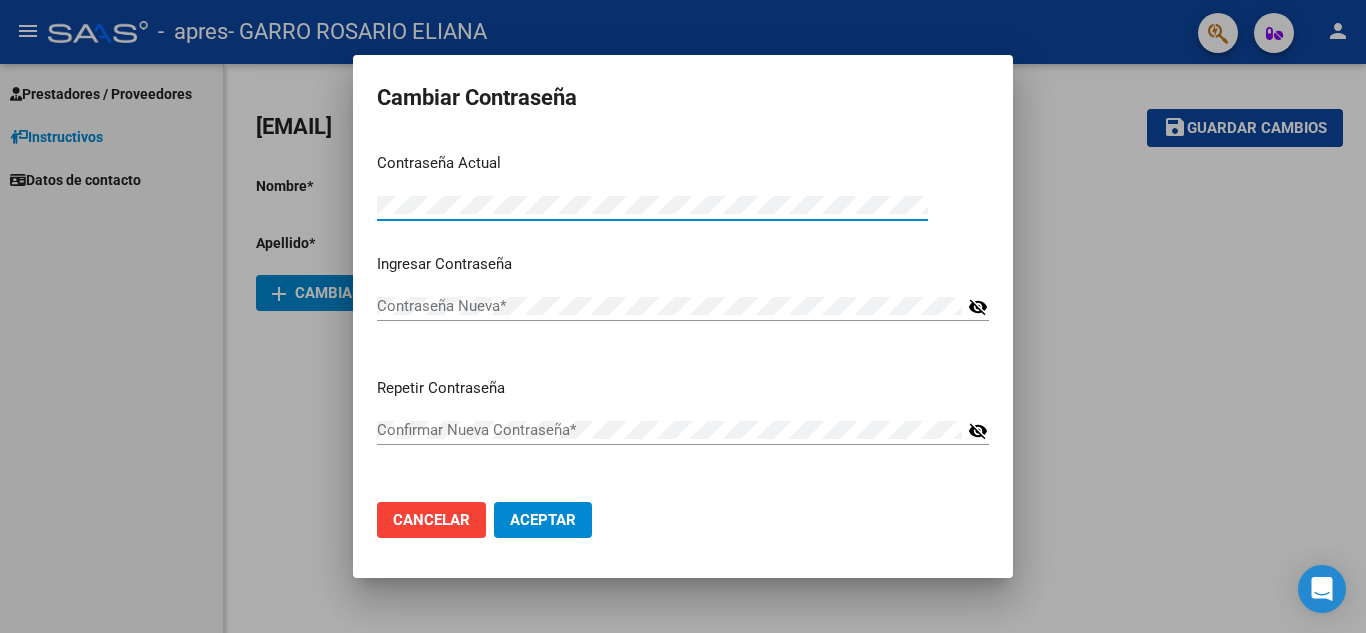 click on "Cambiar Contraseña Contraseña Actual  Contraseña Actual  * Ingresar Contraseña  Contraseña Nueva  * visibility_off Repetir Contraseña  Confirmar Nueva Contraseña  * visibility_off Cancelar Aceptar" at bounding box center (683, 316) 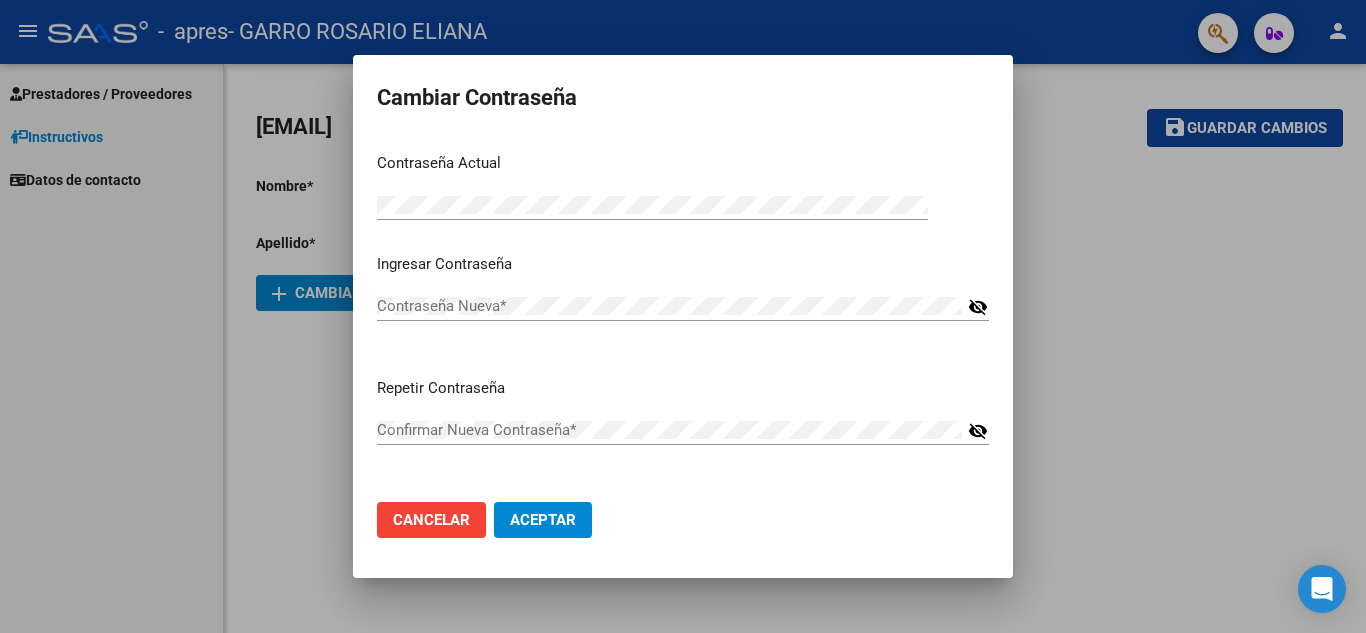 click on "Ingresar Contraseña" at bounding box center [683, 264] 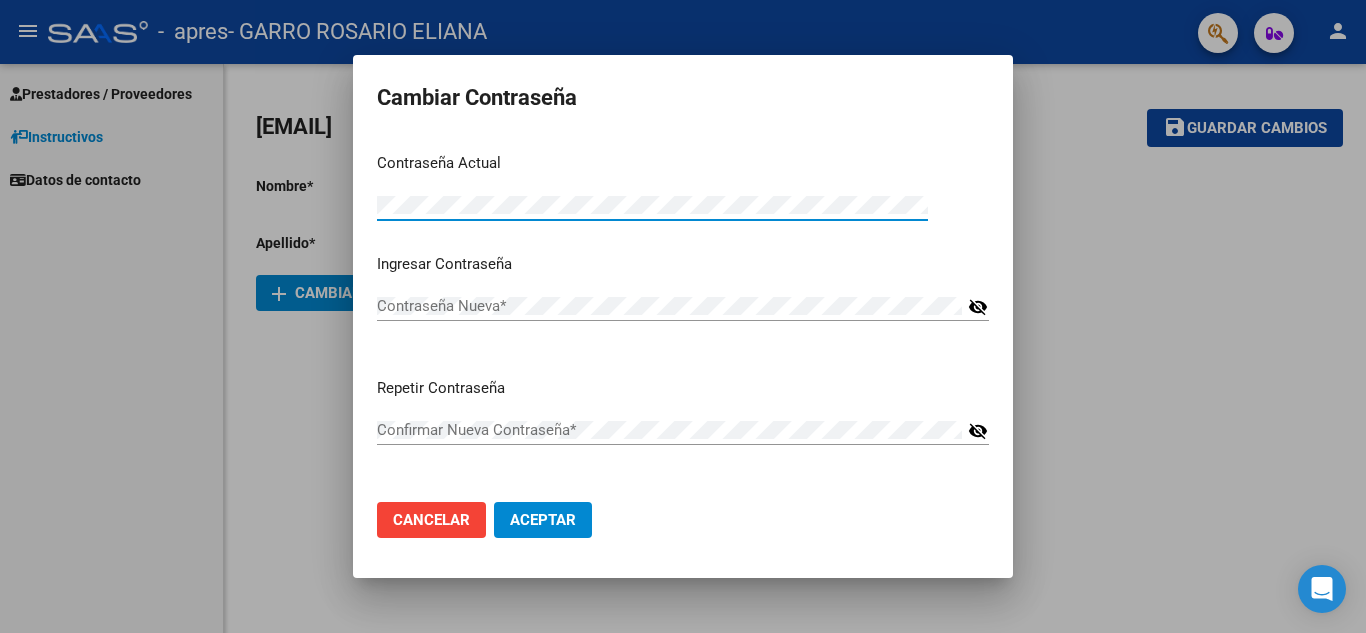 click at bounding box center (683, 316) 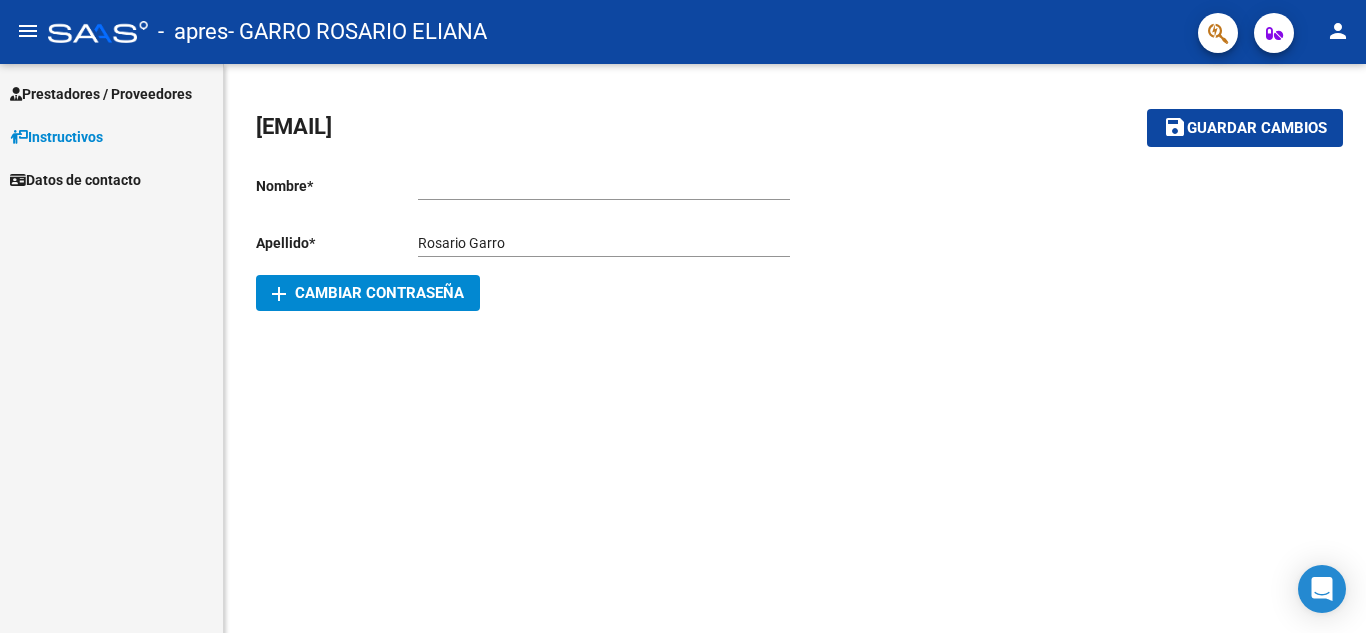 click on "person" 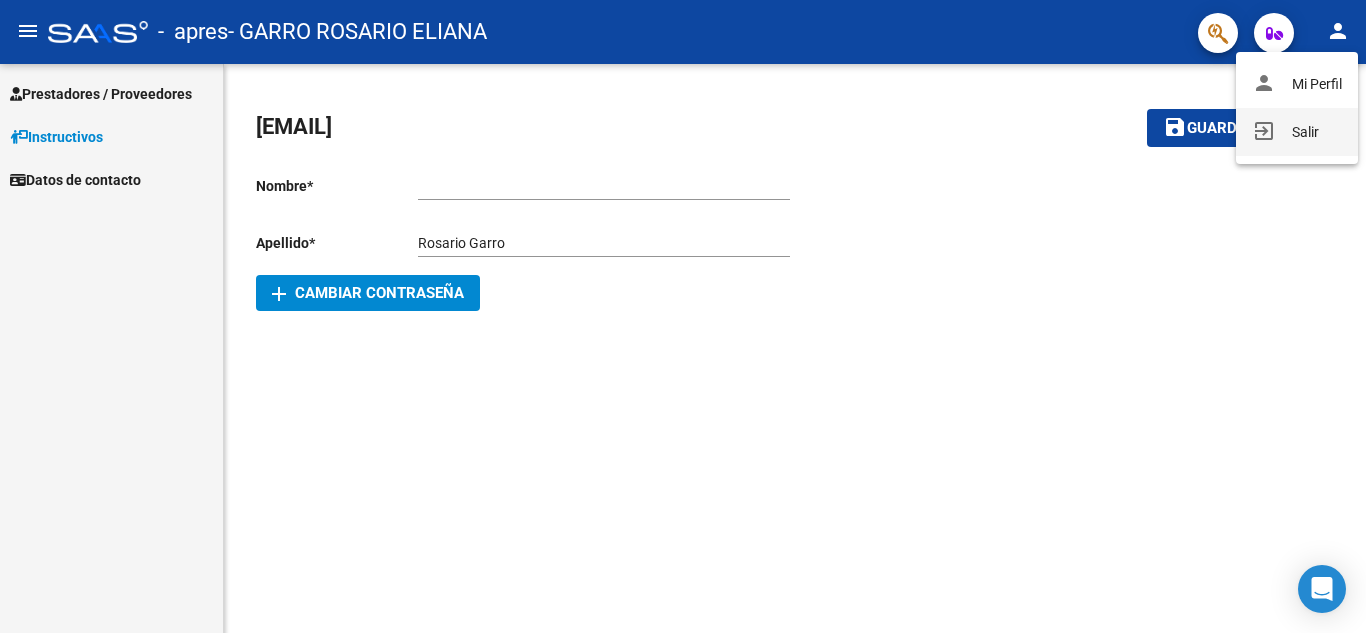 click on "exit_to_app  Salir" at bounding box center [1297, 132] 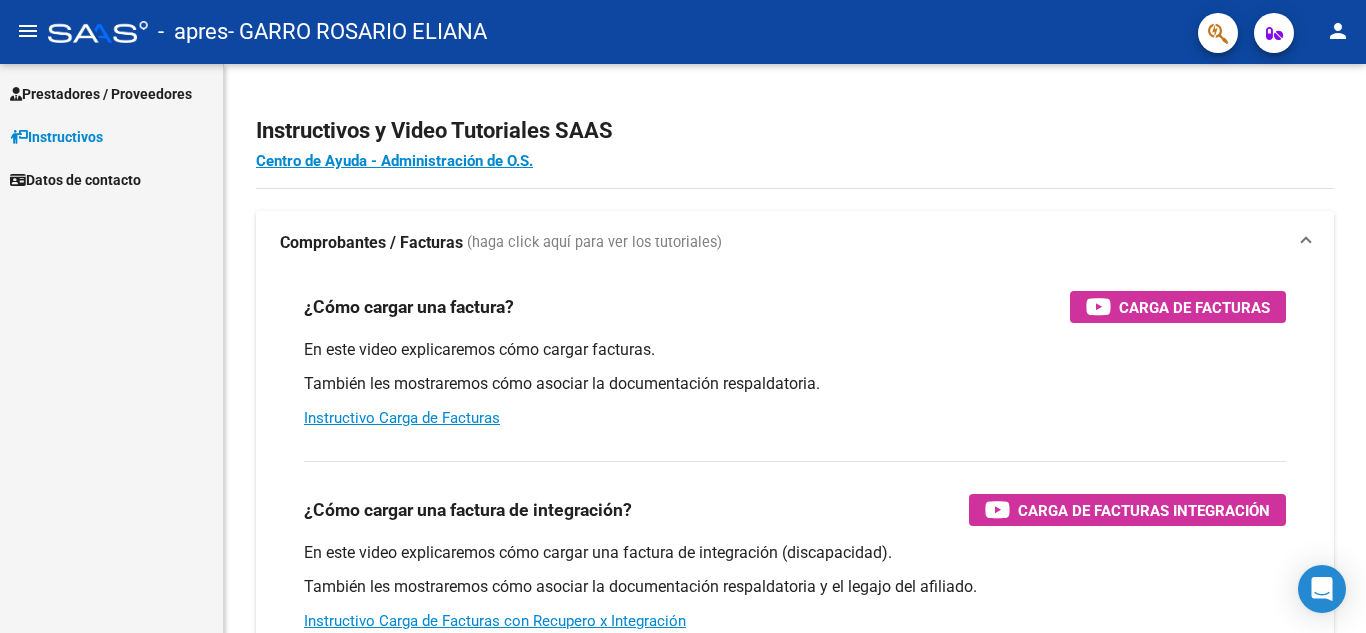 scroll, scrollTop: 0, scrollLeft: 0, axis: both 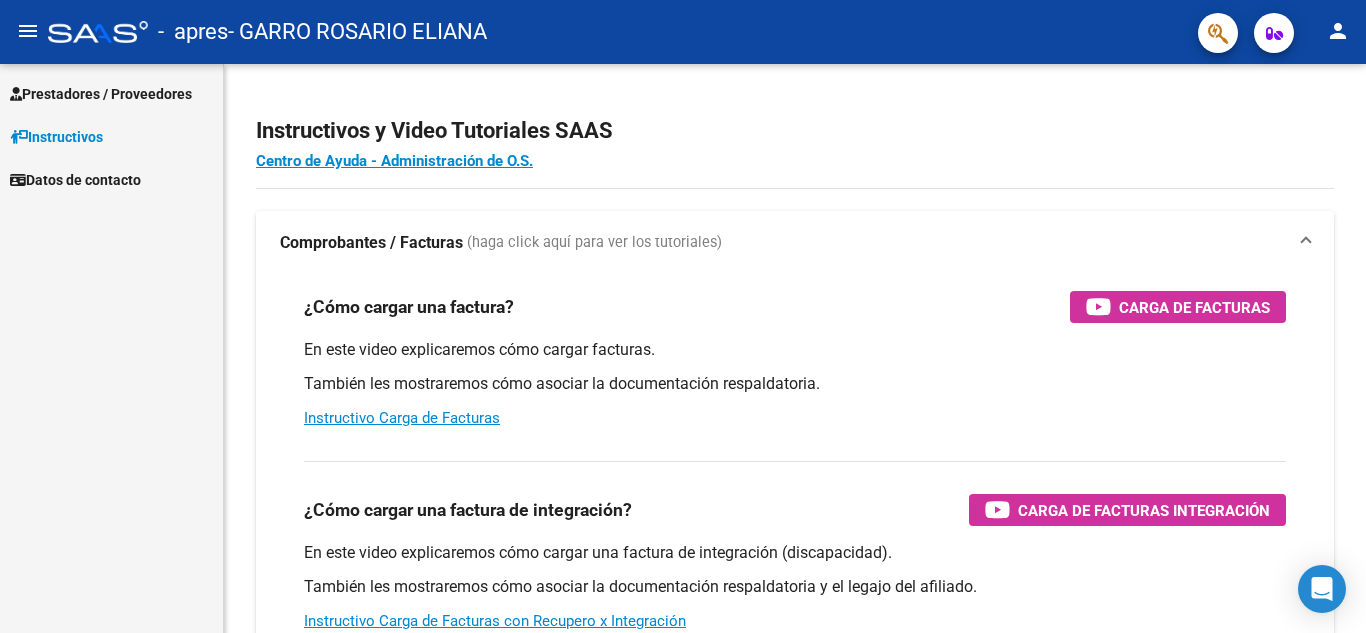 click on "Prestadores / Proveedores" at bounding box center (101, 94) 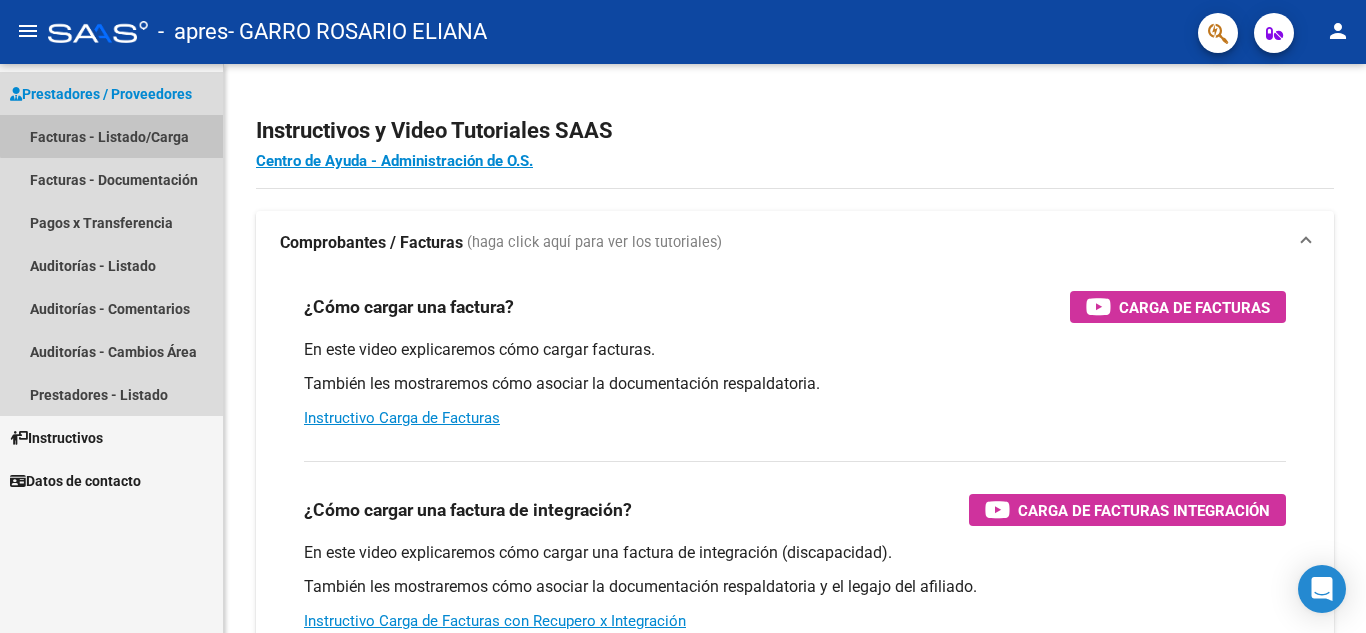 click on "Facturas - Listado/Carga" at bounding box center [111, 136] 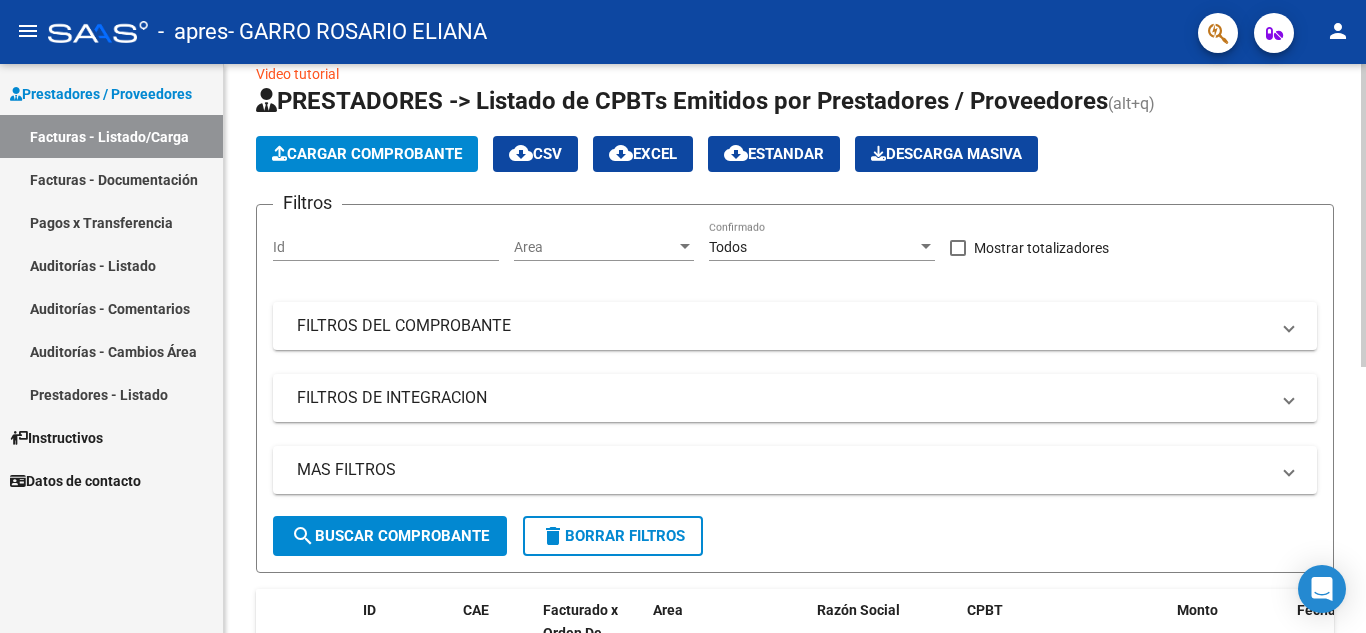 scroll, scrollTop: 0, scrollLeft: 0, axis: both 